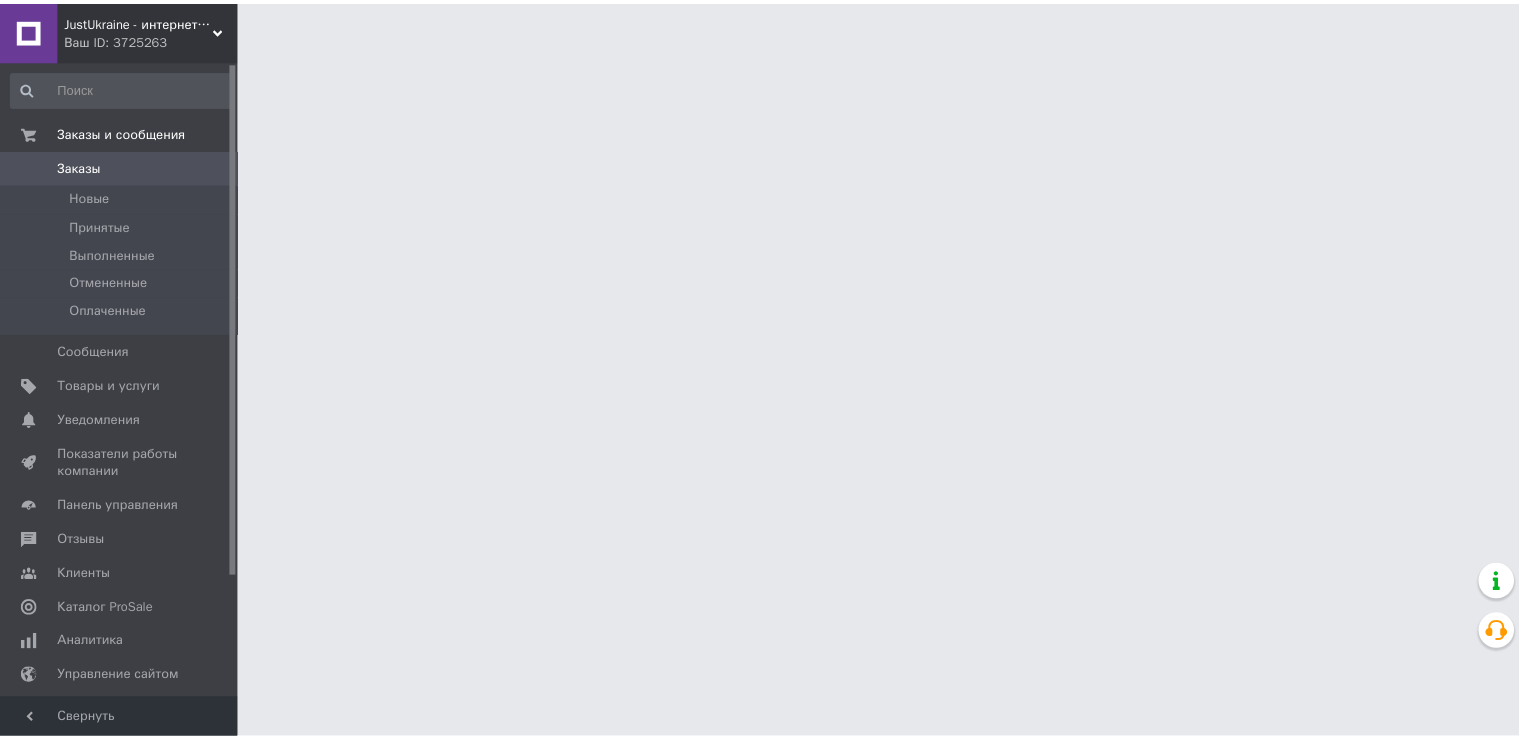 scroll, scrollTop: 0, scrollLeft: 0, axis: both 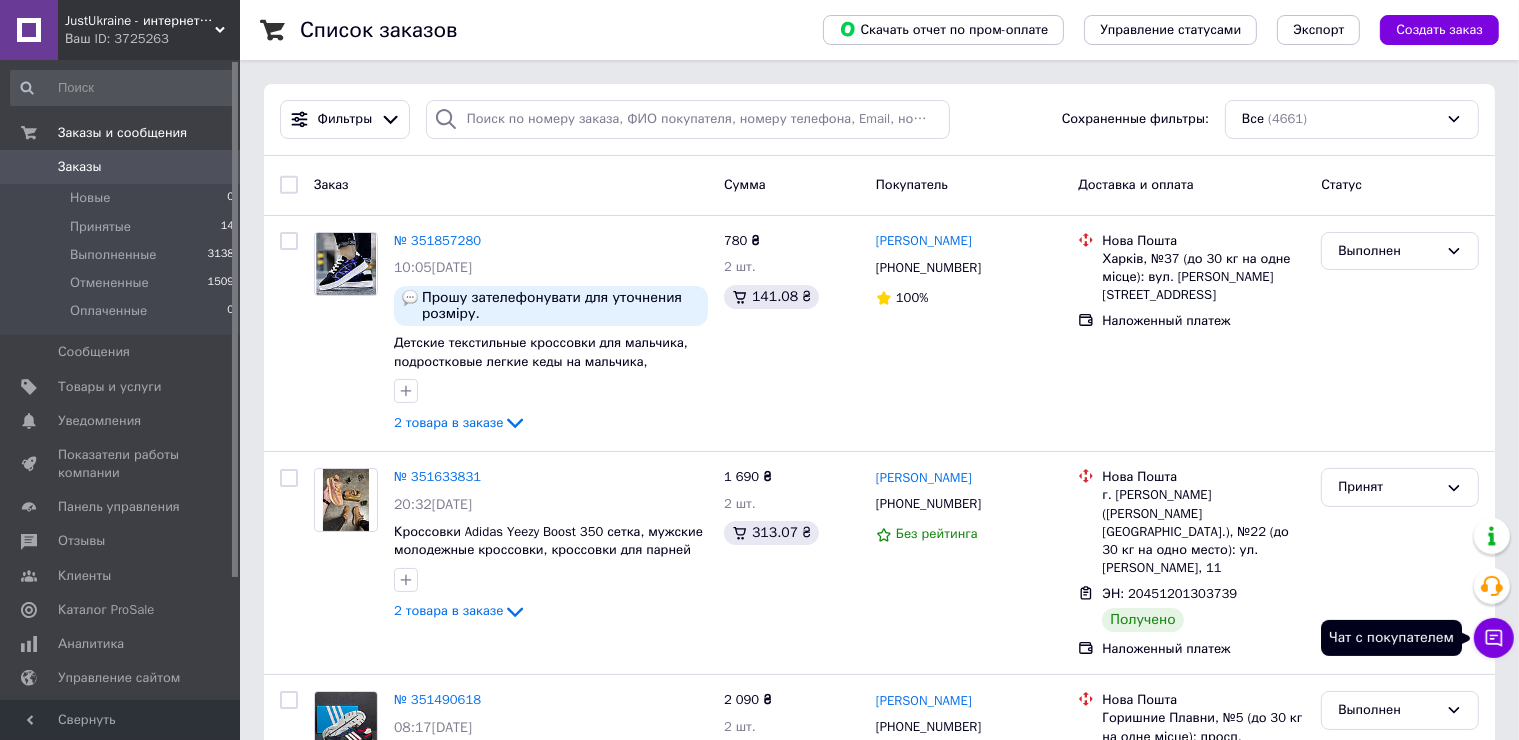 click on "Чат с покупателем" at bounding box center (1494, 638) 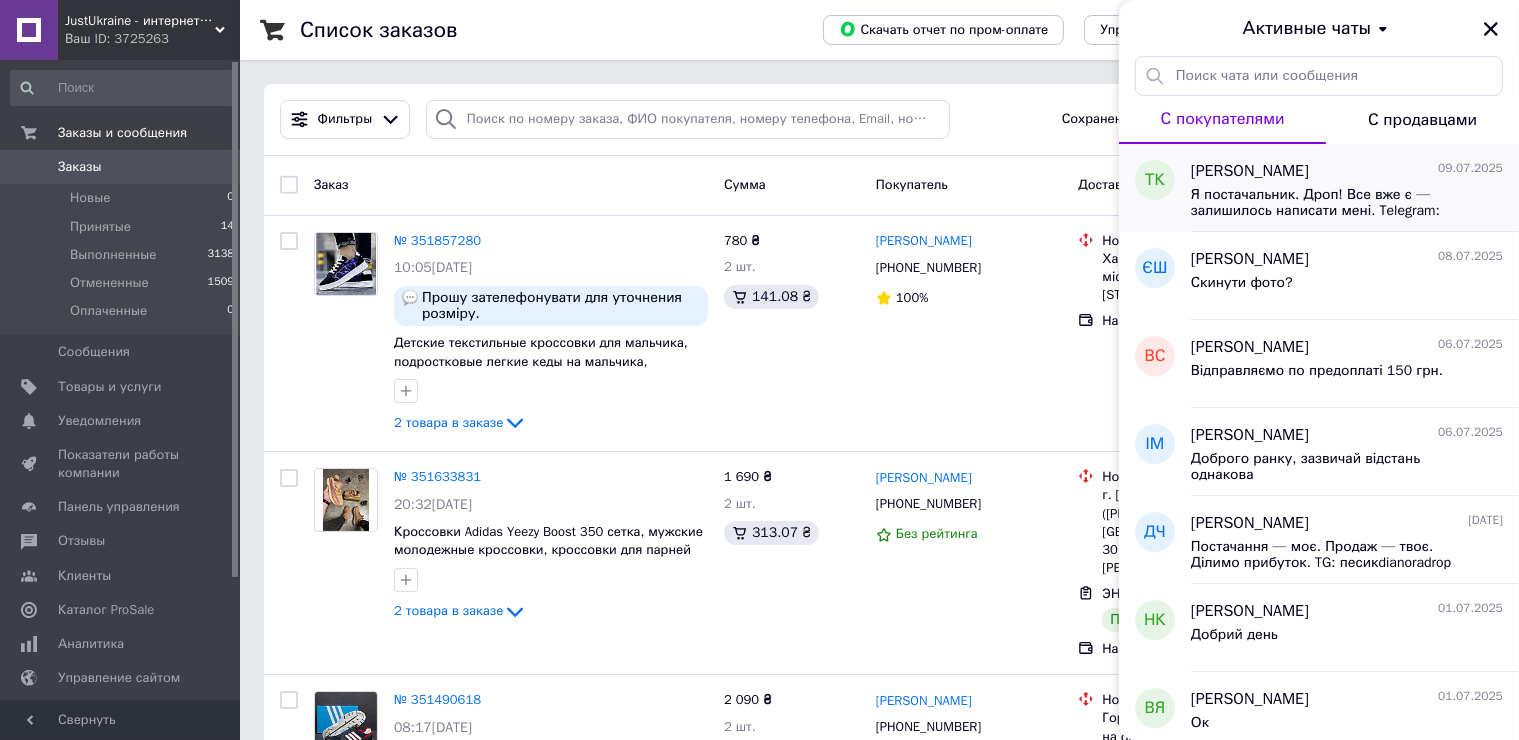 click on "Таня Косько 09.07.2025 Я постачальник. Дроп! Все вже є — залишилось написати мені. Telegram: песикdianor1" at bounding box center (1355, 188) 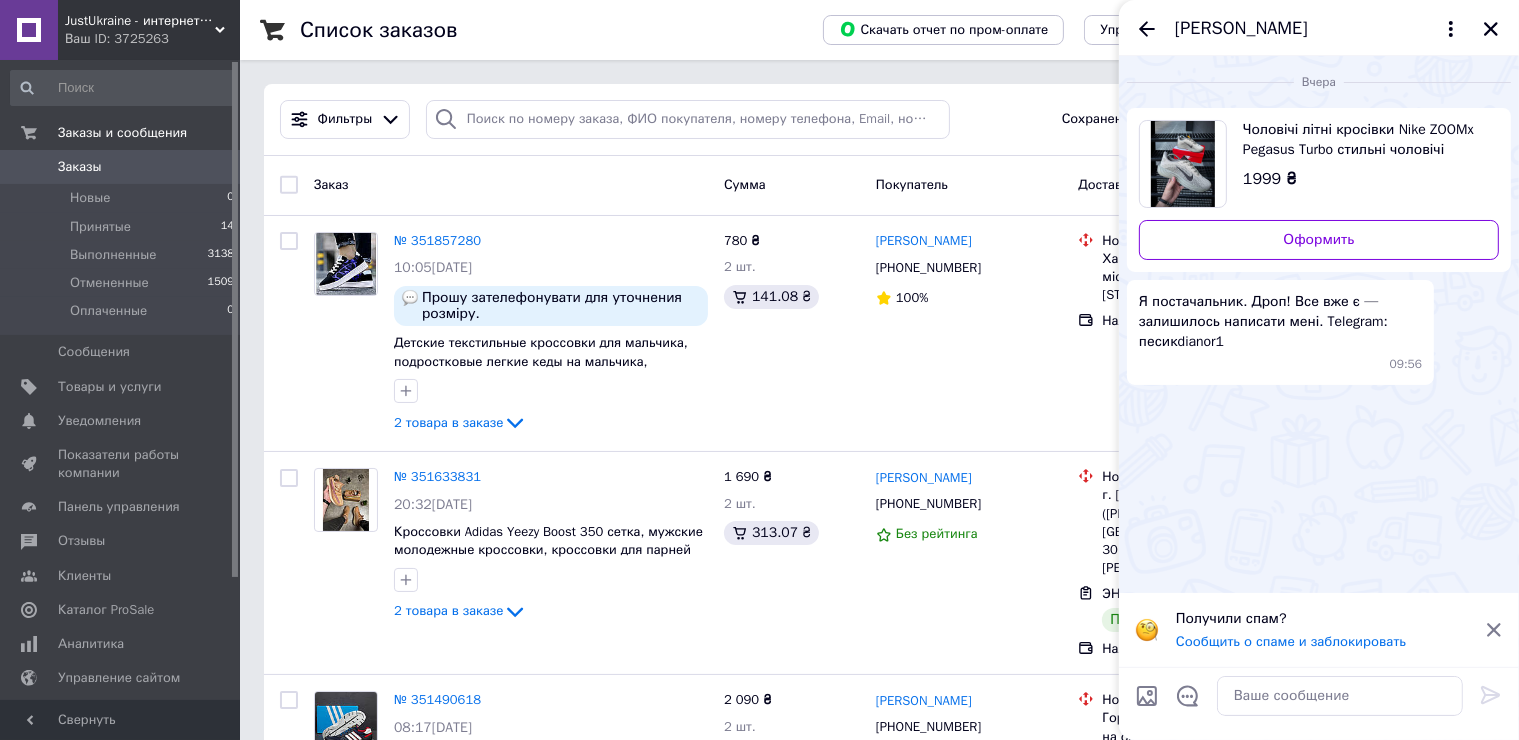 click on "Таня Косько" at bounding box center [1319, 28] 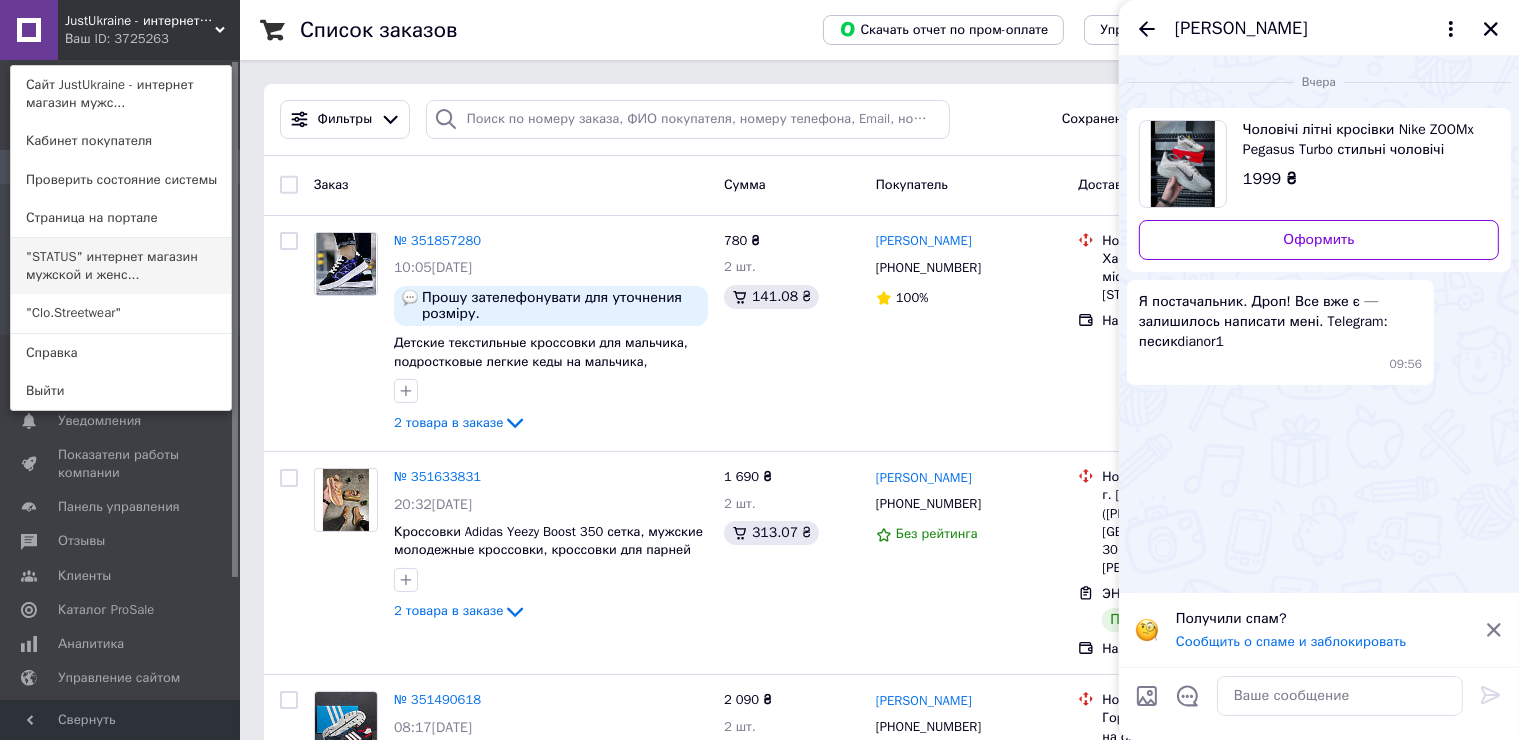 click on ""STATUS" интернет магазин мужской и женс..." at bounding box center [121, 266] 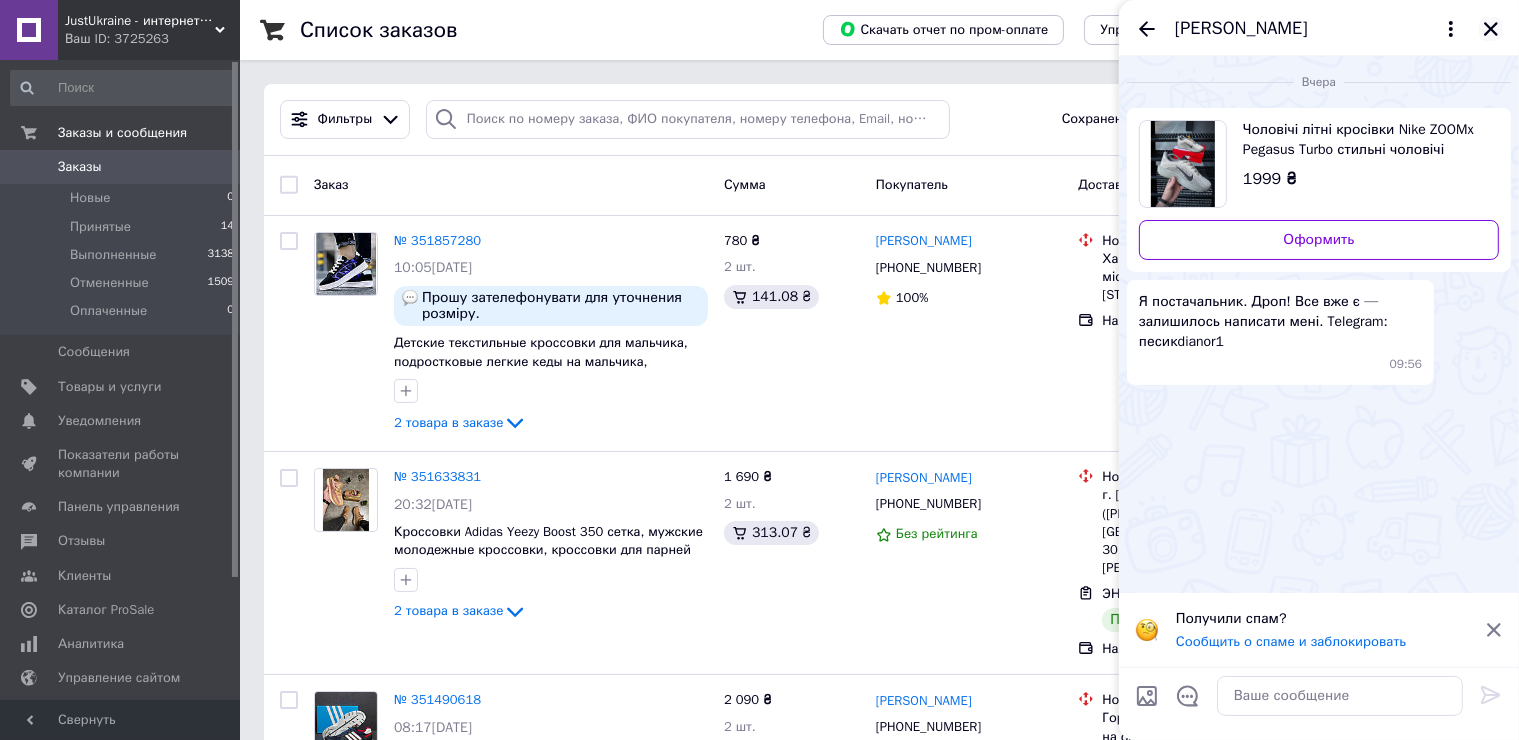 click 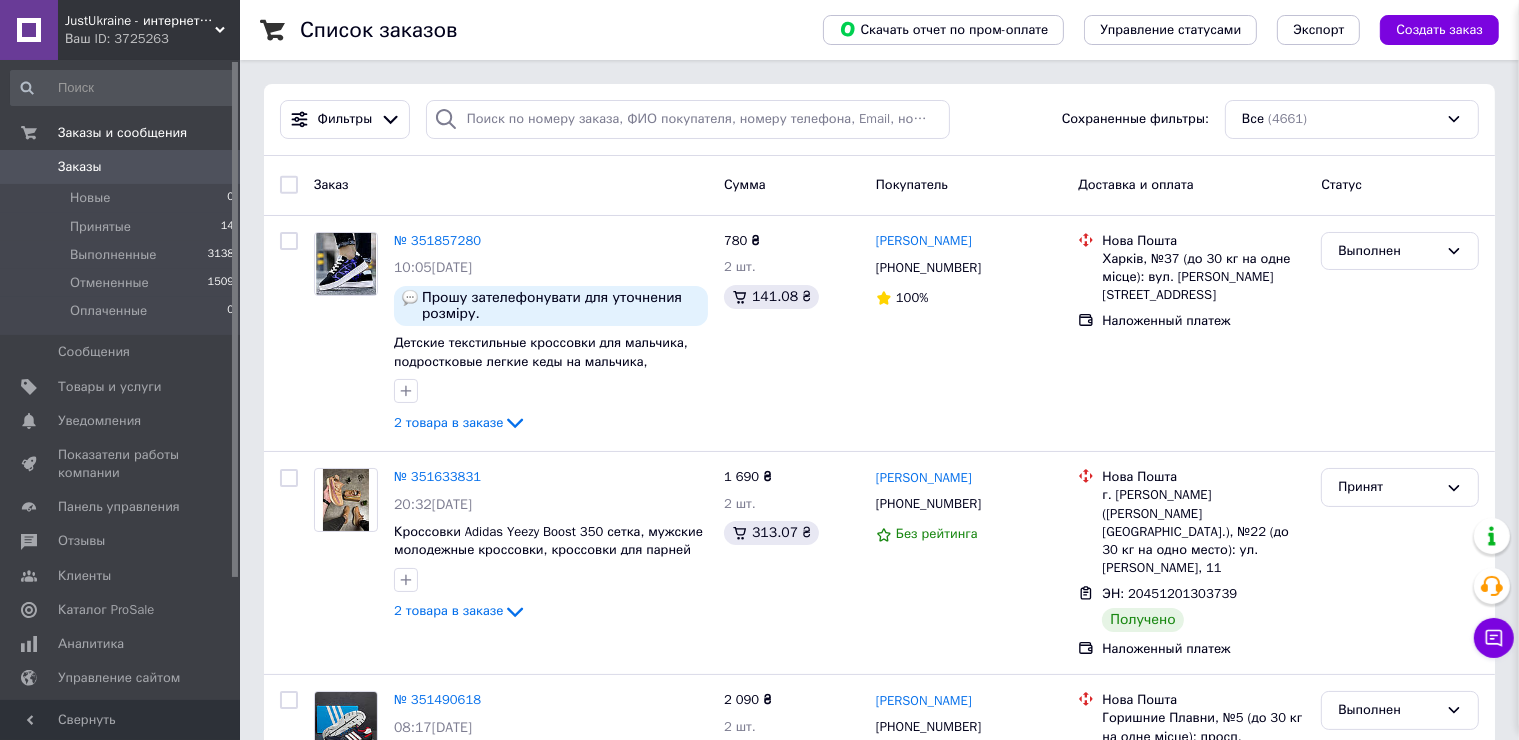 click on "Список заказов   Скачать отчет по пром-оплате Управление статусами Экспорт Создать заказ Фильтры Сохраненные фильтры: Все (4661) Заказ Сумма Покупатель Доставка и оплата Статус № 351857280 10:05, 09.07.2025 Прошу зателефонувати для уточнения розміру. Детские текстильные кроссовки для мальчика, подростковые легкие кеды на мальчика, подростковая обувь мальчик 2 товара в заказе 780 ₴ 2 шт. 141.08 ₴ Катерина Христенко +380632884917 100% Нова Пошта Харків, №37 (до 30 кг на одне місце): вул. Клочківська, 244 Наложенный платеж Выполнен № 351633831 20:32, 07.07.2025 2 товара в заказе 1 690 ₴ 2 шт. 313.07 ₴ 2 шт. 1" at bounding box center (879, 2184) 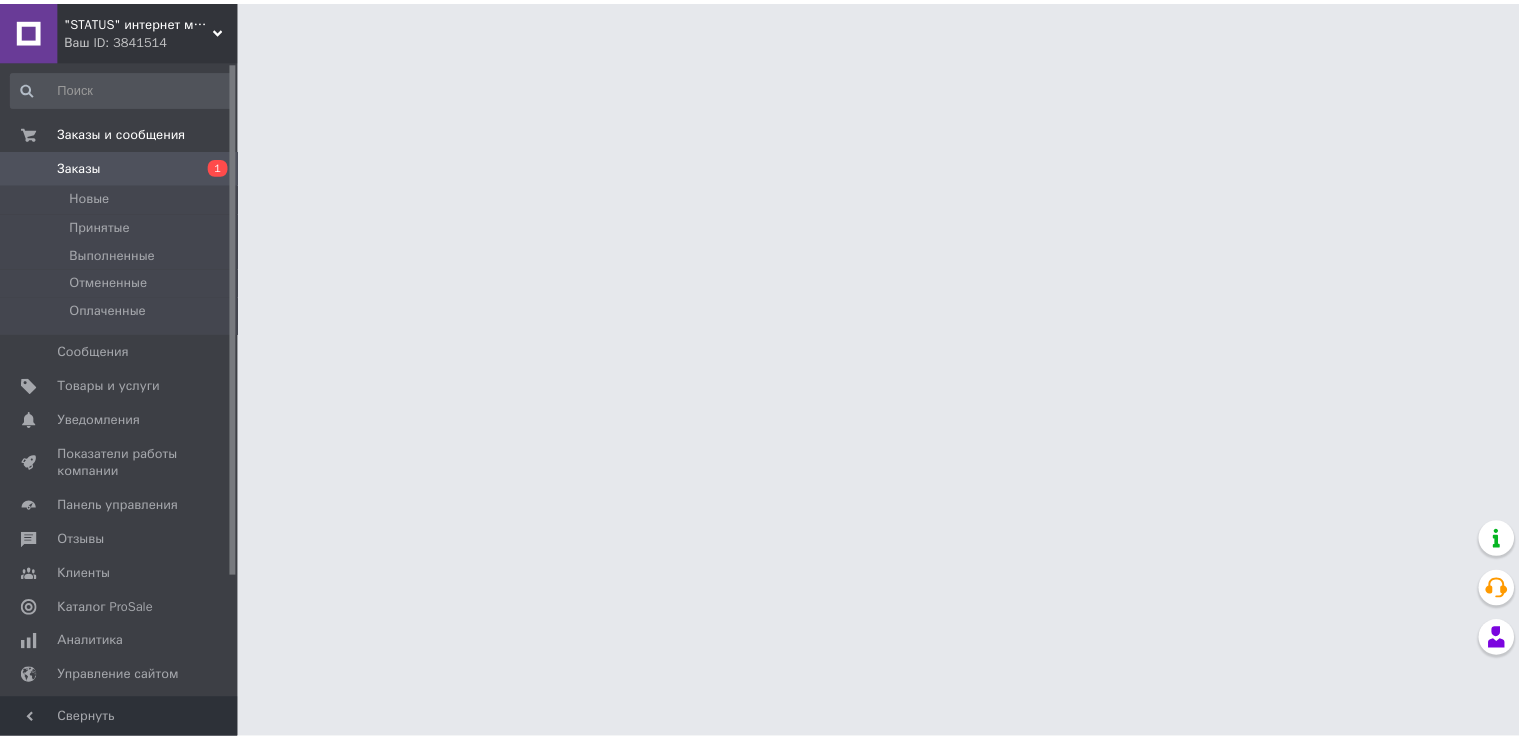 scroll, scrollTop: 0, scrollLeft: 0, axis: both 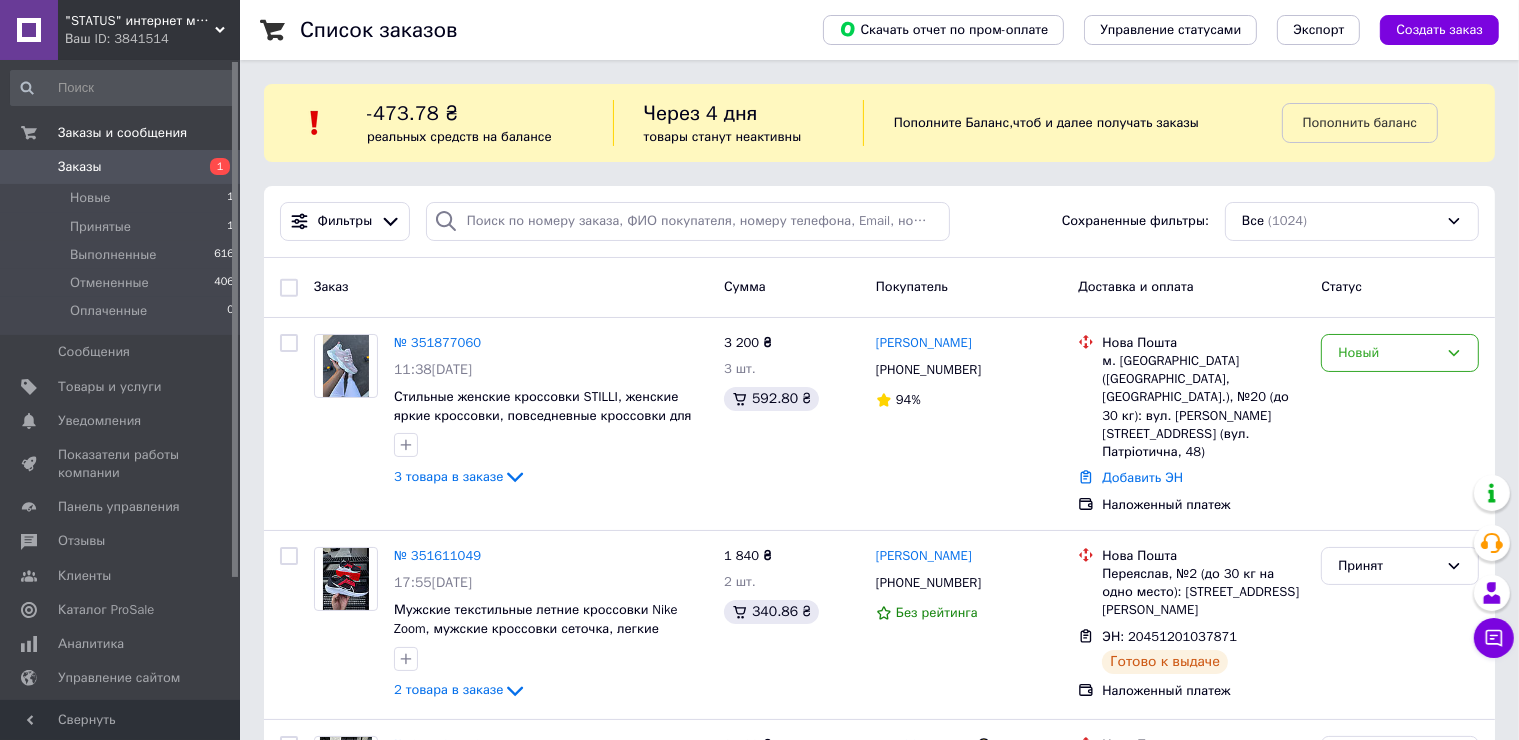click on "Ваш ID: 3841514" at bounding box center (152, 39) 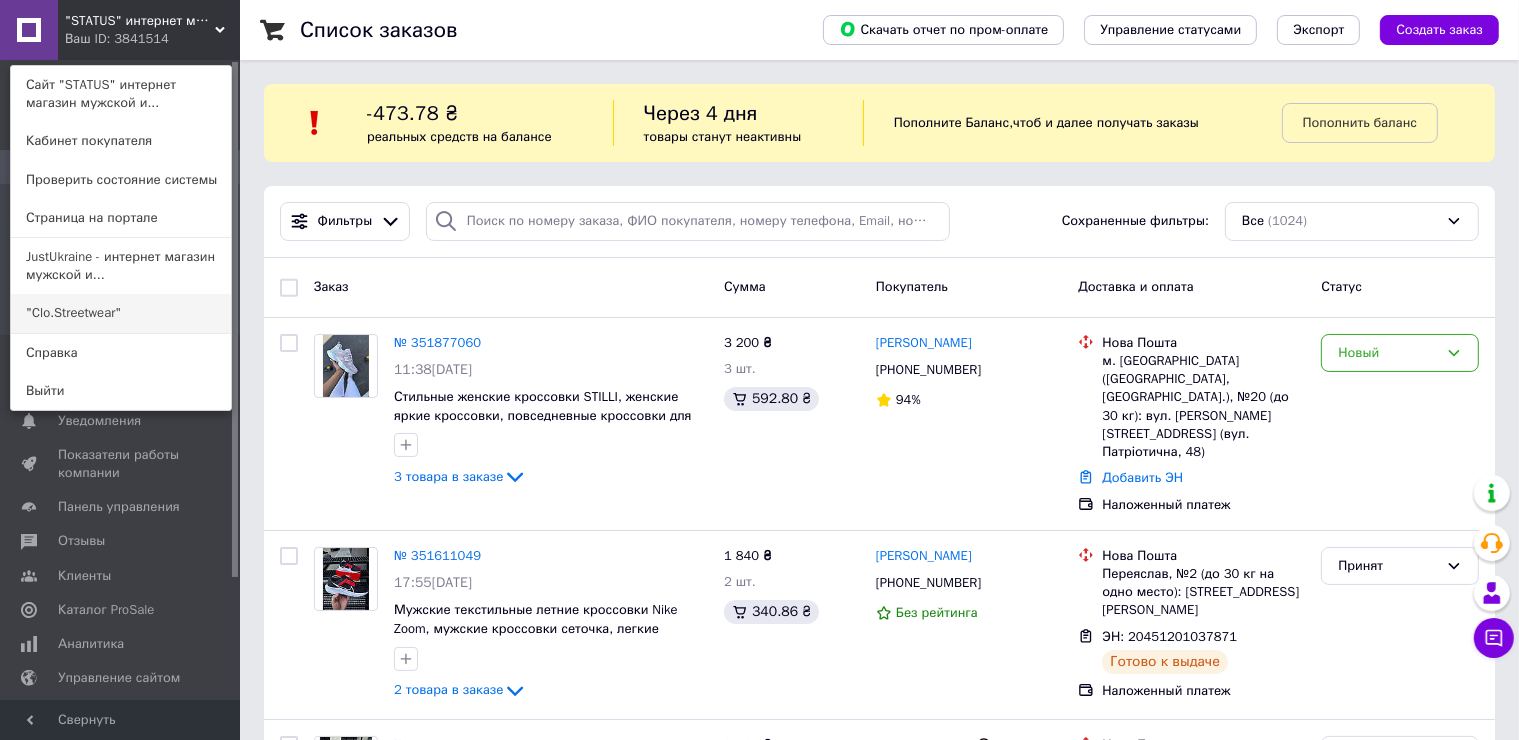click on ""Clo.Streetwear"" at bounding box center [121, 313] 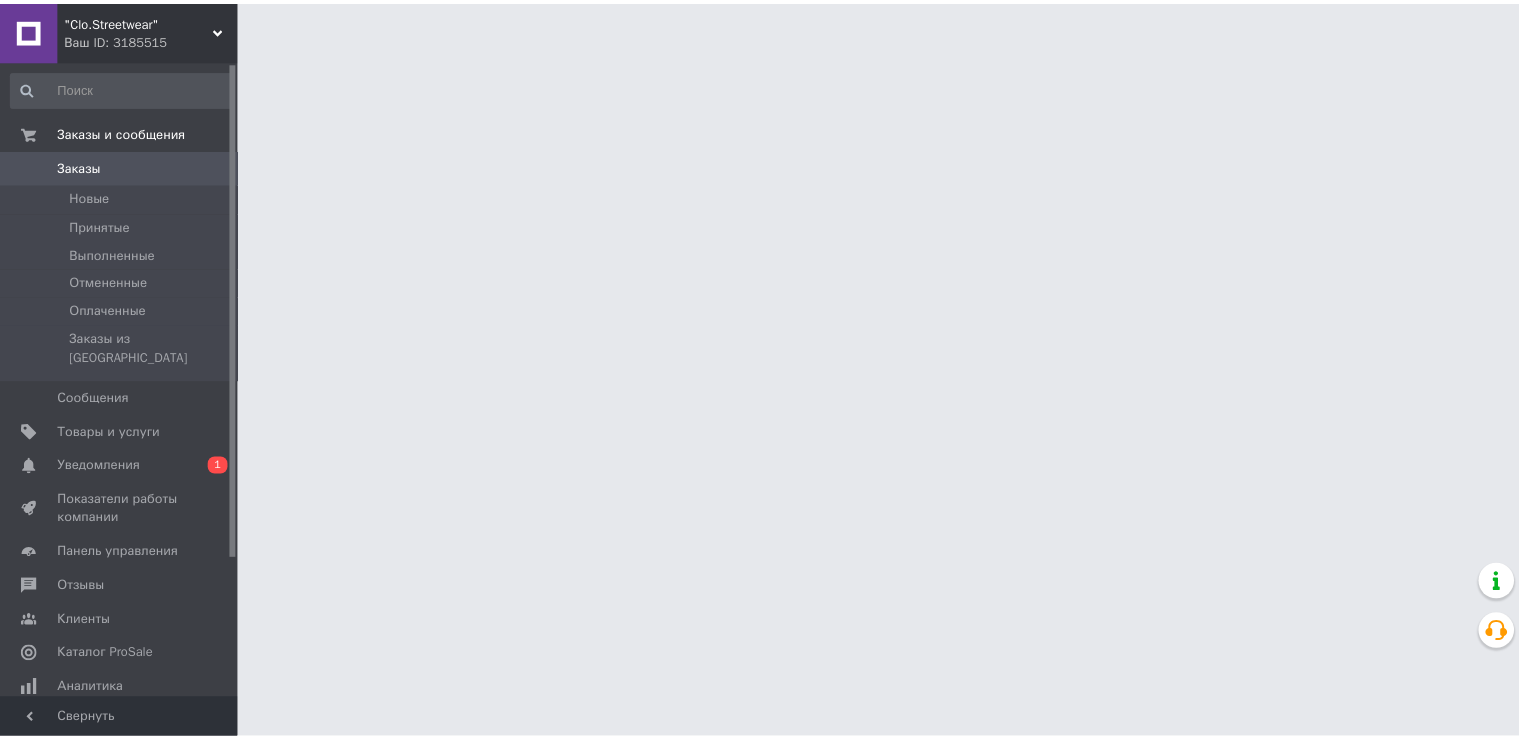 scroll, scrollTop: 0, scrollLeft: 0, axis: both 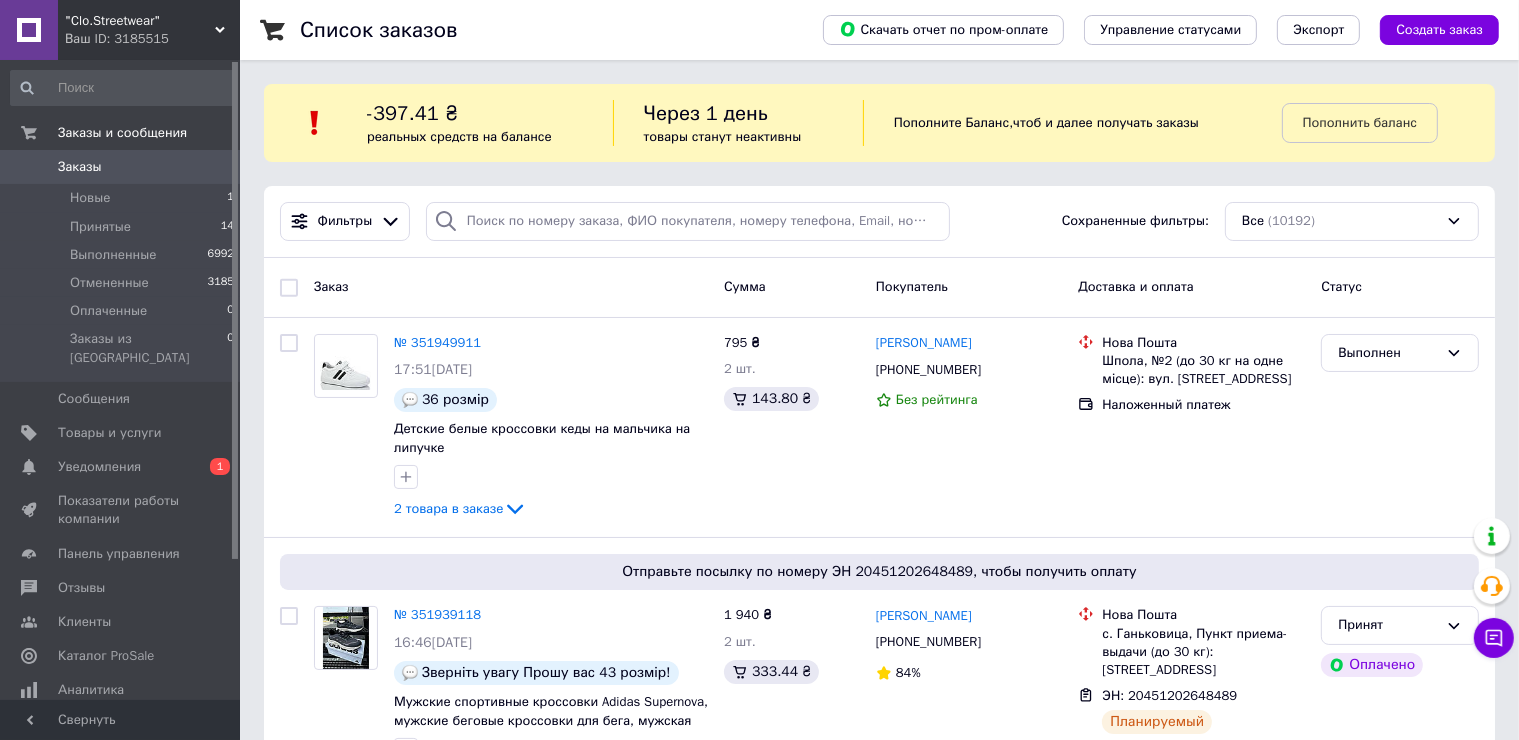 click on "Ваш ID: 3185515" at bounding box center (152, 39) 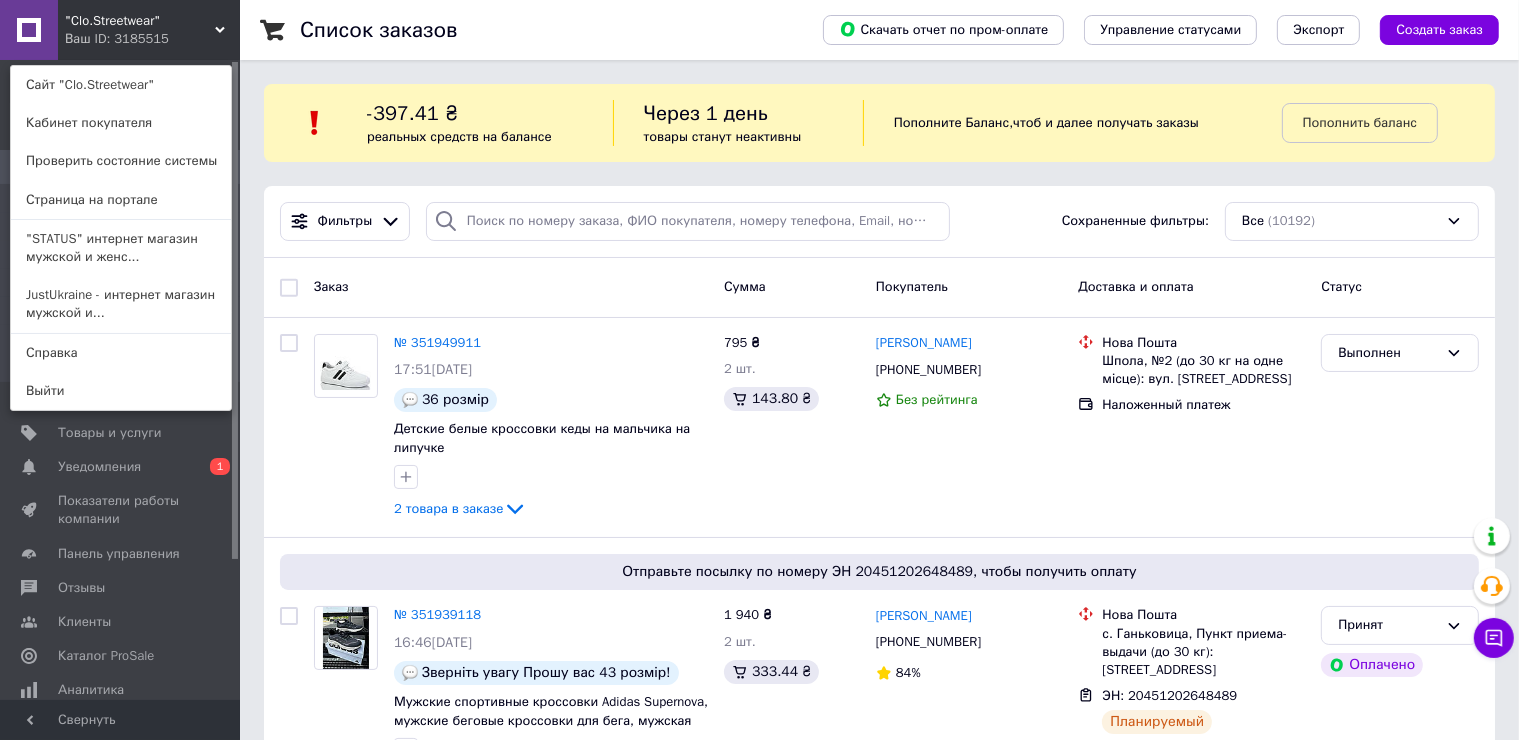 click on ""Clo.Streetwear"" at bounding box center [140, 21] 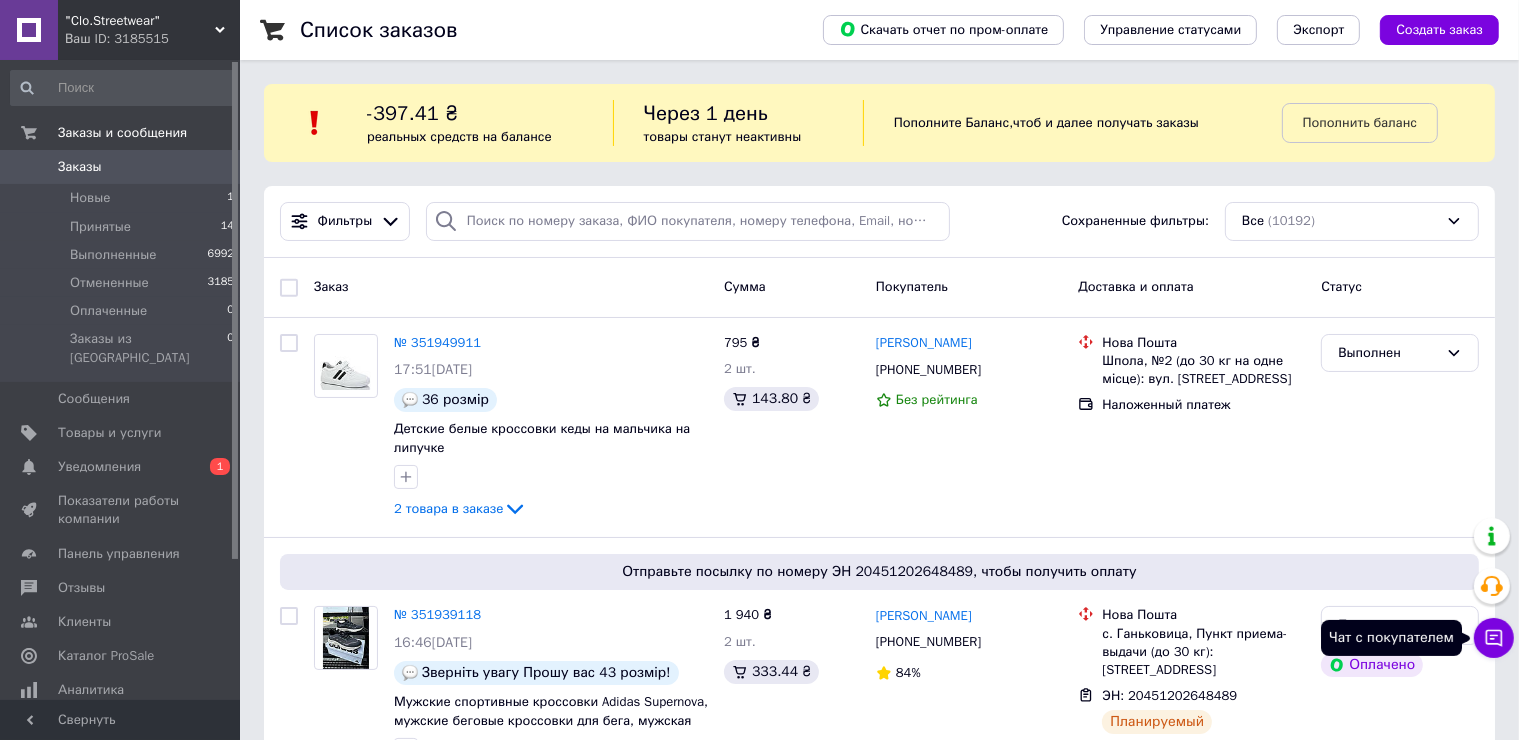 click 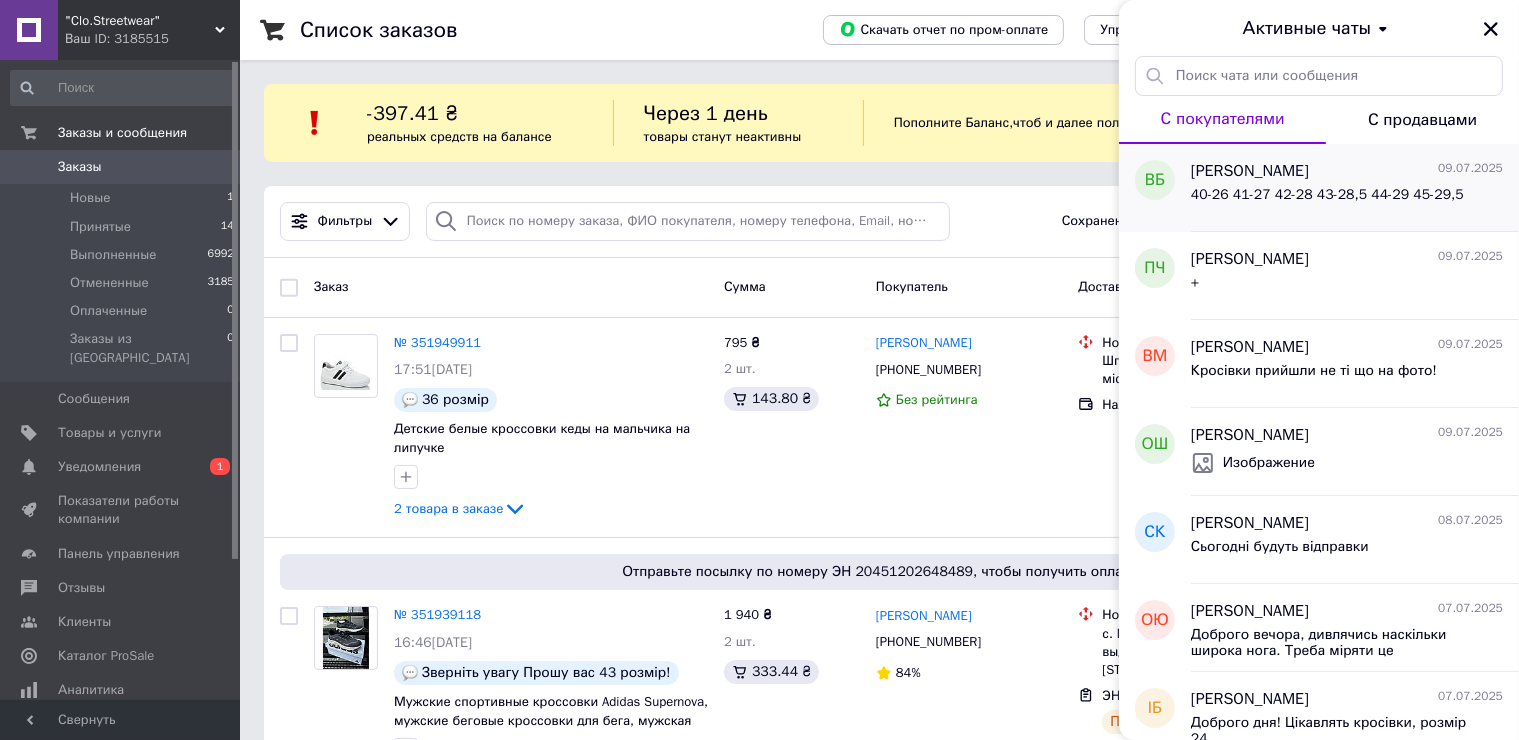 click on "40-26
41-27
42-28
43-28,5
44-29
45-29,5" at bounding box center [1327, 195] 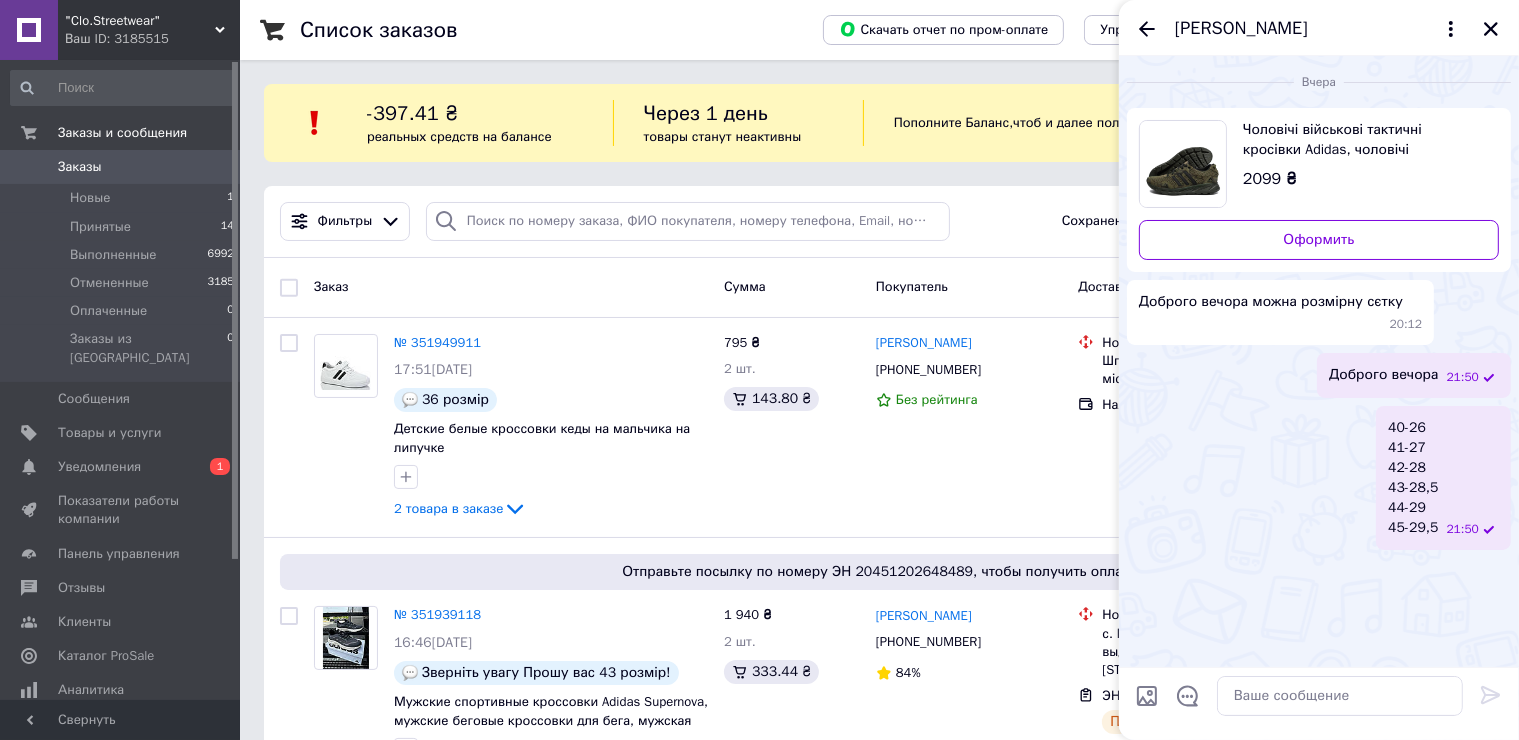 click on "Віталій Біюн" at bounding box center (1319, 28) 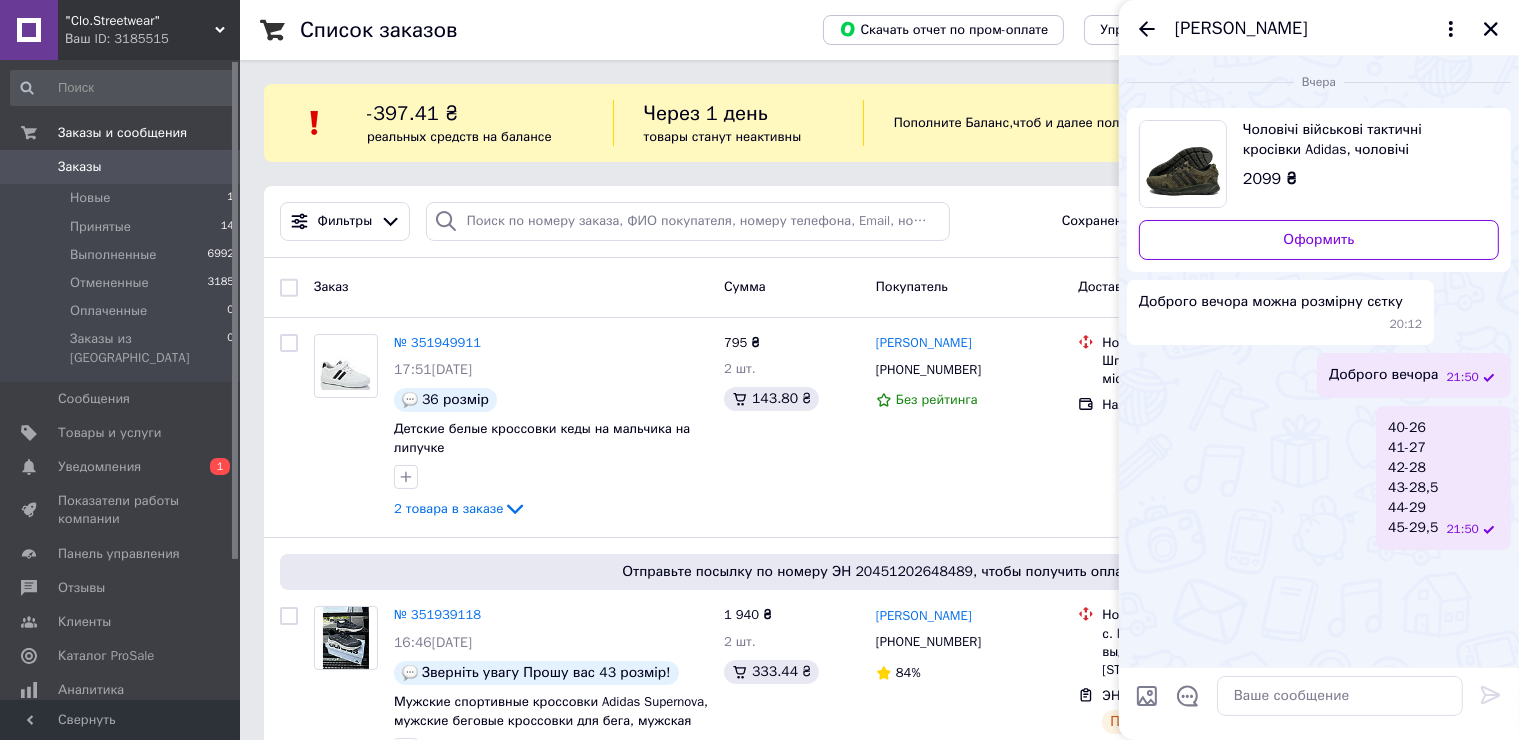 click on "Віталій Біюн" at bounding box center (1319, 28) 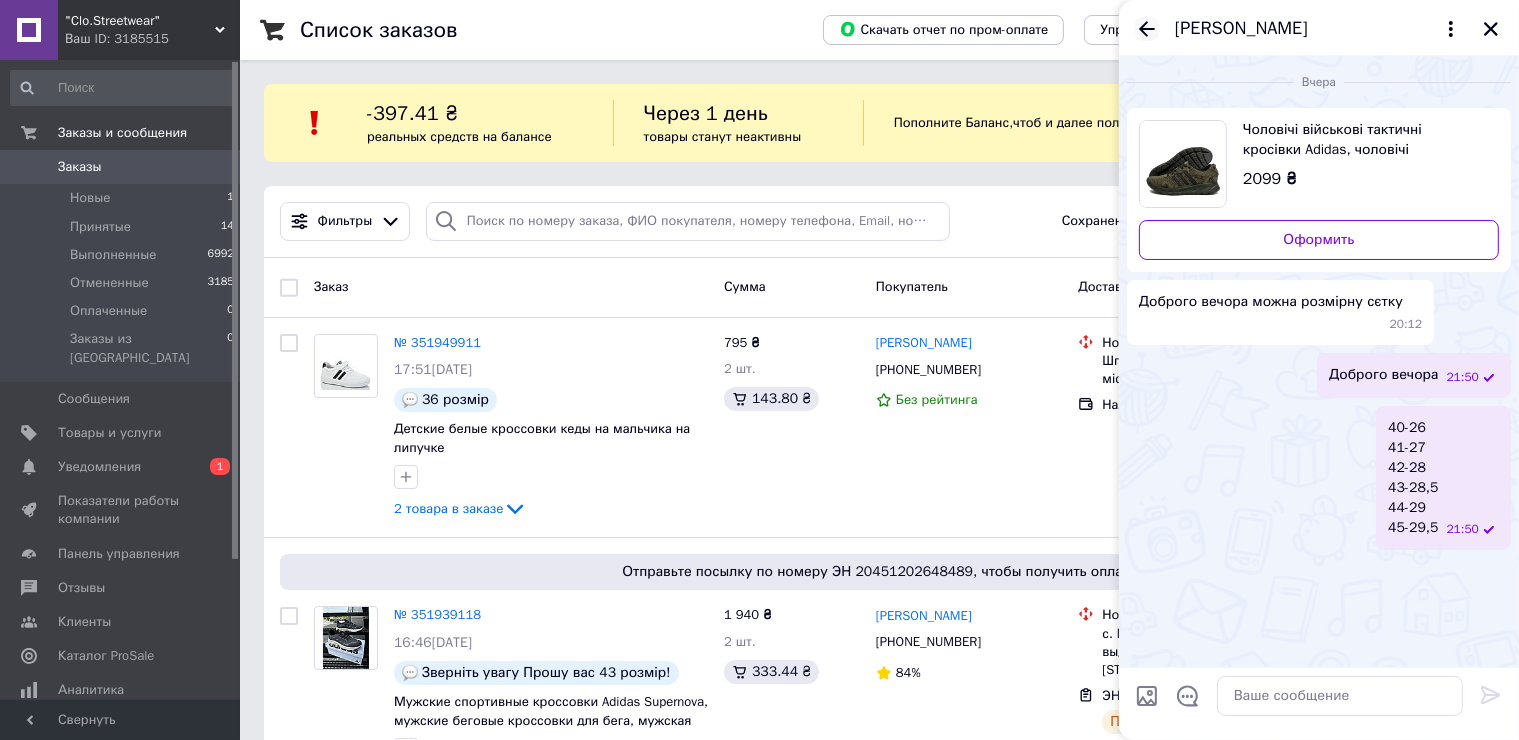 click 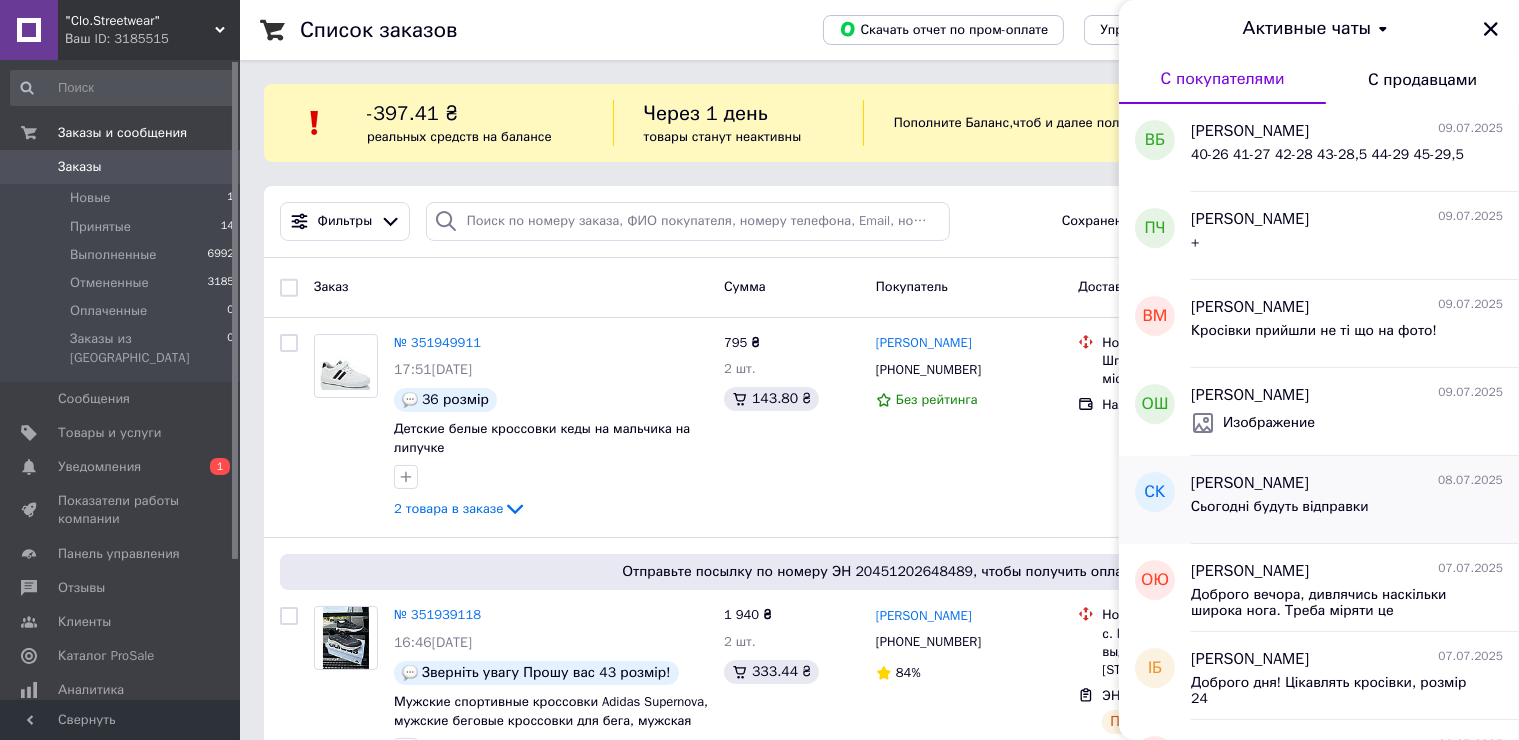 scroll, scrollTop: 100, scrollLeft: 0, axis: vertical 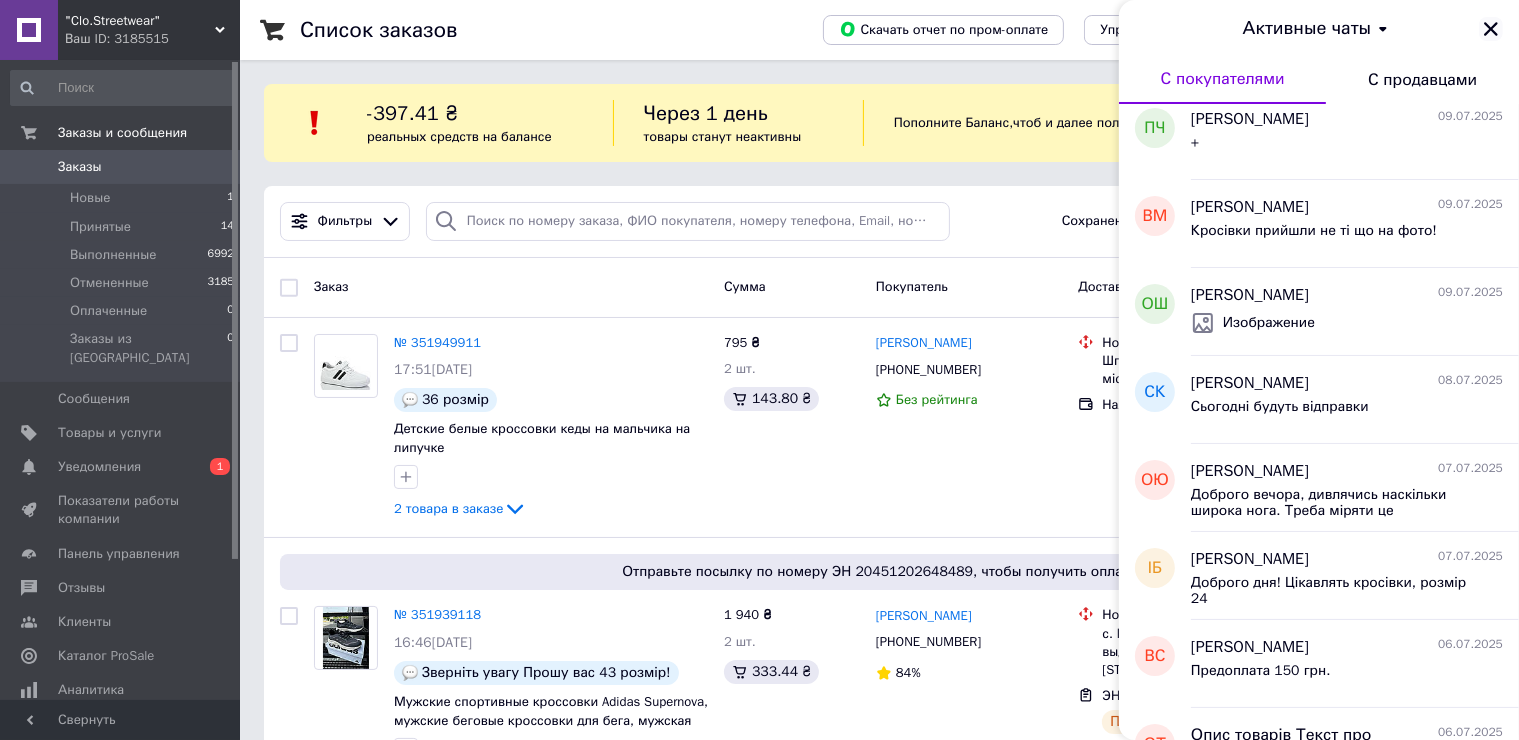 click 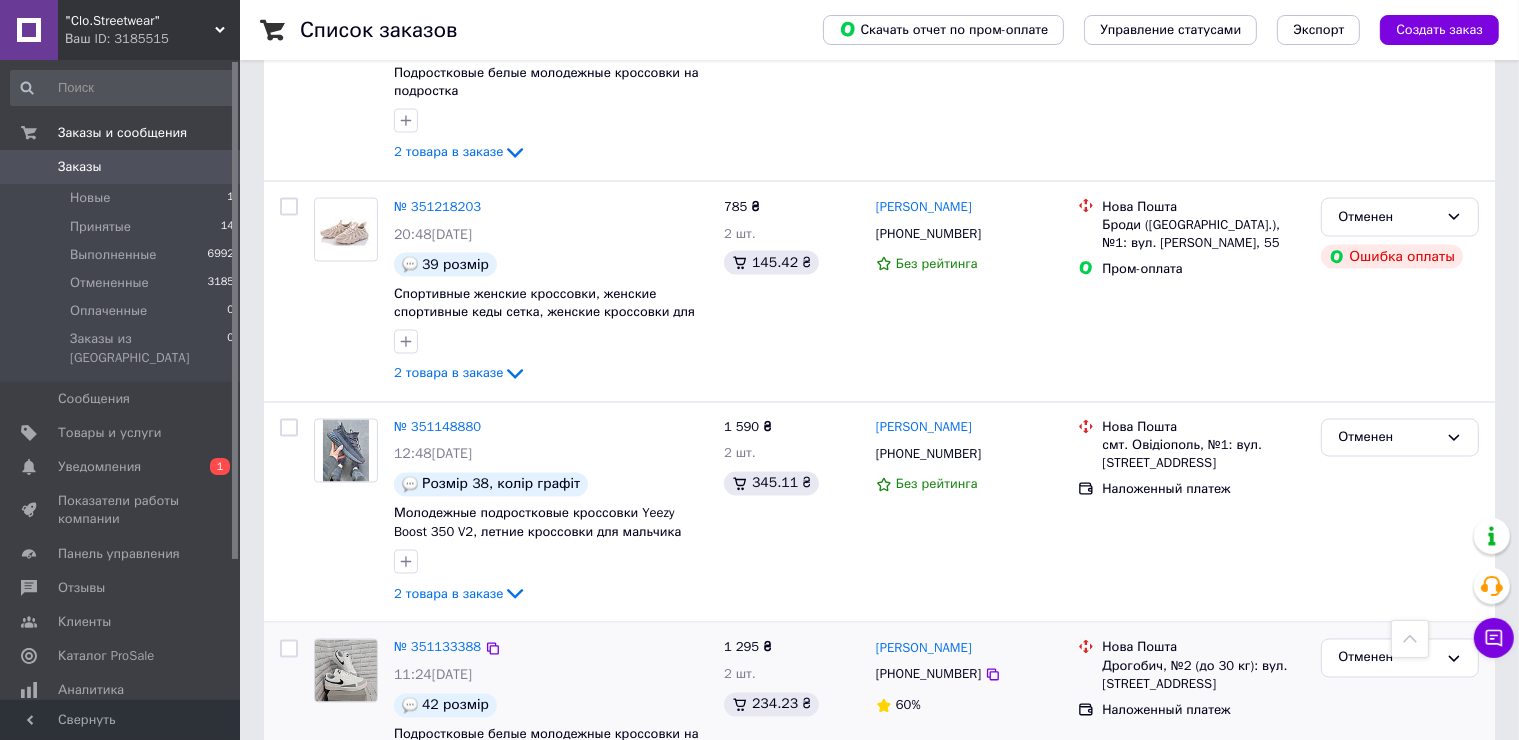 scroll, scrollTop: 3781, scrollLeft: 0, axis: vertical 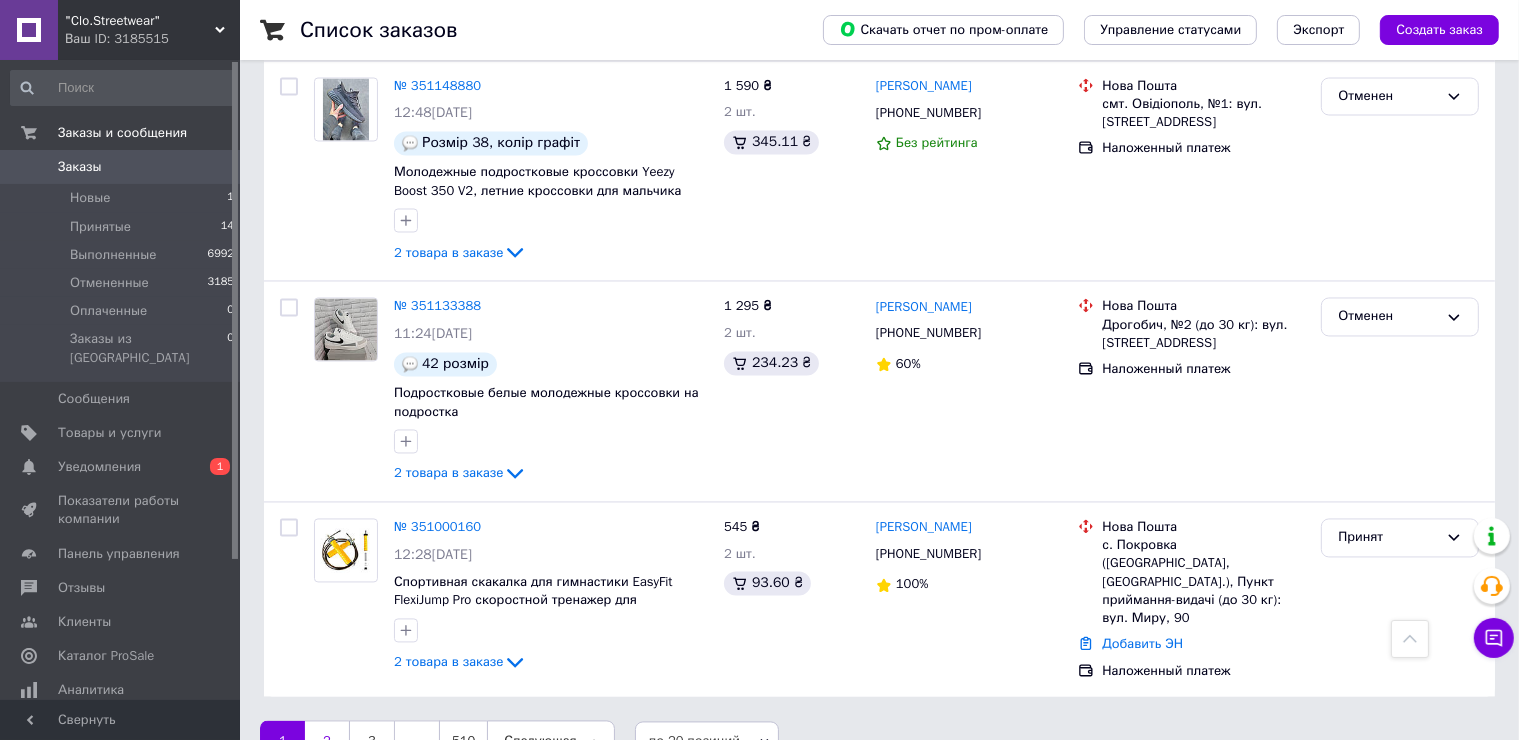 click on "2" at bounding box center [327, 742] 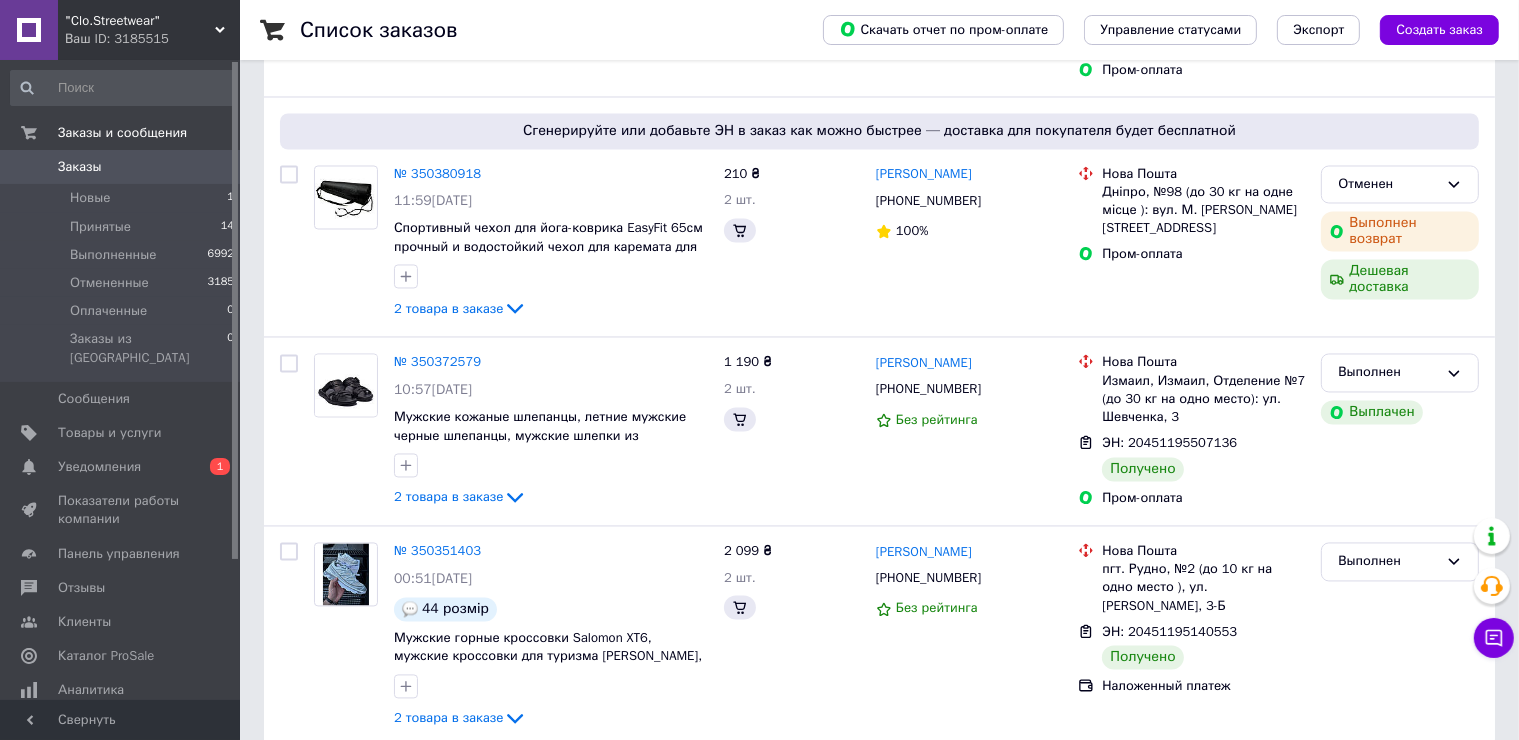 scroll, scrollTop: 0, scrollLeft: 0, axis: both 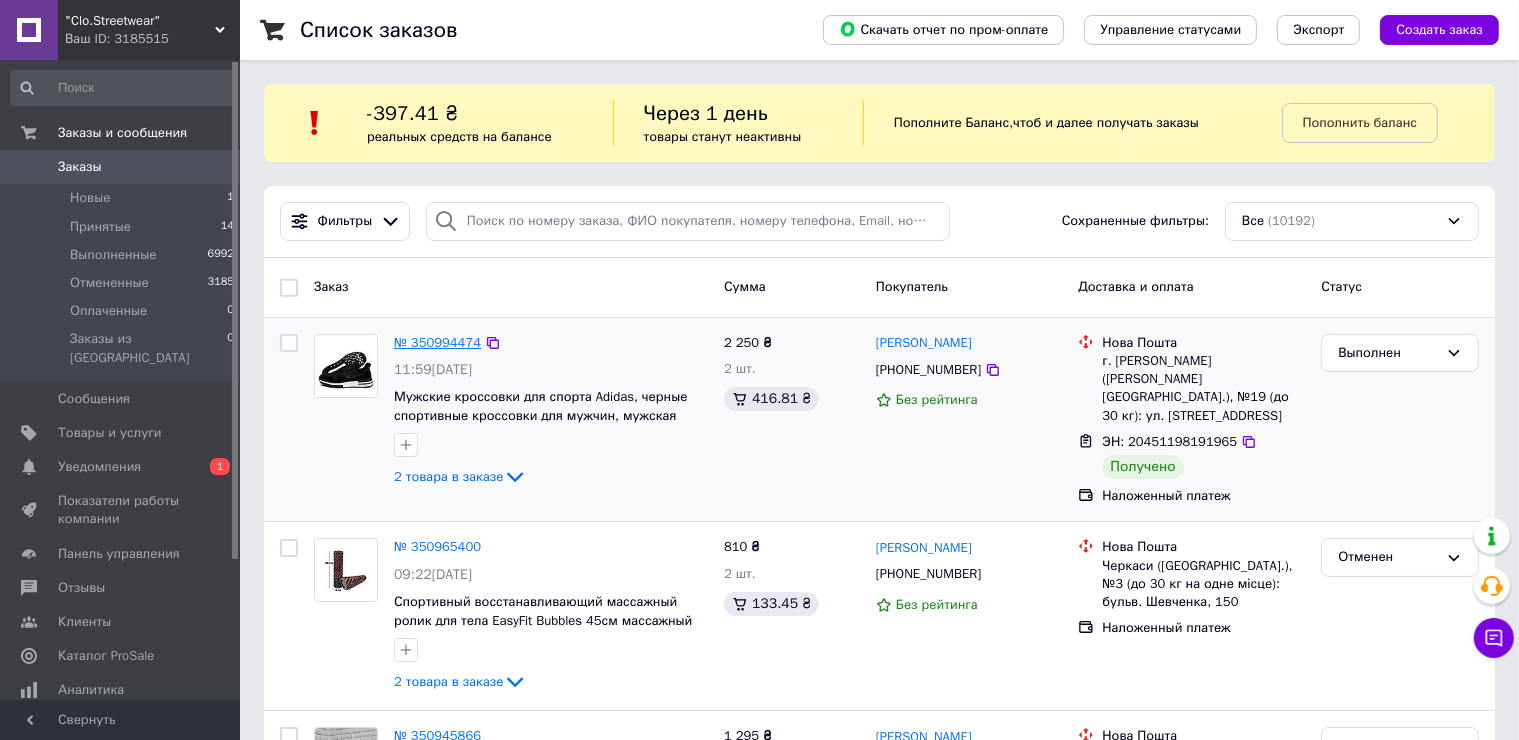 click on "№ 350994474" at bounding box center [437, 342] 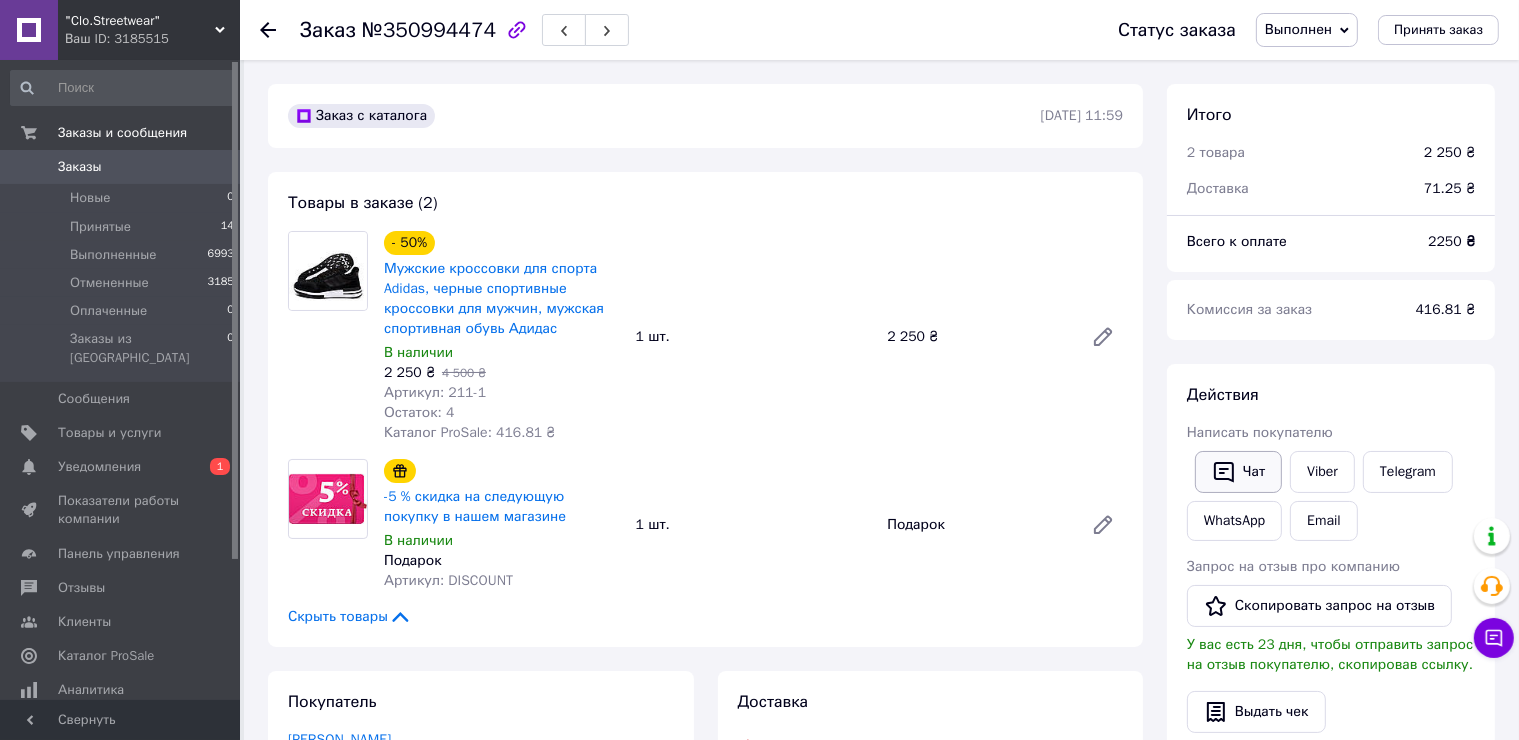 click 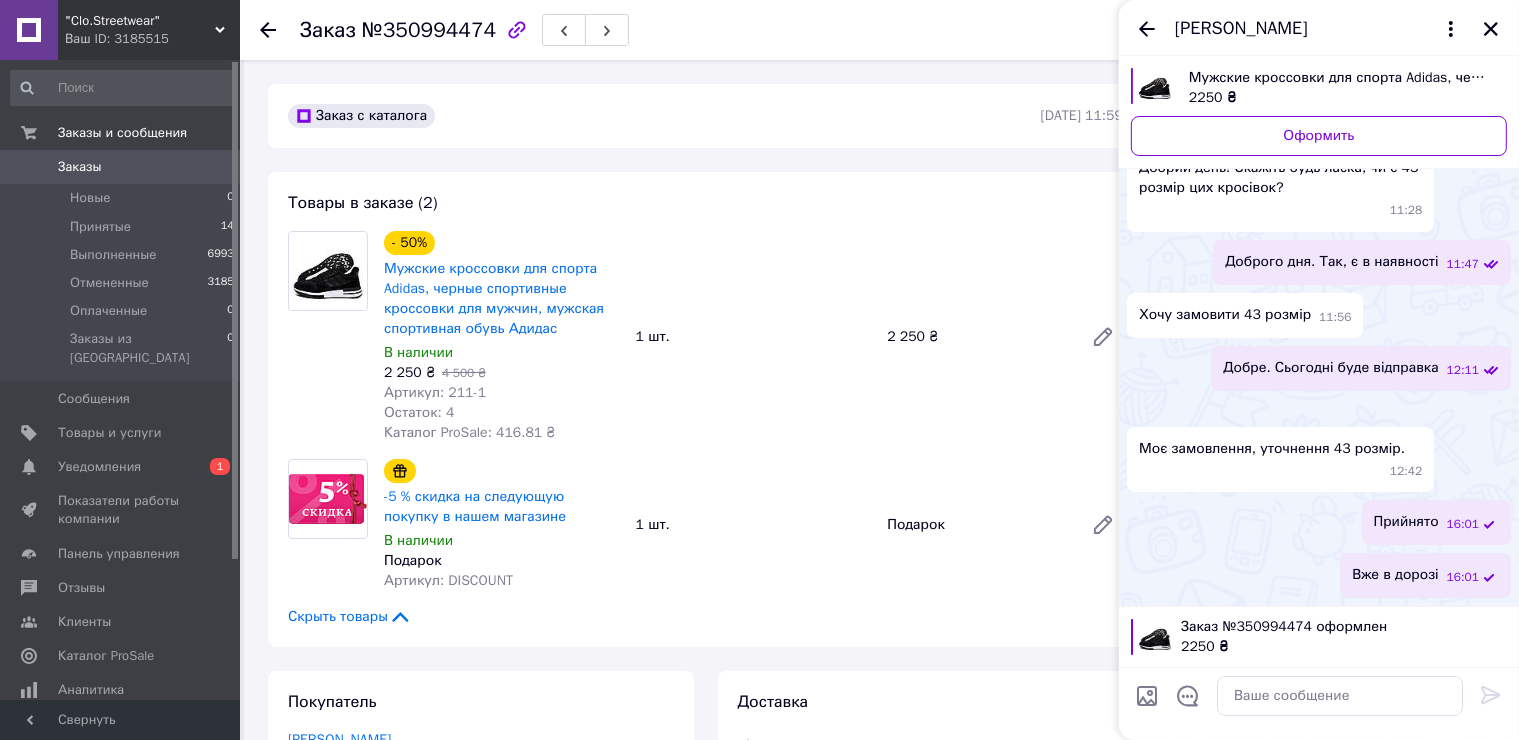 scroll, scrollTop: 362, scrollLeft: 0, axis: vertical 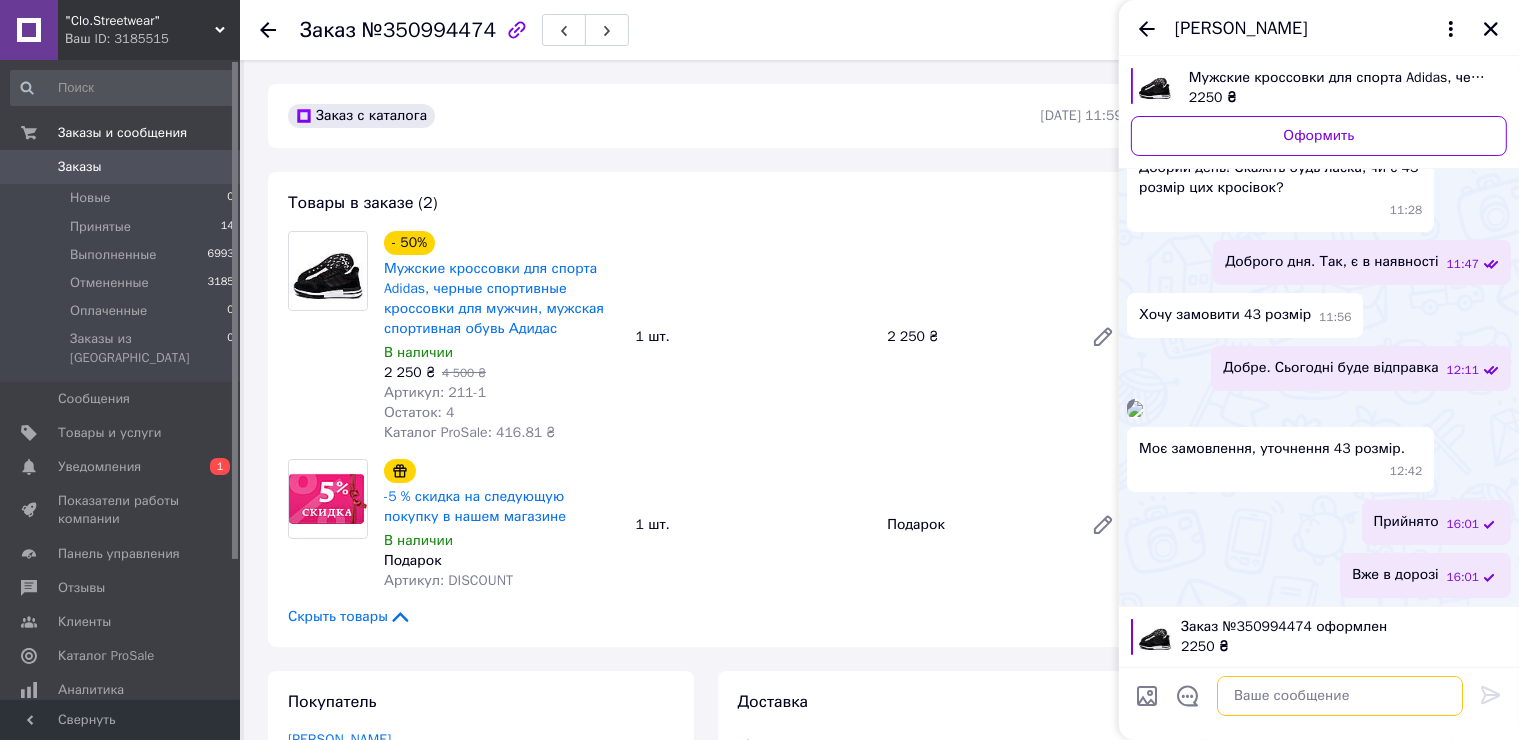 click at bounding box center [1340, 696] 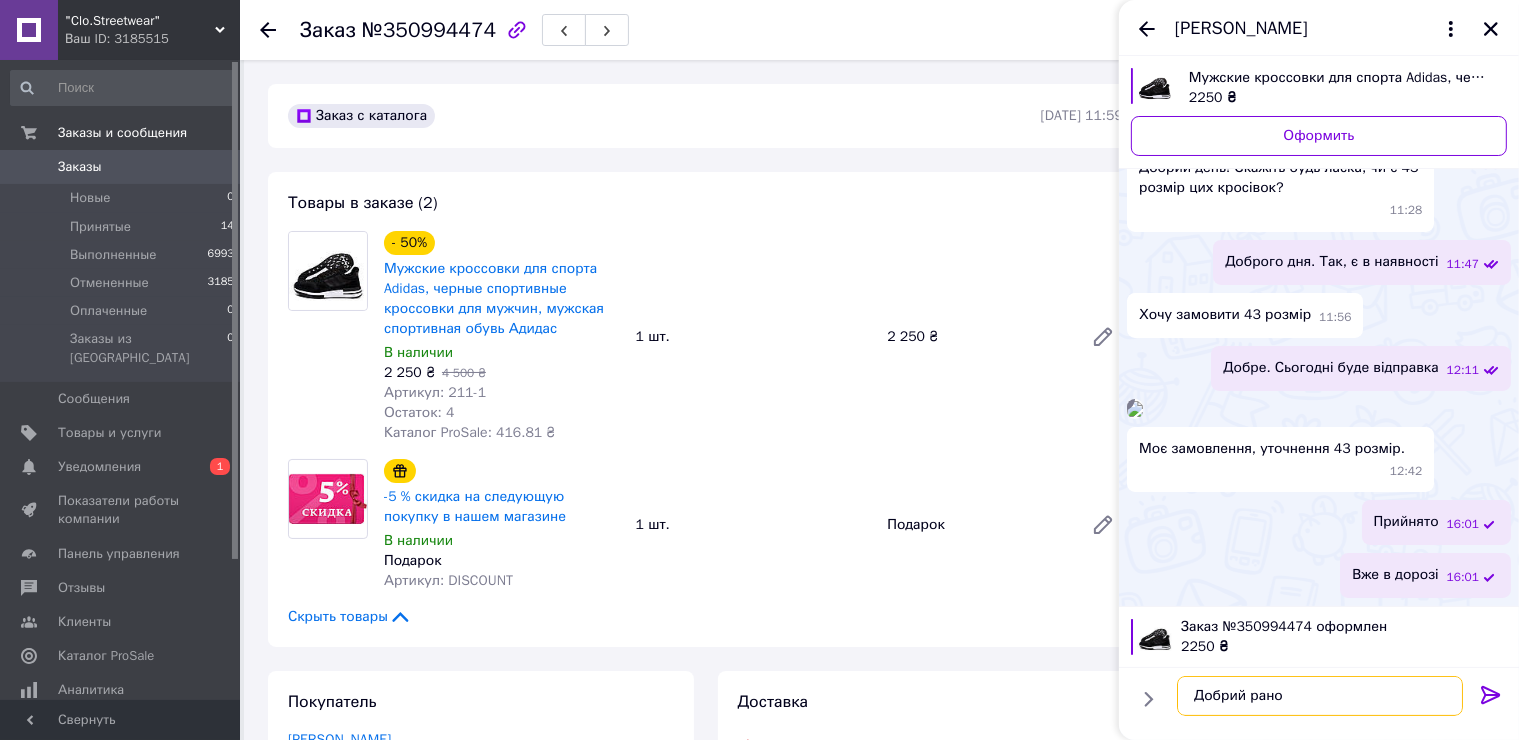 type on "Добрий ранок" 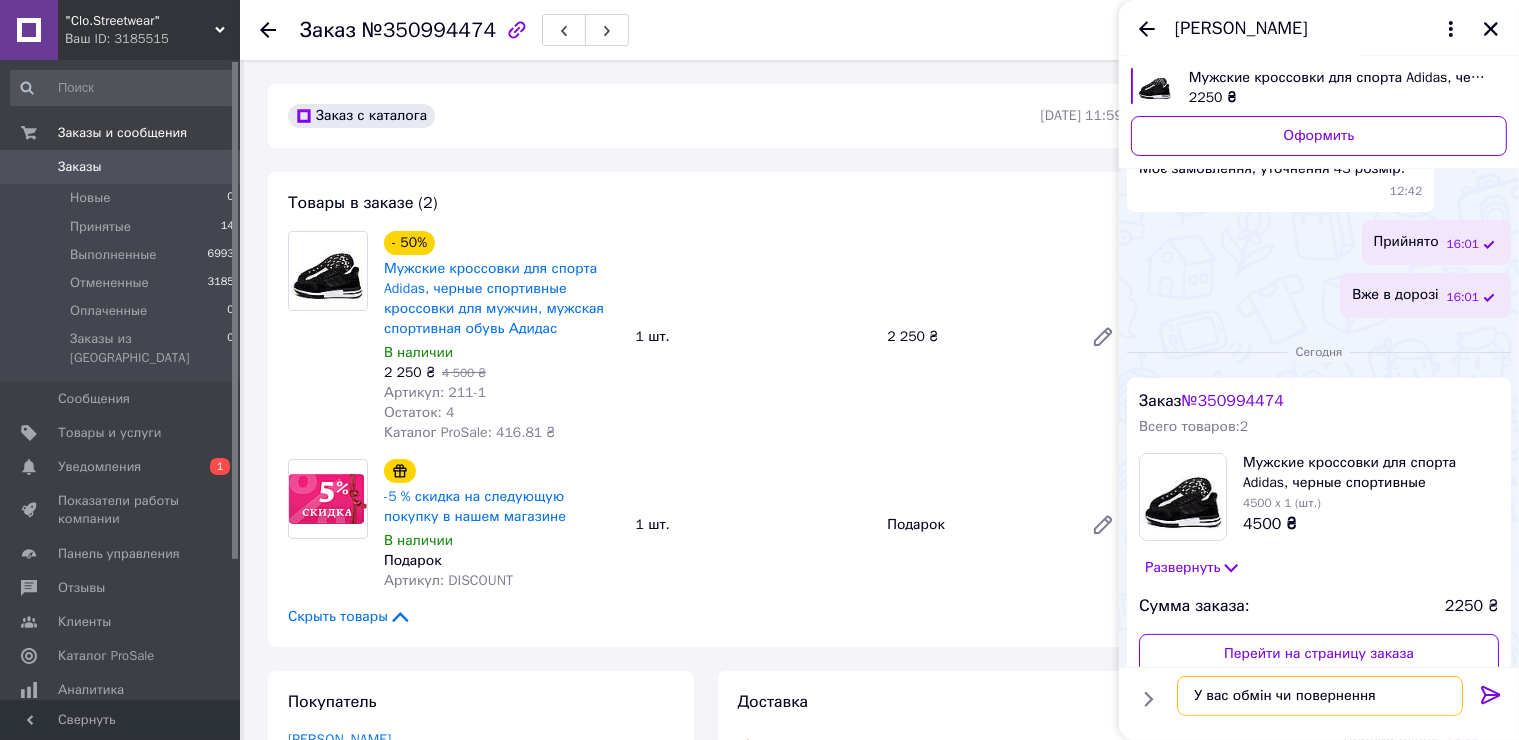 type on "У вас обмін чи повернення?" 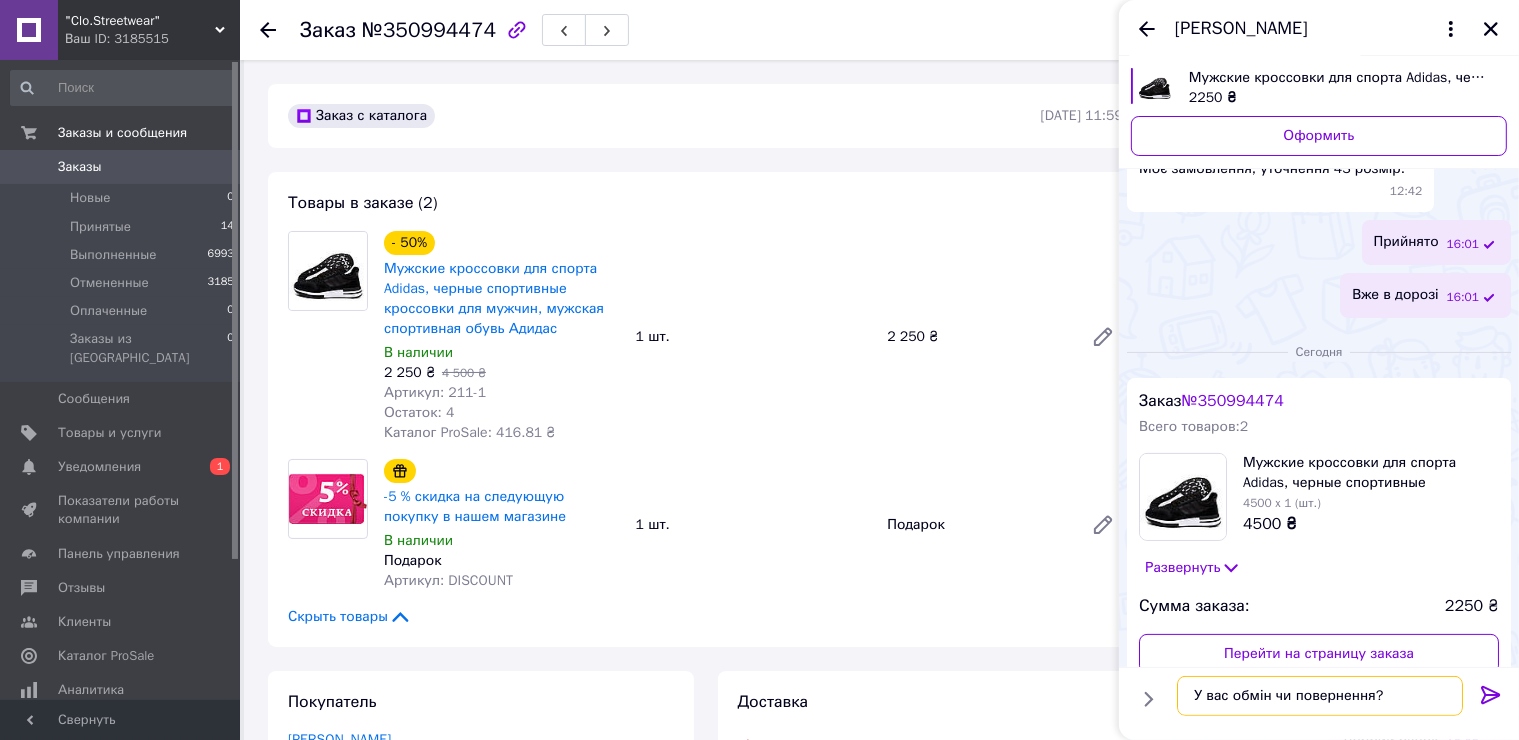 type 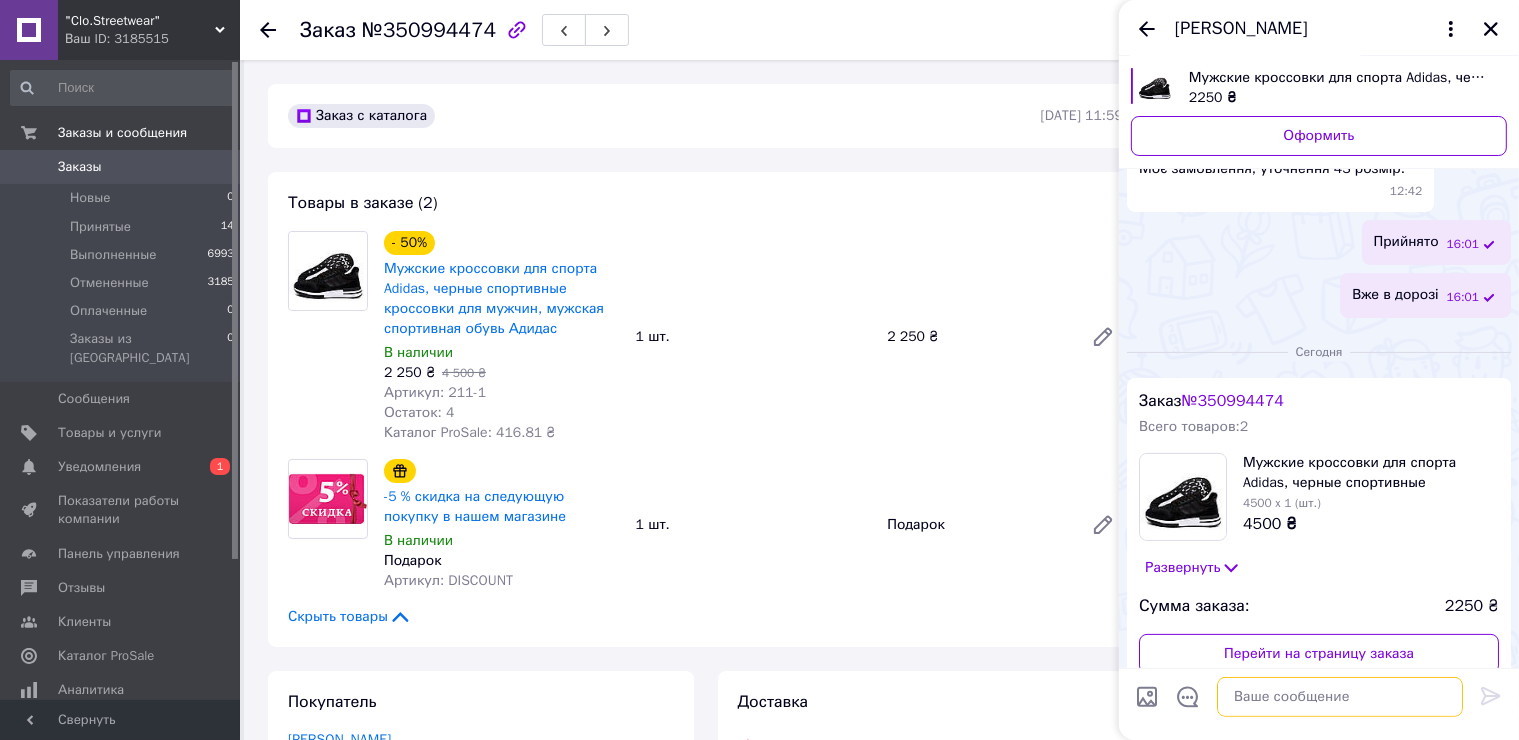 scroll, scrollTop: 800, scrollLeft: 0, axis: vertical 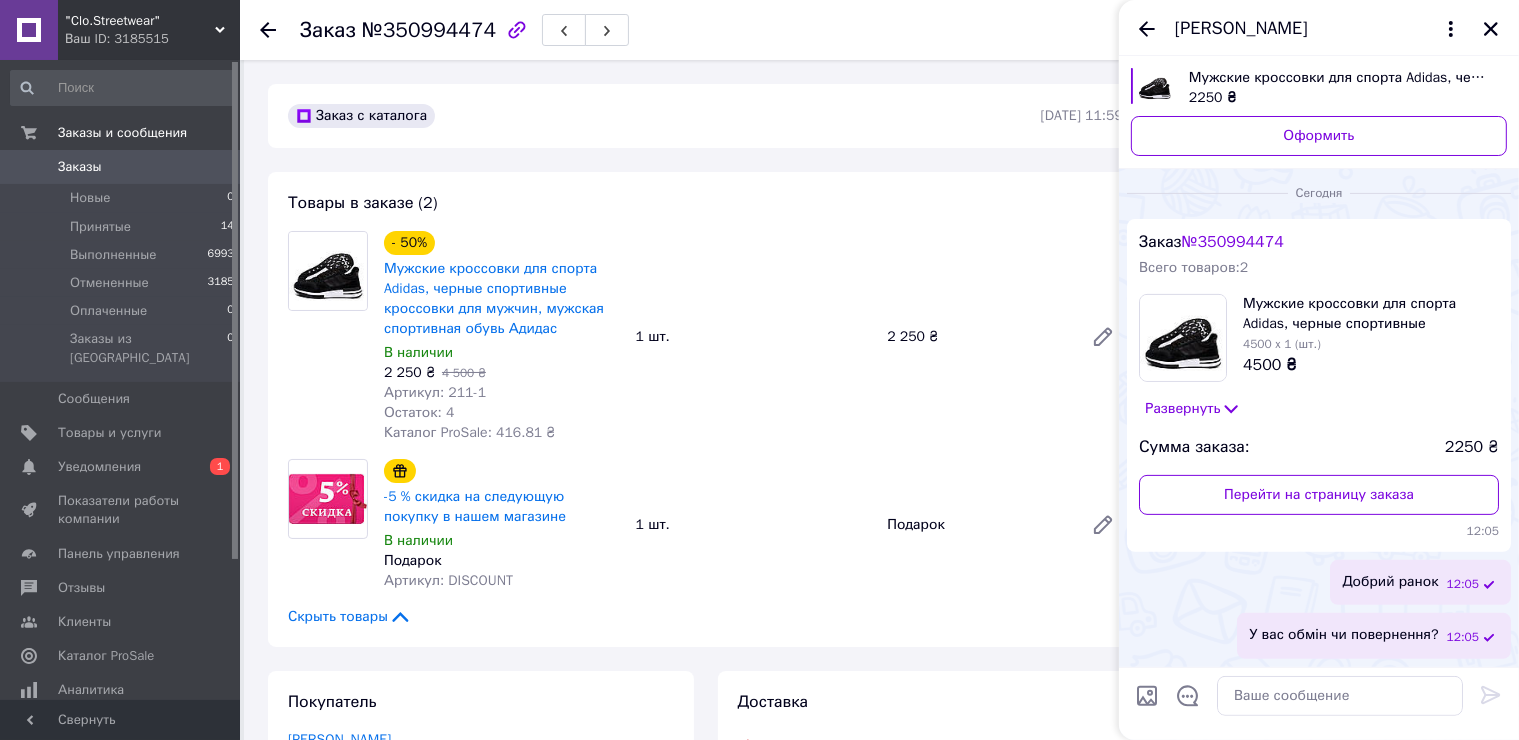 click 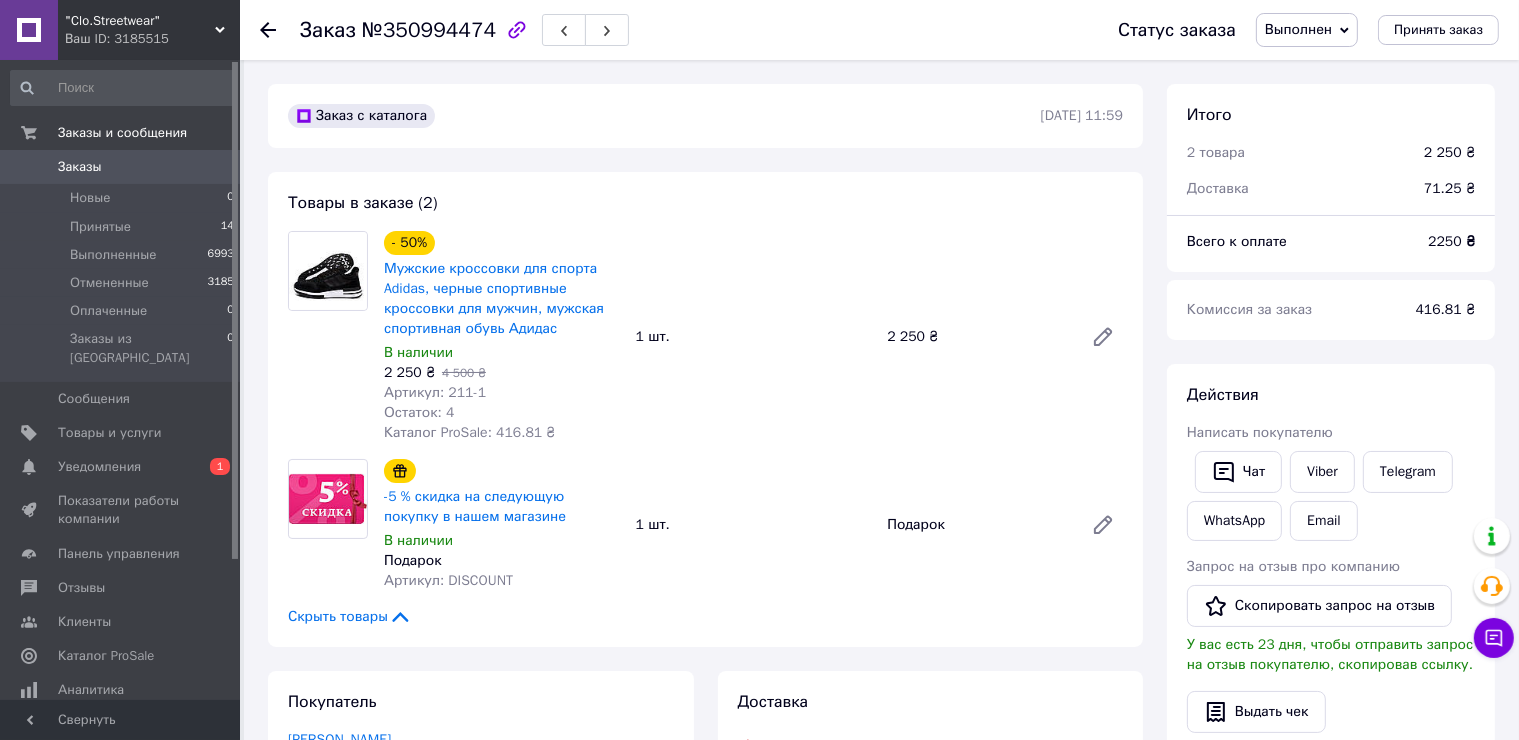 click on "0 1" at bounding box center [212, 467] 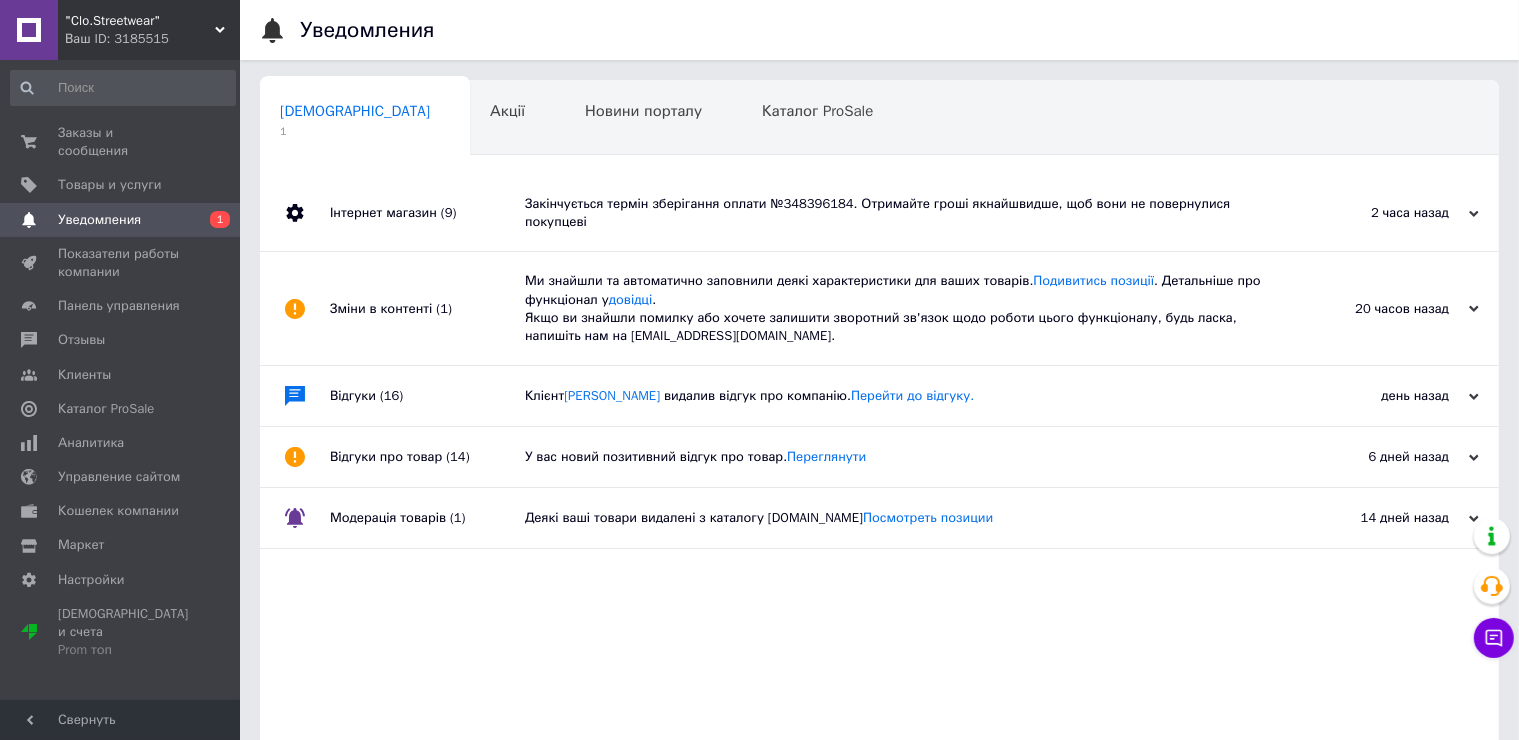 click on "Закінчується термін зберігання оплати №348396184. Отримайте гроші якнайшвидше, щоб вони не повернулися покупцеві" at bounding box center (902, 213) 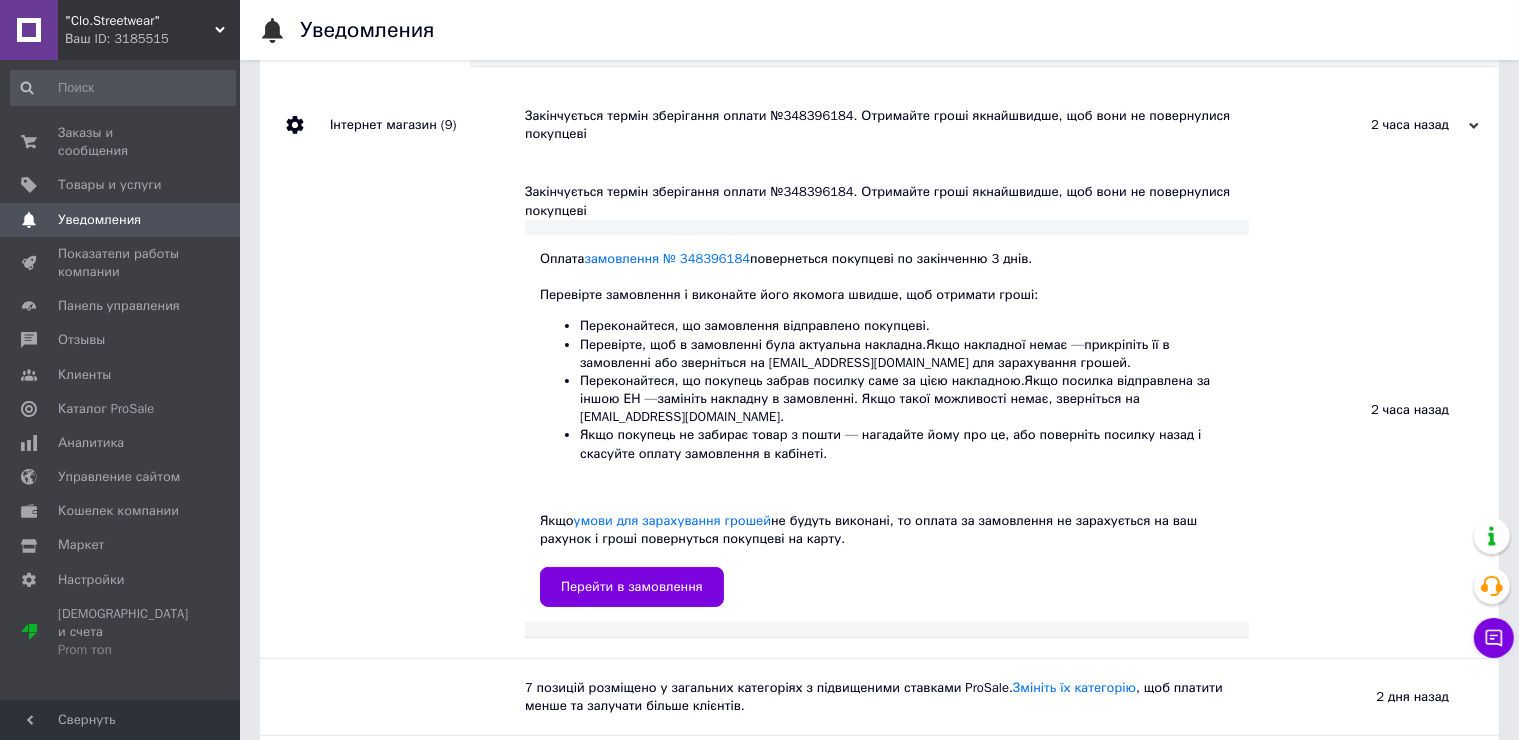 scroll, scrollTop: 100, scrollLeft: 0, axis: vertical 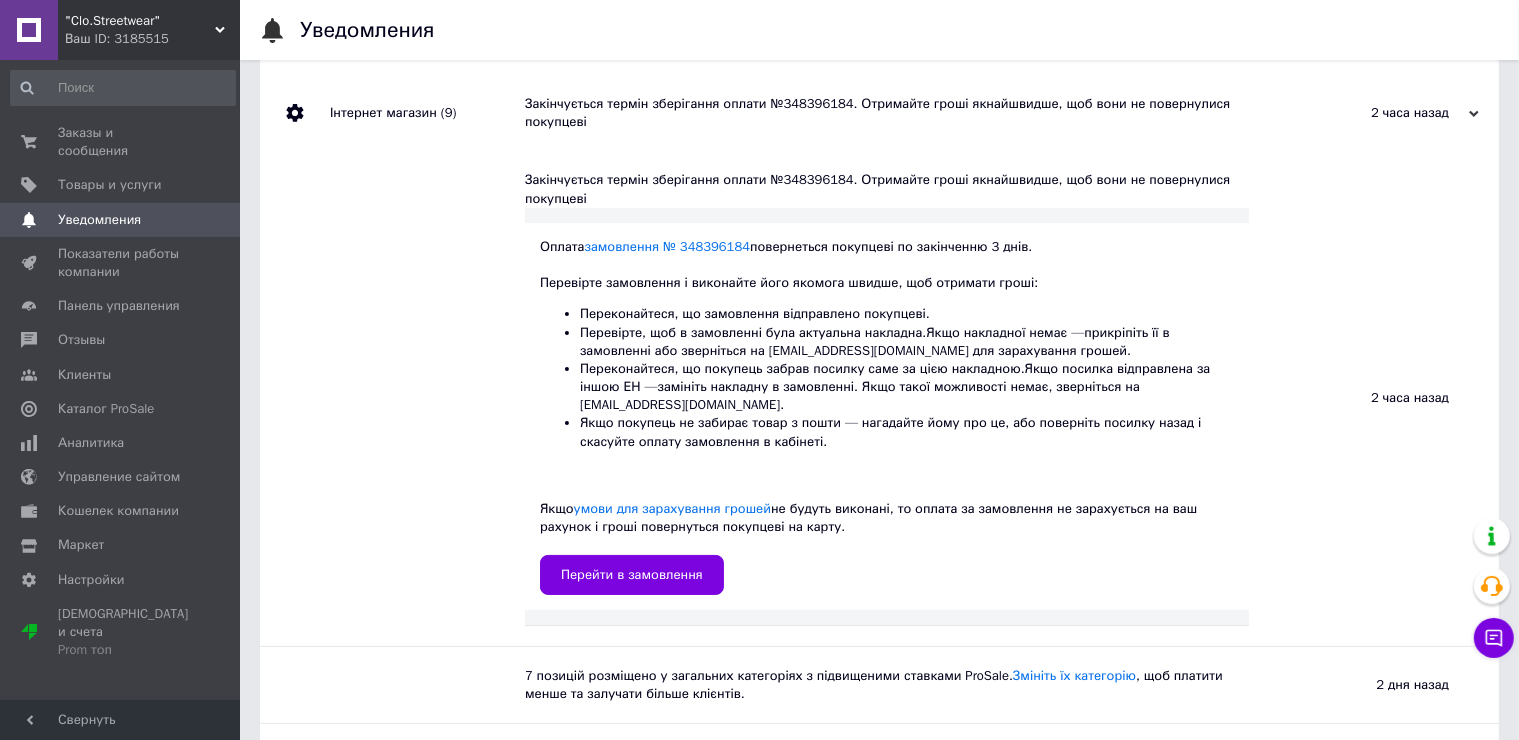 click 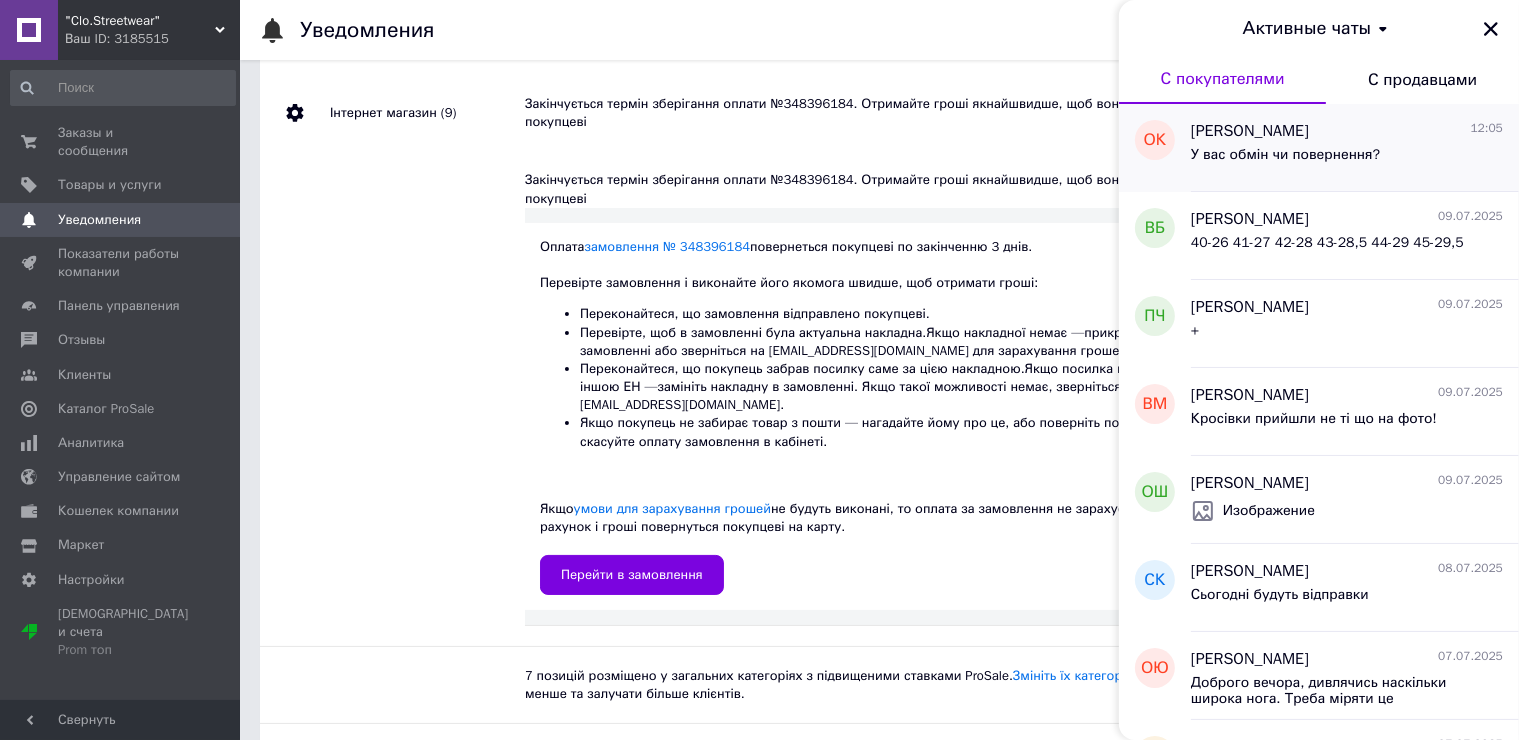click on "Оксана Козачук 12:05" at bounding box center (1347, 131) 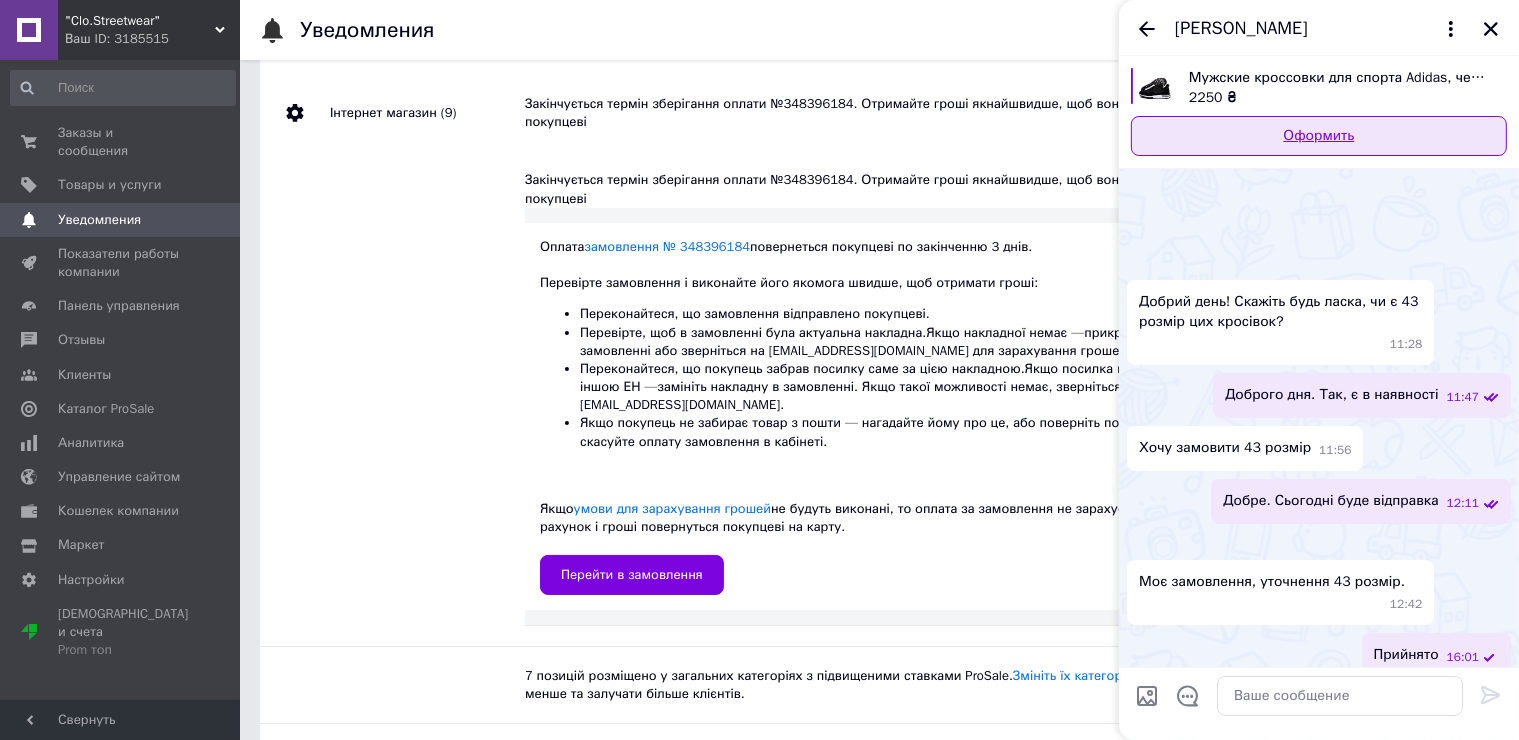 scroll, scrollTop: 852, scrollLeft: 0, axis: vertical 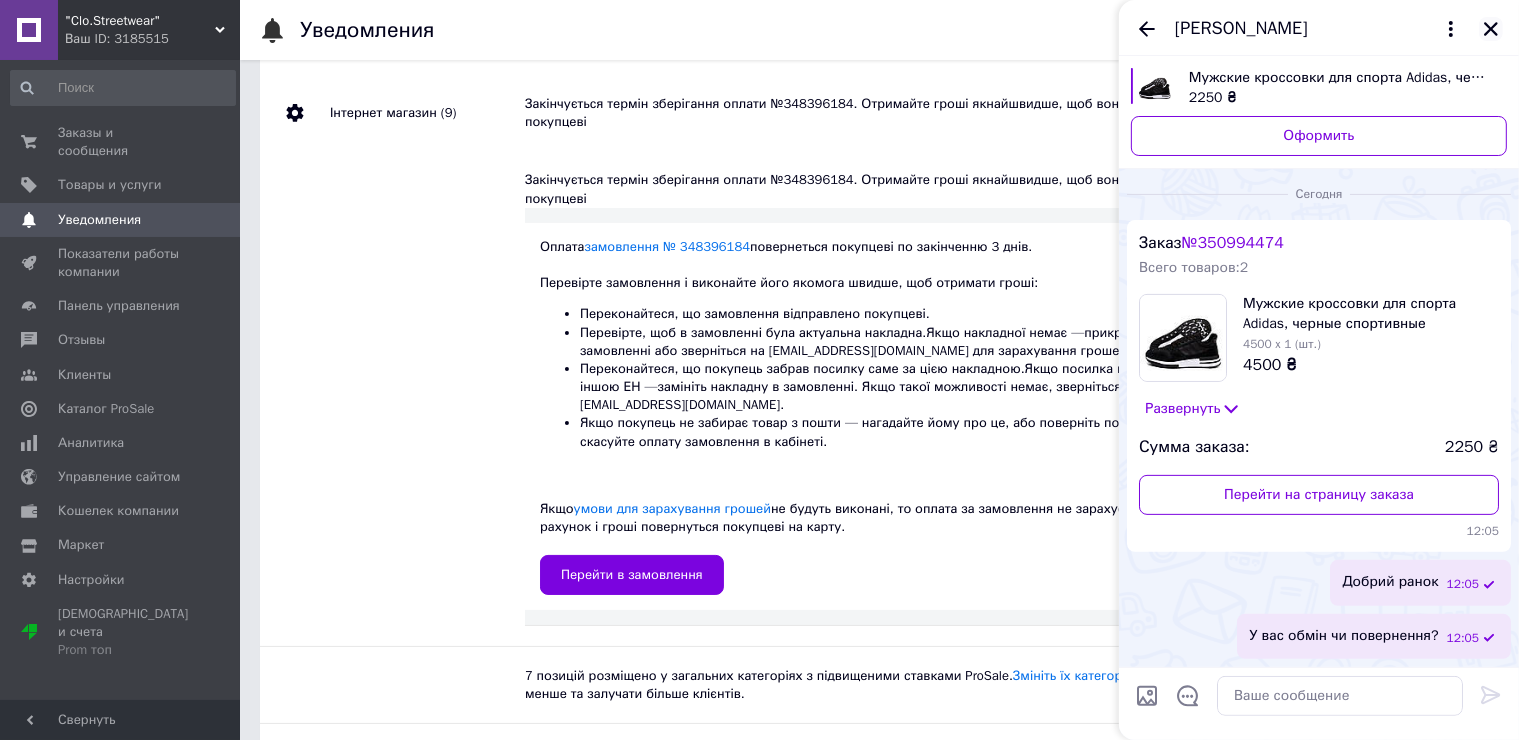 click 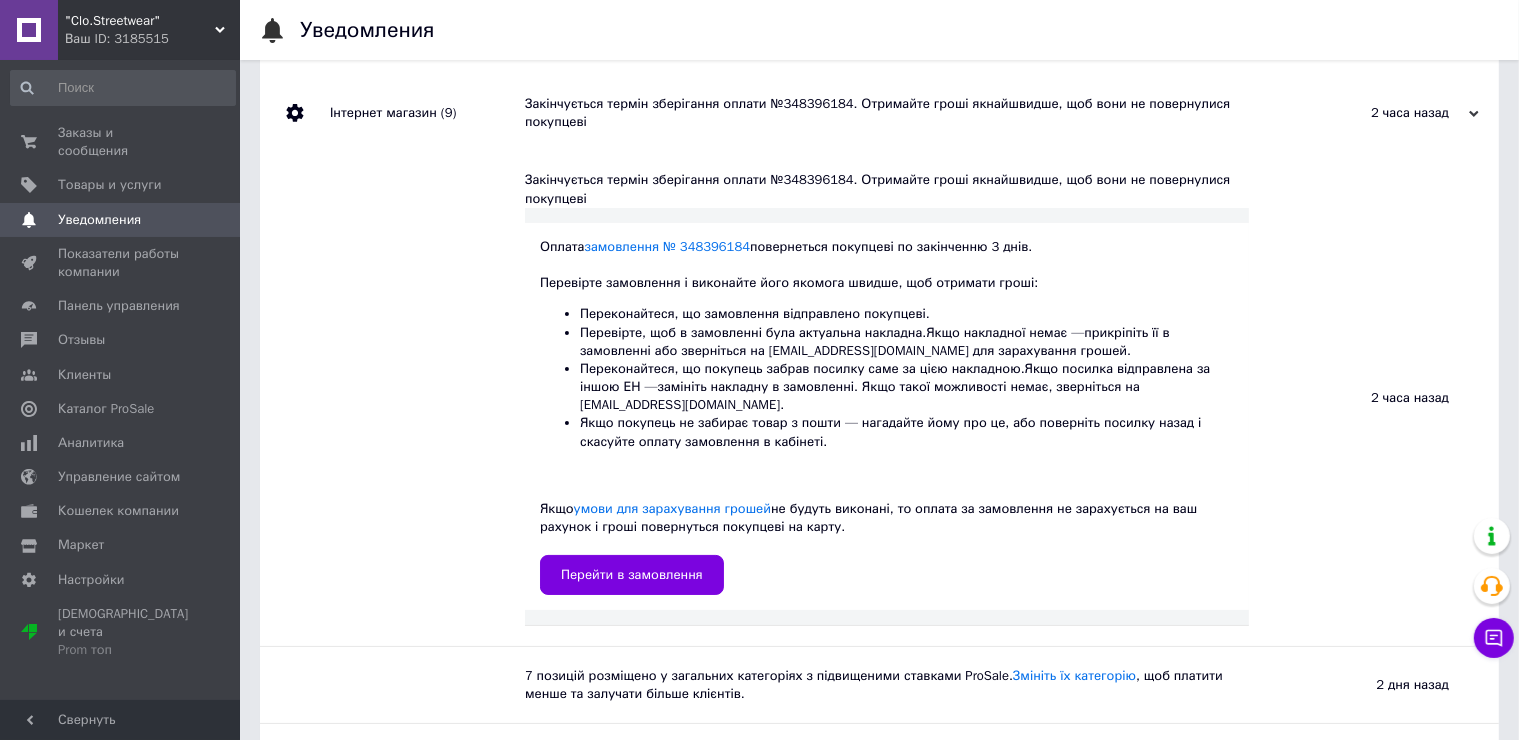 click on ""Clo.Streetwear"" at bounding box center [140, 21] 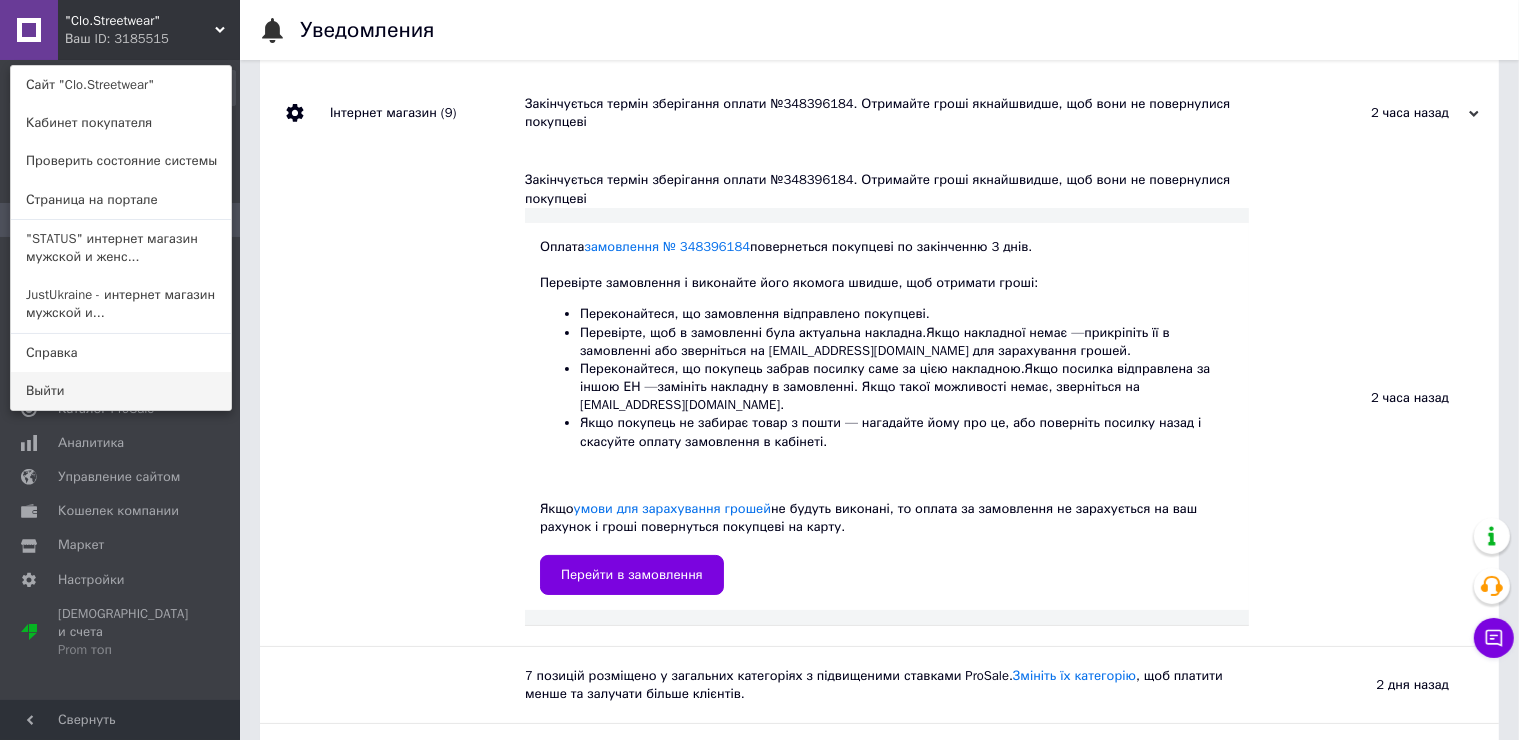 click on "Выйти" at bounding box center (121, 391) 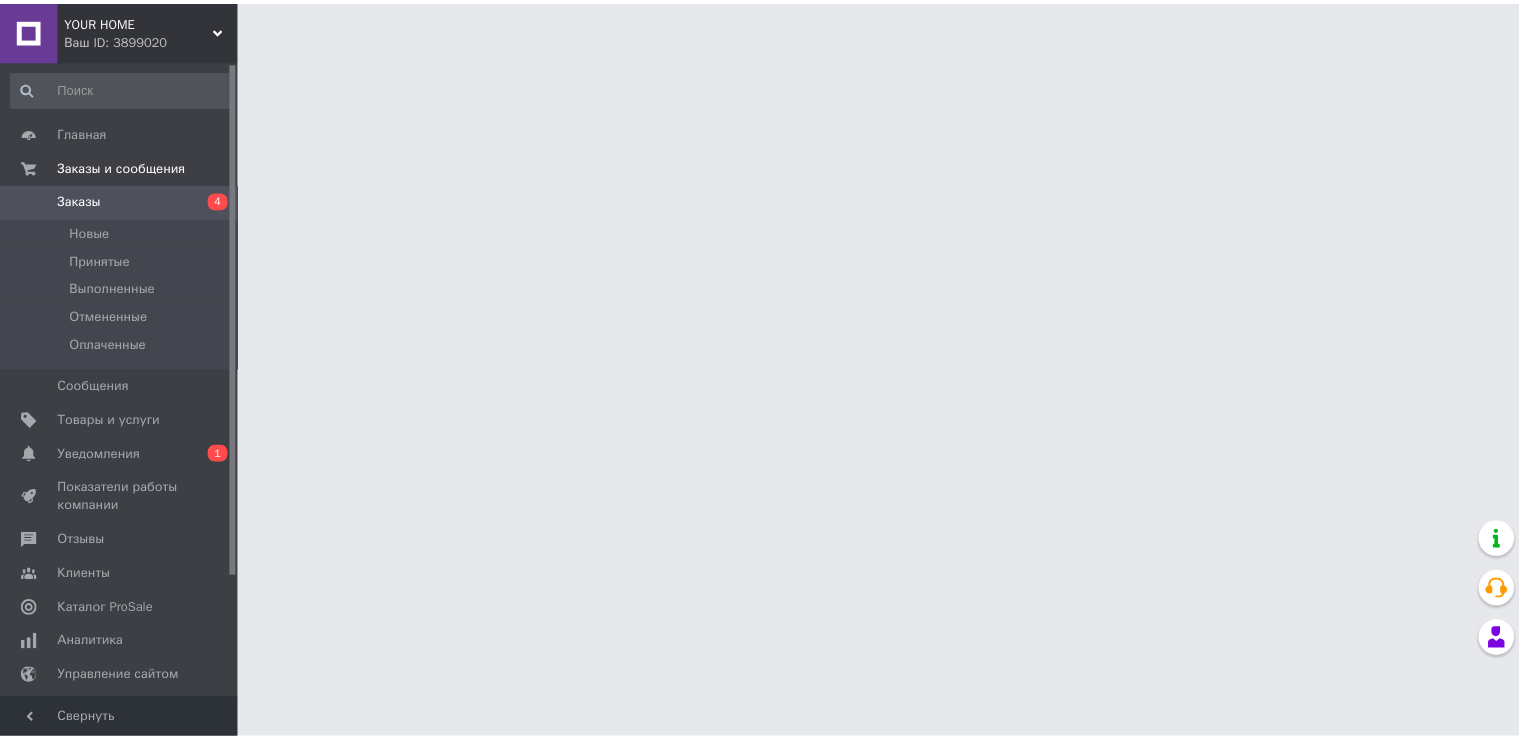 scroll, scrollTop: 0, scrollLeft: 0, axis: both 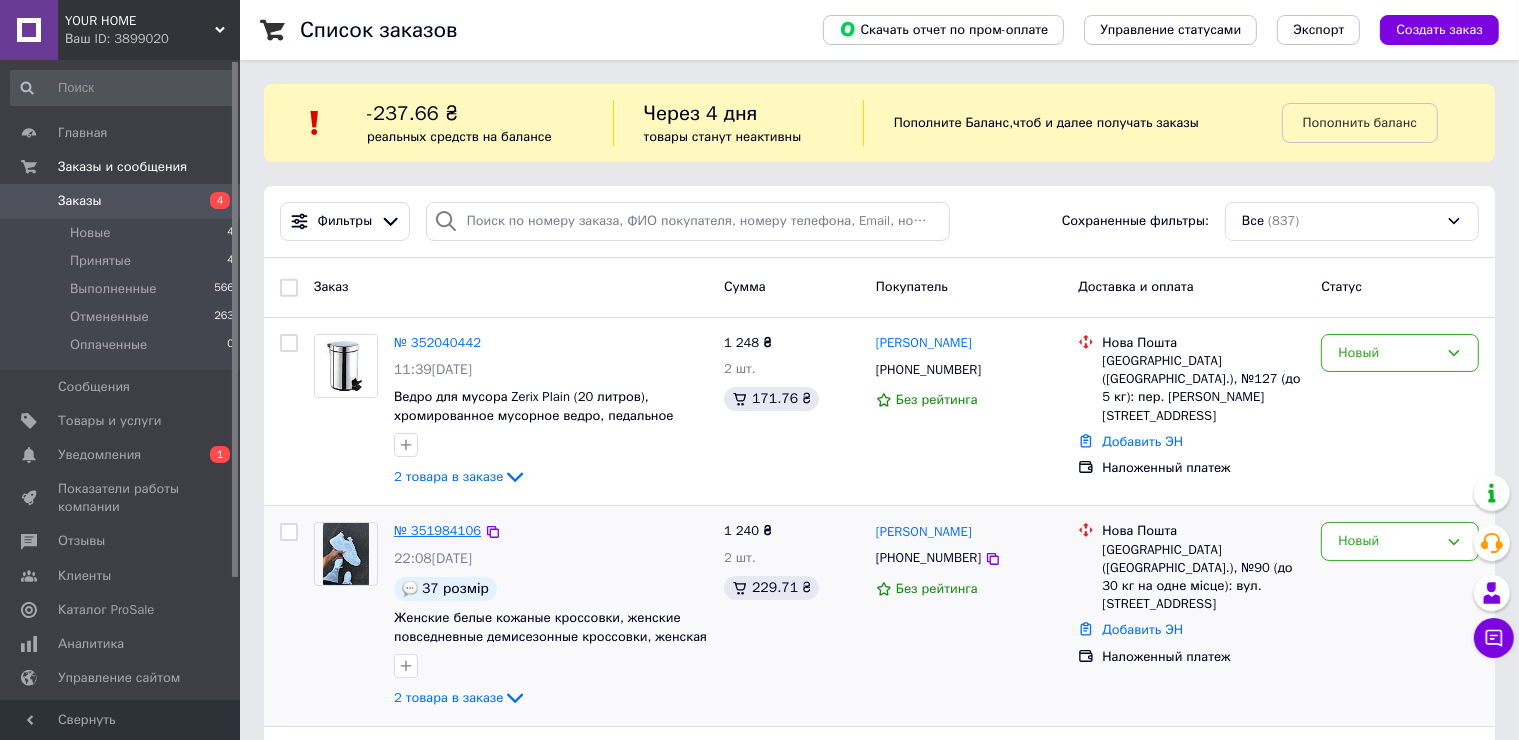 click on "№ 351984106" at bounding box center [437, 530] 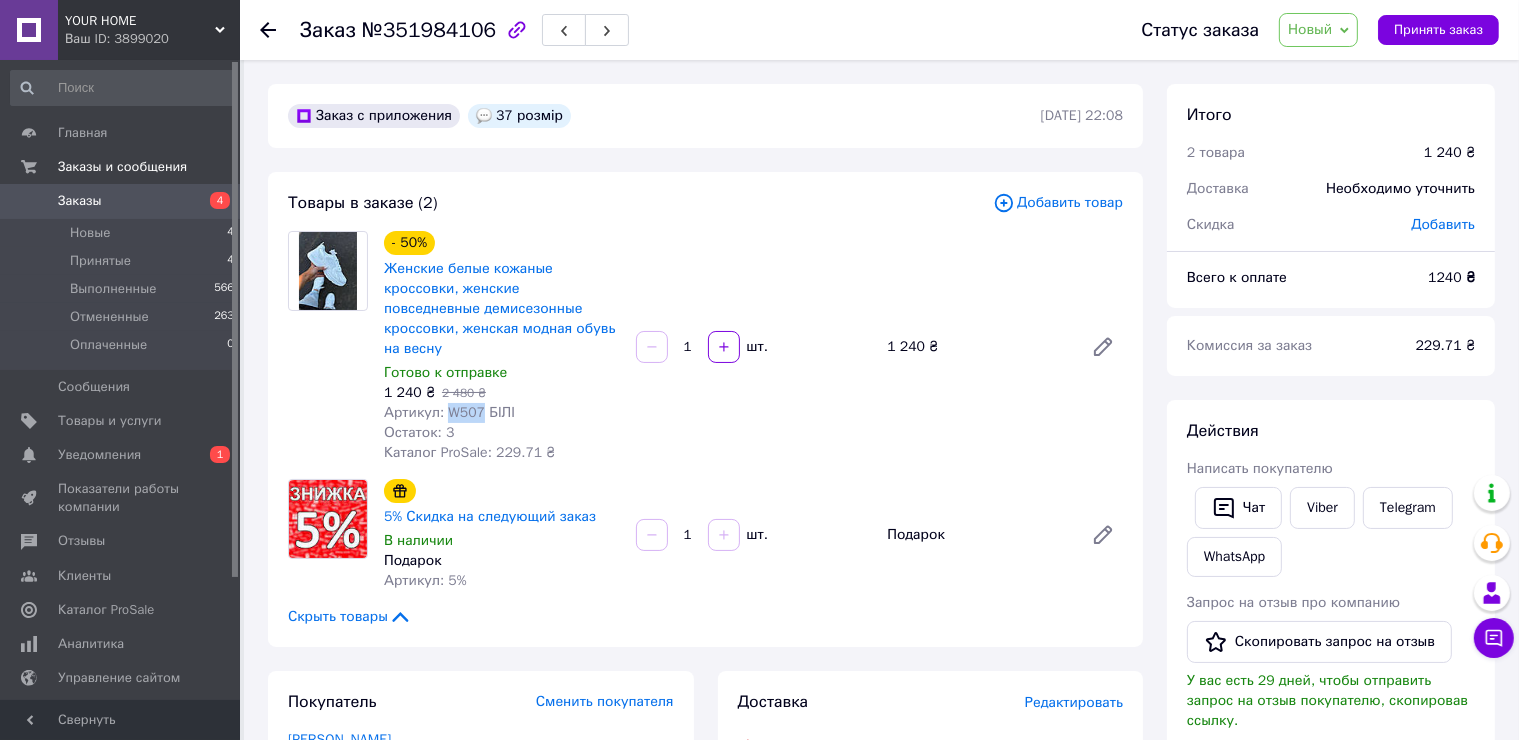 drag, startPoint x: 479, startPoint y: 396, endPoint x: 448, endPoint y: 395, distance: 31.016125 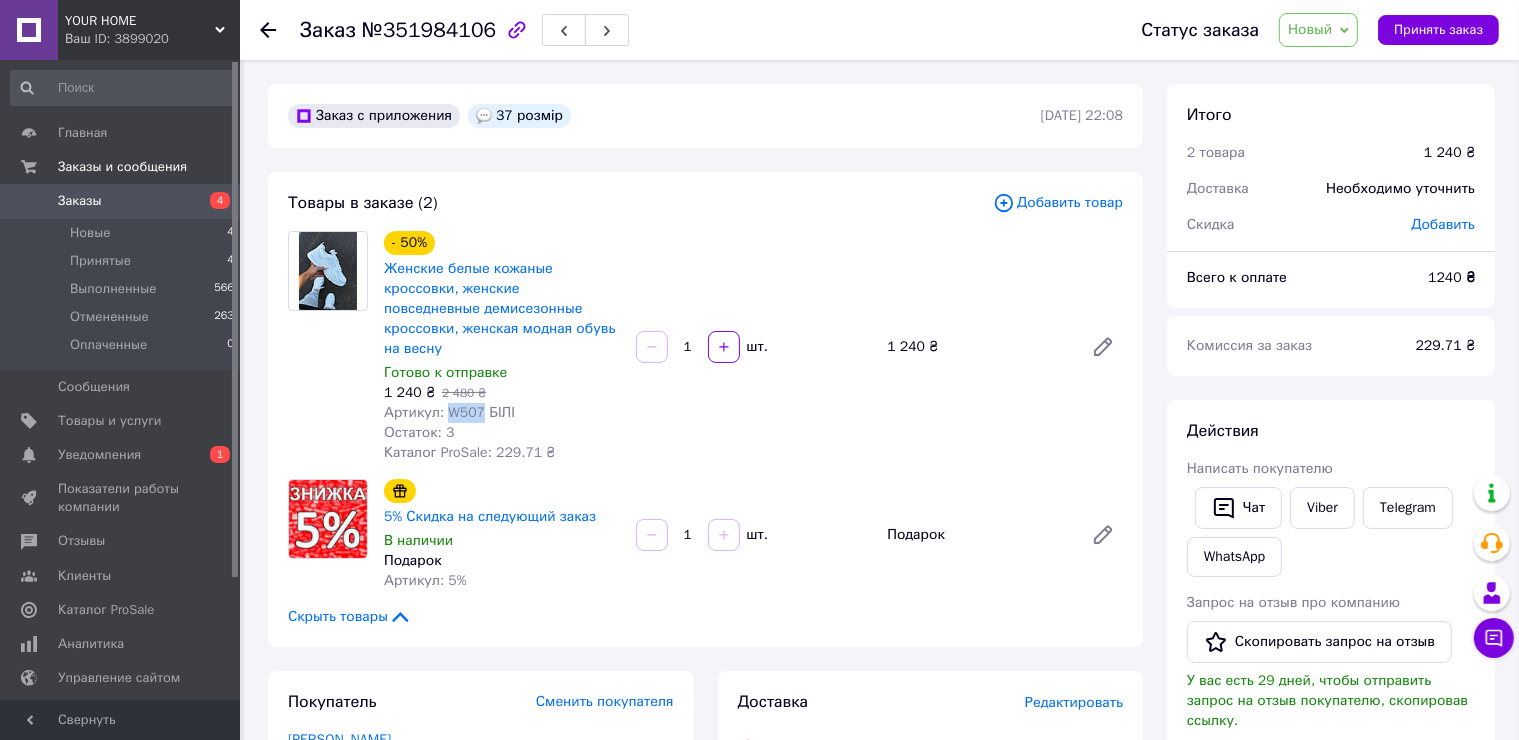 copy on "W507" 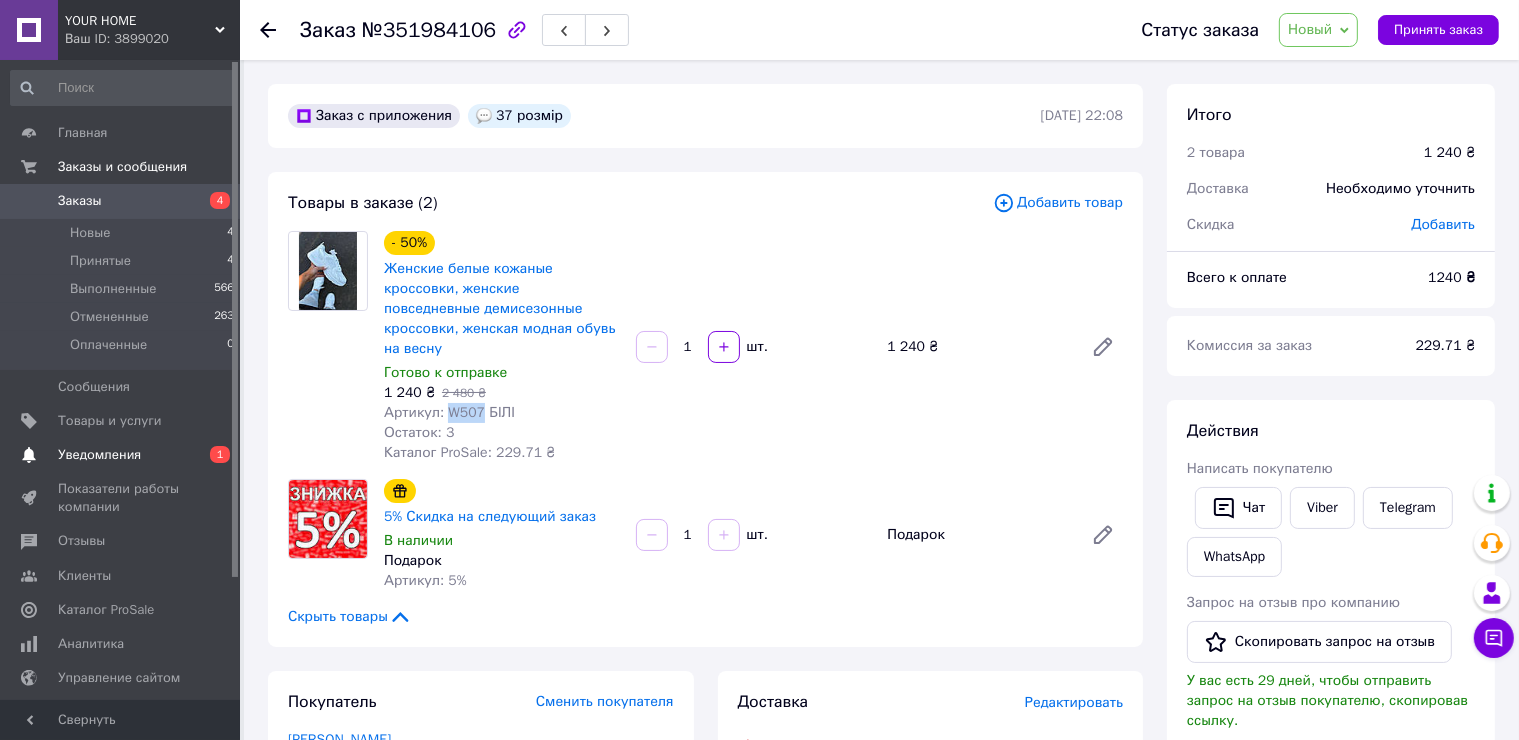click on "0 1" at bounding box center [212, 455] 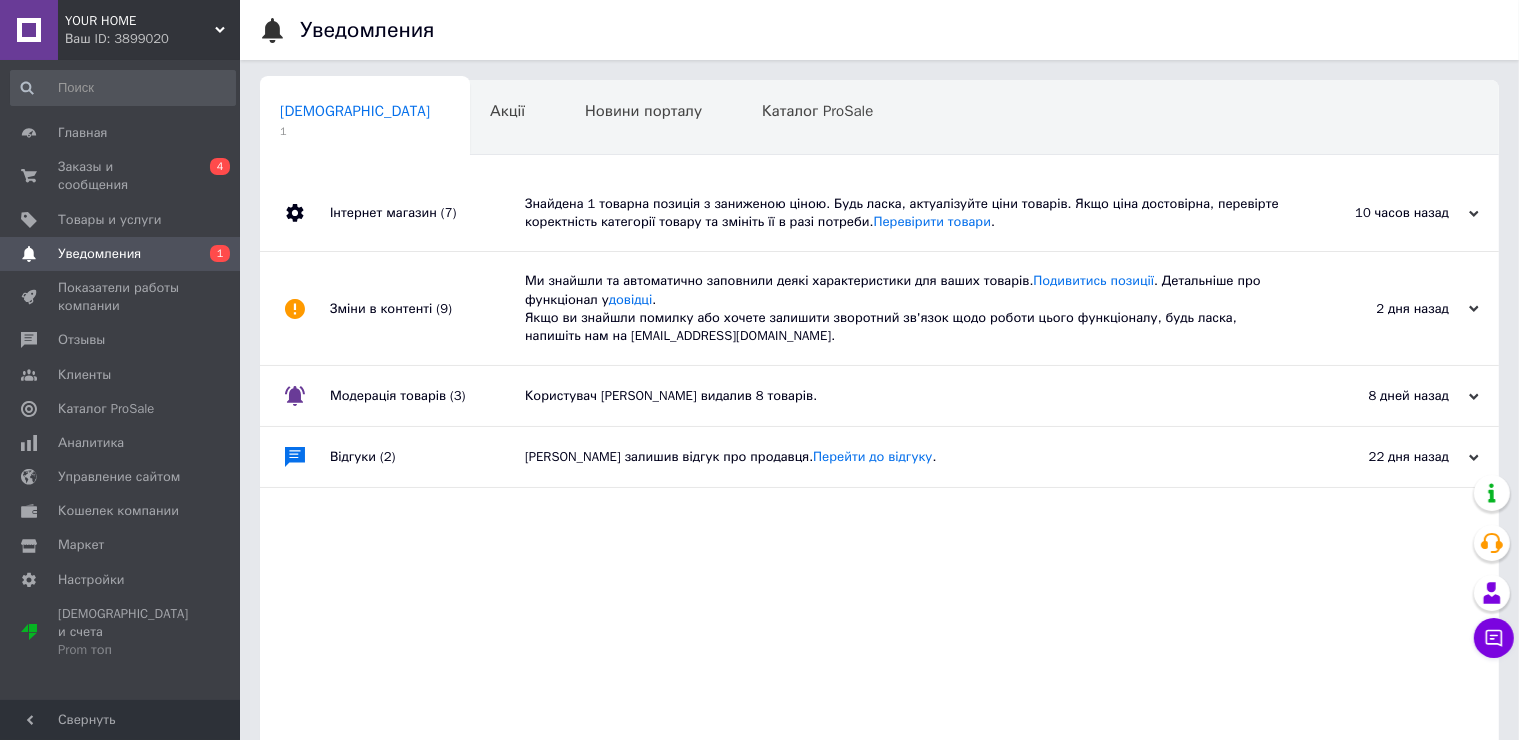 click on "Знайдена 1 товарна позиція з заниженою ціною. Будь ласка, актуалізуйте ціни товарів. Якщо ціна достовірна, перевірте коректність категорії товару та змініть її в разі потреби.   Перевірити товари ." at bounding box center (902, 213) 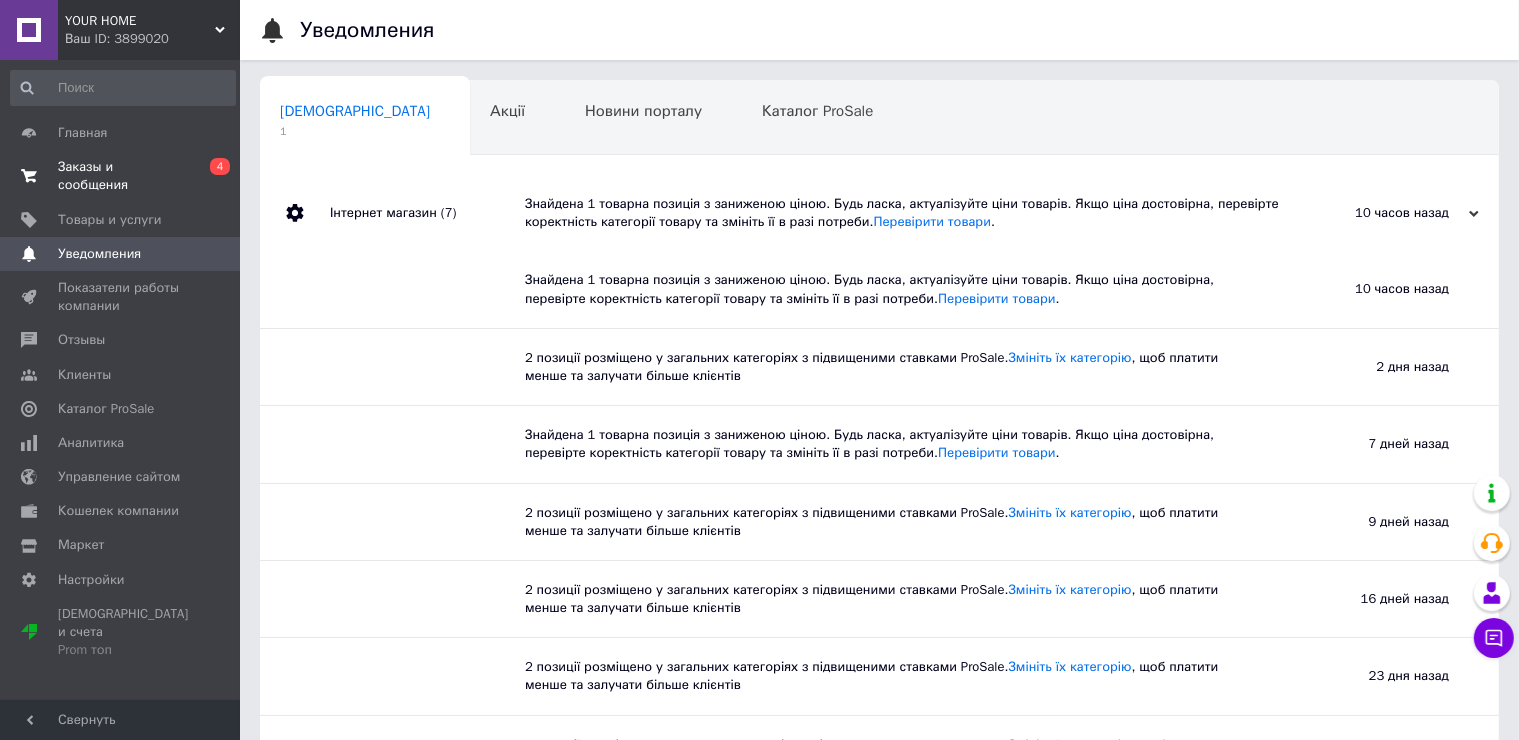 click on "0 4" at bounding box center [212, 176] 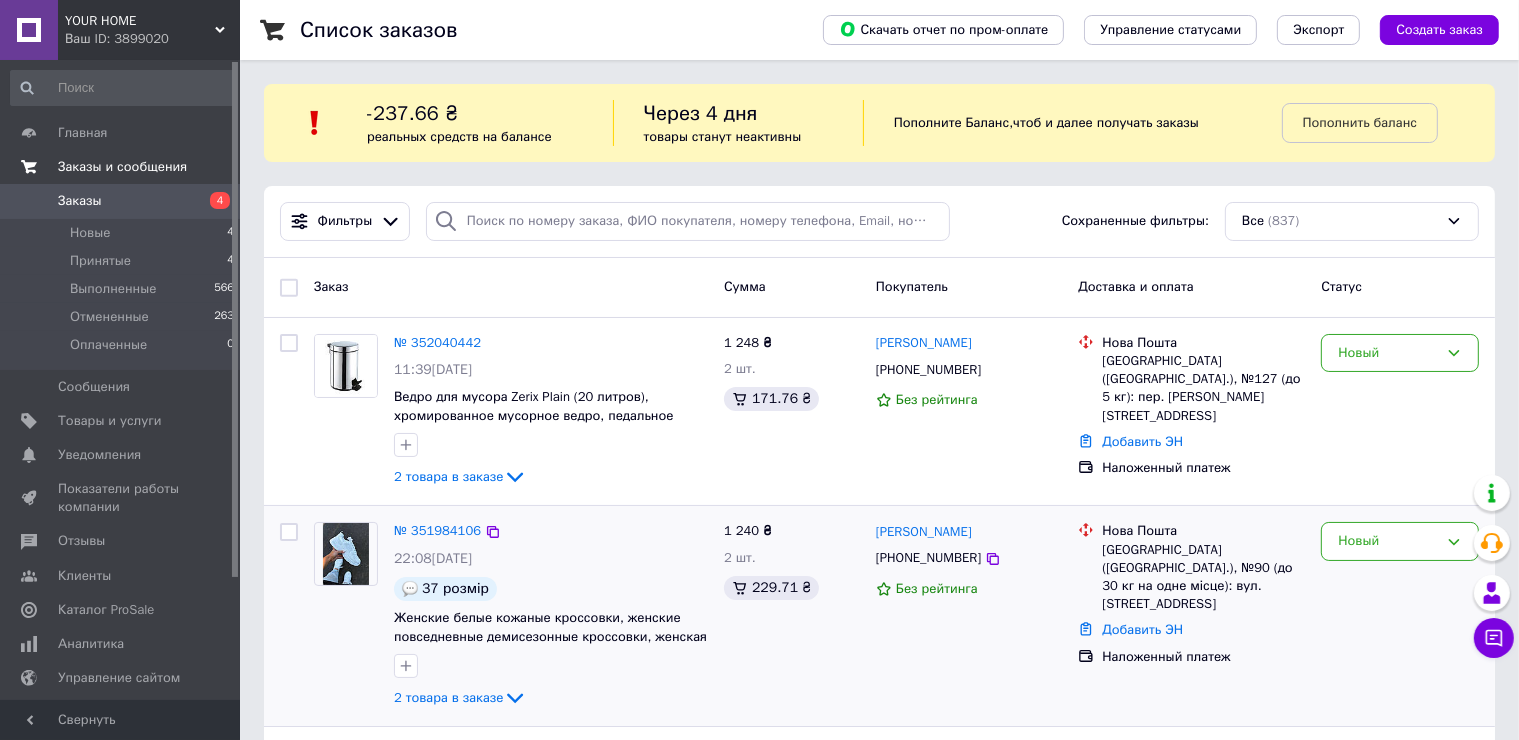 click on "№ 351984106 22:08, 09.07.2025 37 розмір  Женские белые кожаные кроссовки, женские повседневные демисезонные кроссовки, женская модная обувь на весну 2 товара в заказе" at bounding box center [551, 616] 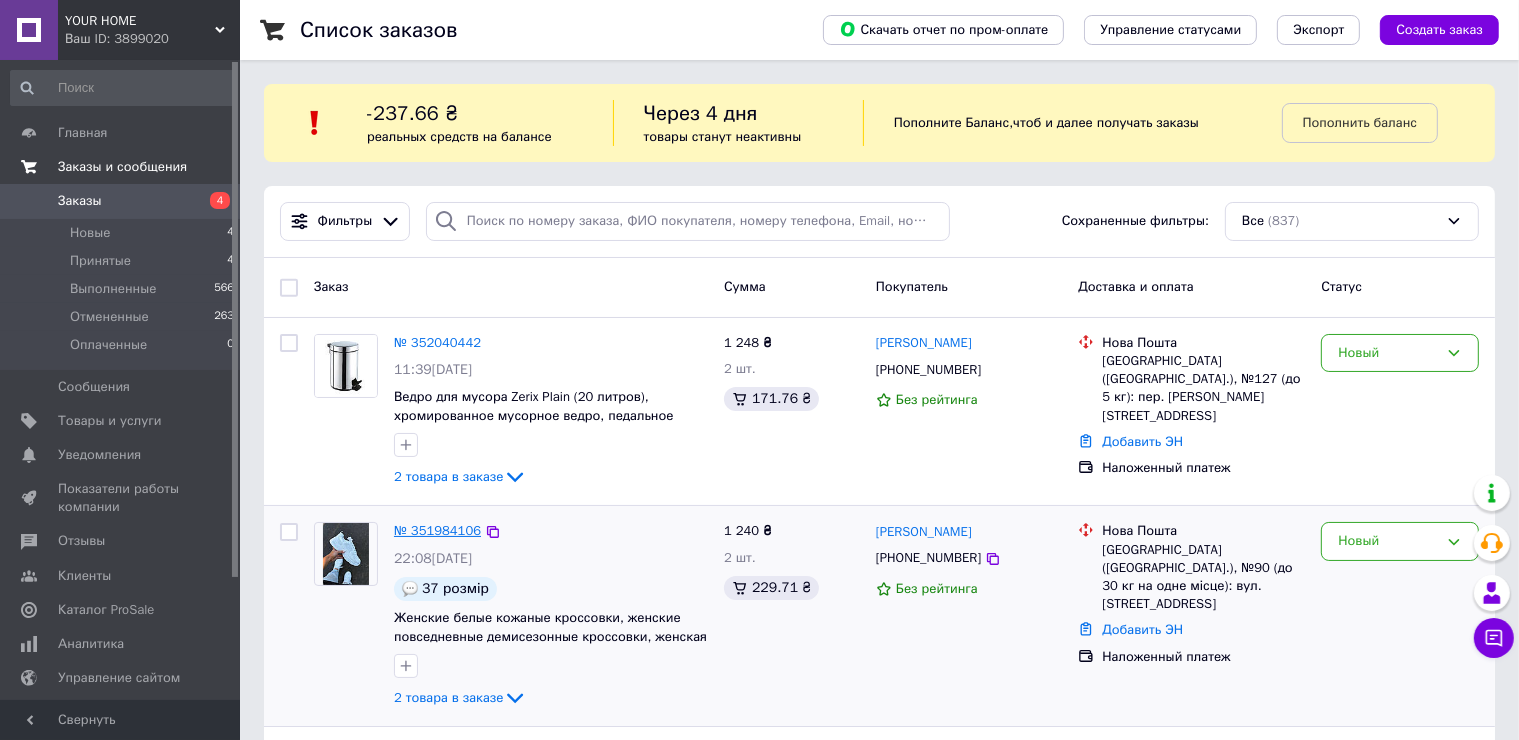 click on "№ 351984106" at bounding box center (437, 530) 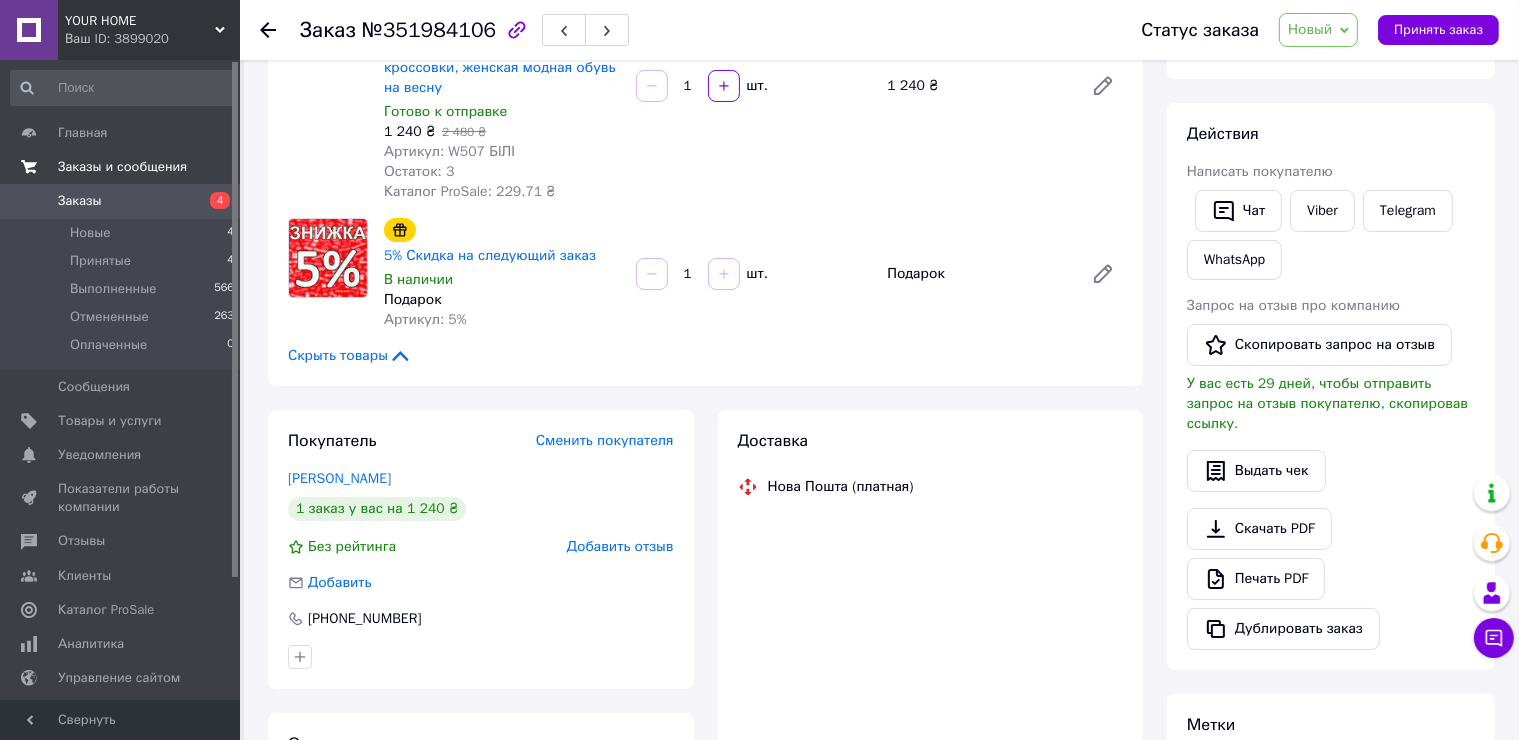 scroll, scrollTop: 387, scrollLeft: 0, axis: vertical 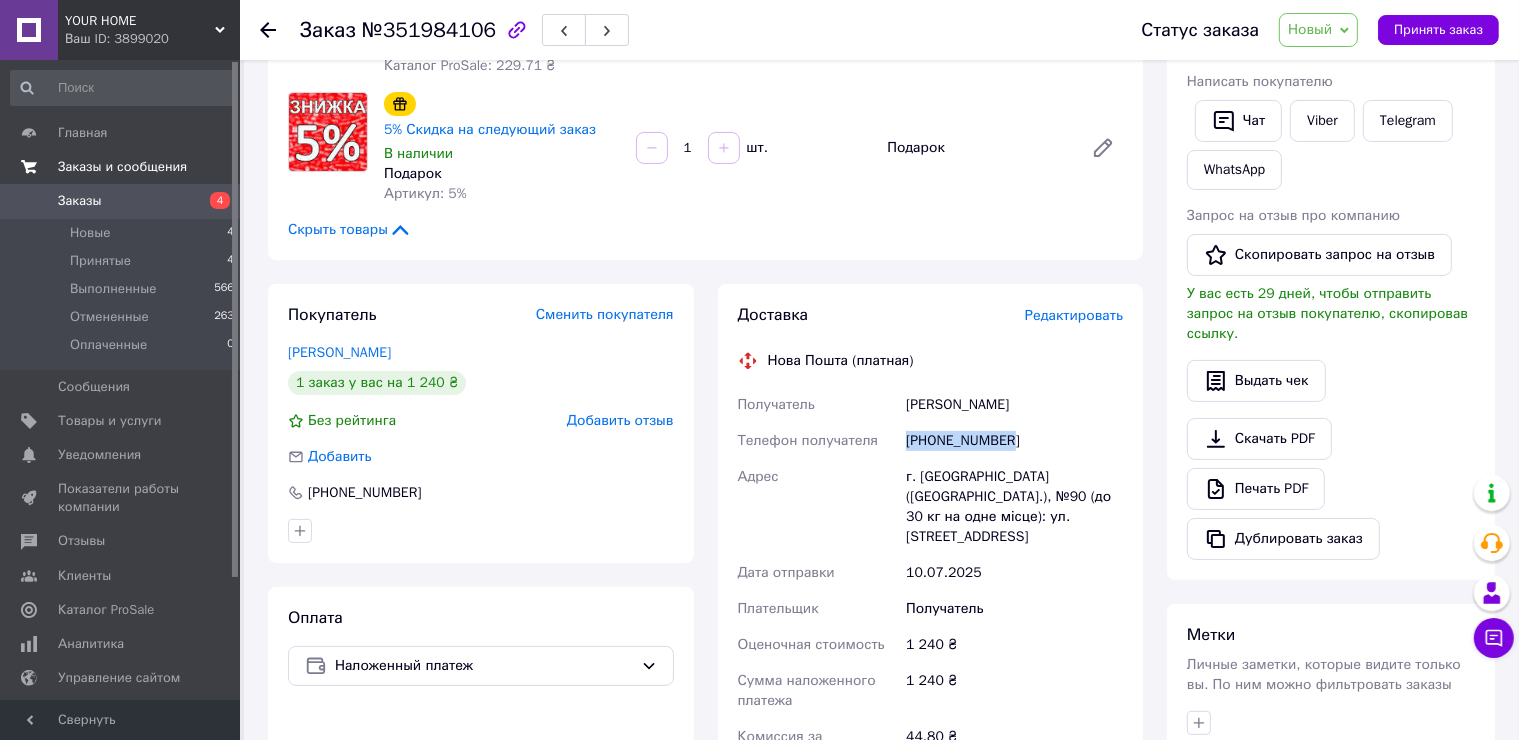 drag, startPoint x: 1032, startPoint y: 417, endPoint x: 905, endPoint y: 422, distance: 127.09839 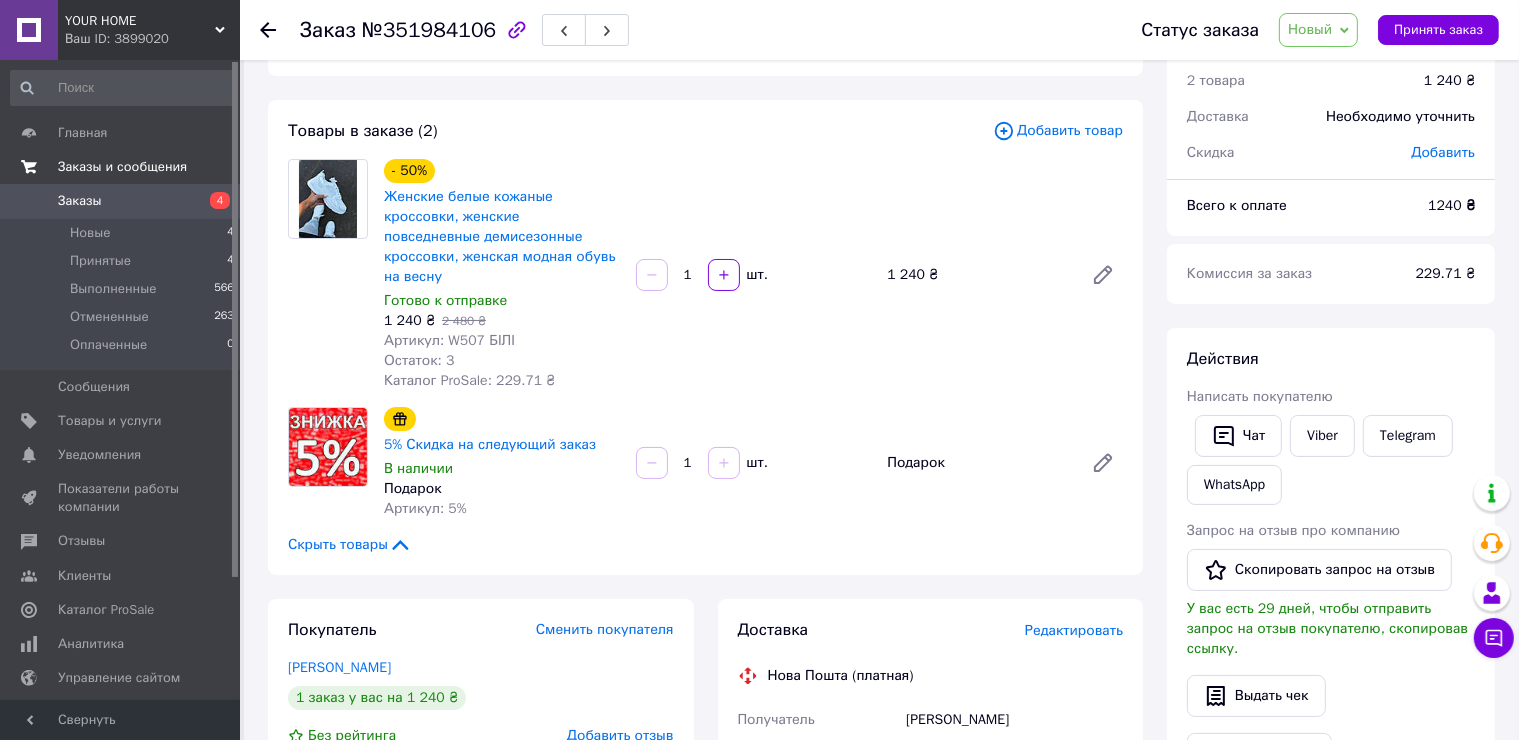 scroll, scrollTop: 0, scrollLeft: 0, axis: both 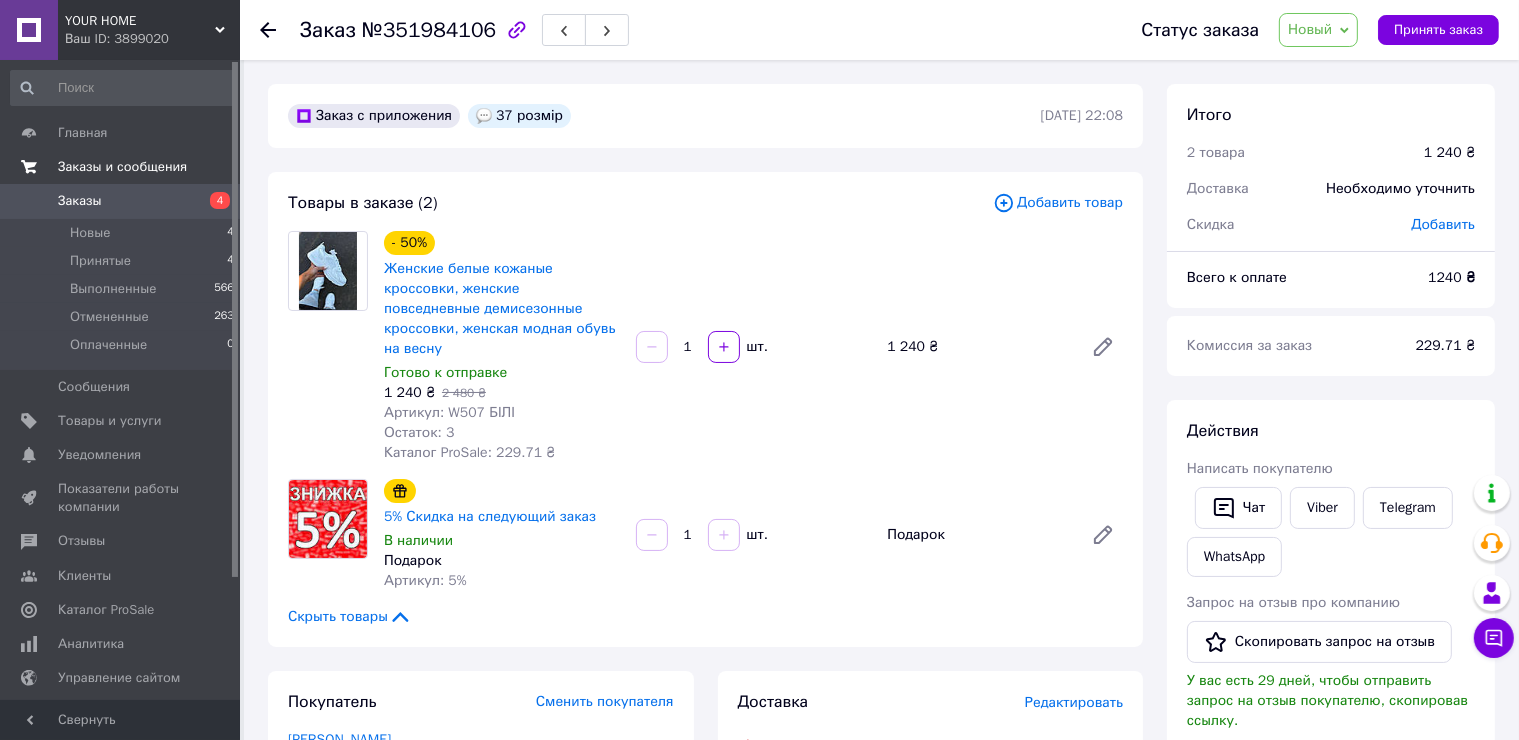 click on "- 50% Женские белые кожаные кроссовки, женские повседневные демисезонные кроссовки, женская модная обувь на весну Готово к отправке 1 240 ₴   2 480 ₴ Артикул: W507 БІЛІ Остаток: 3 Каталог ProSale: 229.71 ₴  1   шт. 1 240 ₴" at bounding box center (753, 347) 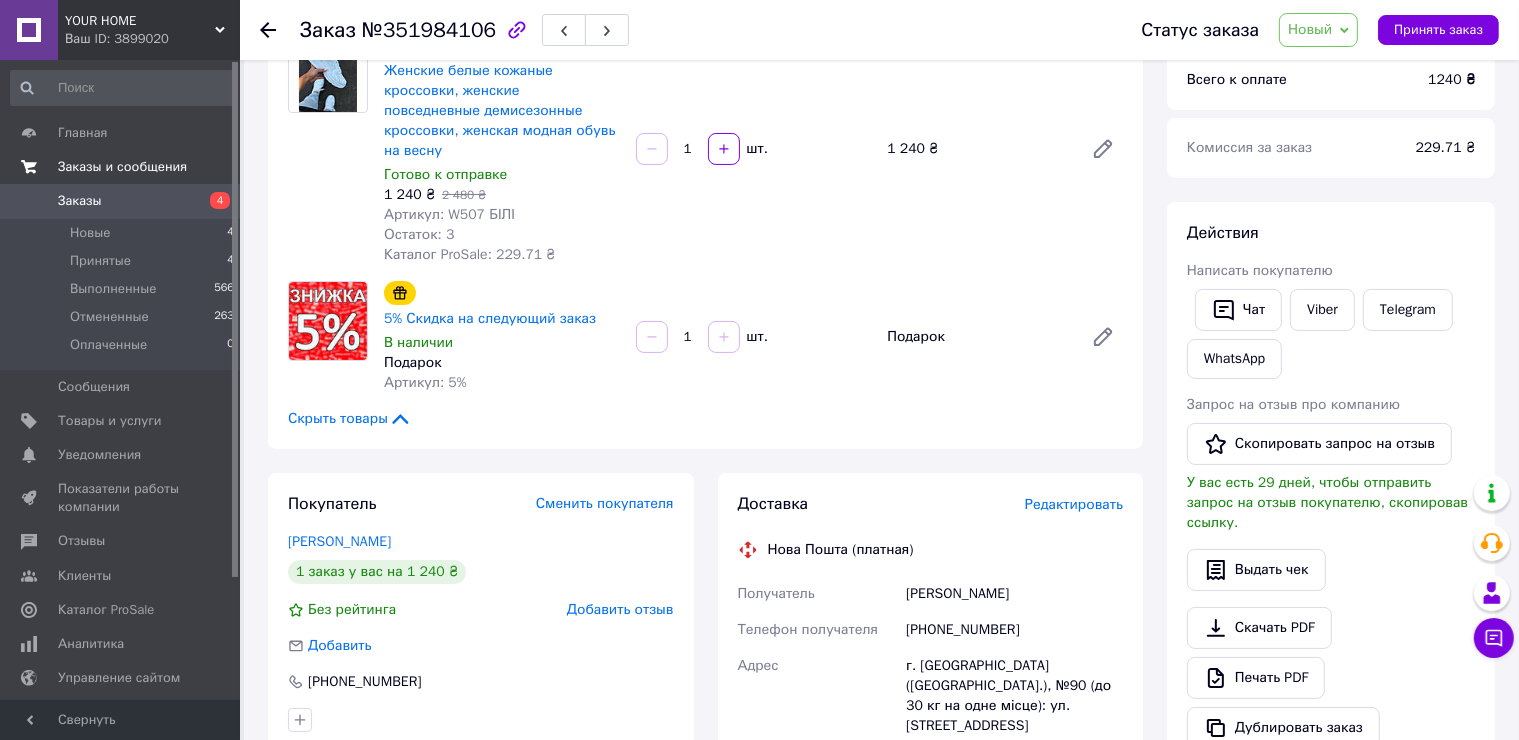 scroll, scrollTop: 200, scrollLeft: 0, axis: vertical 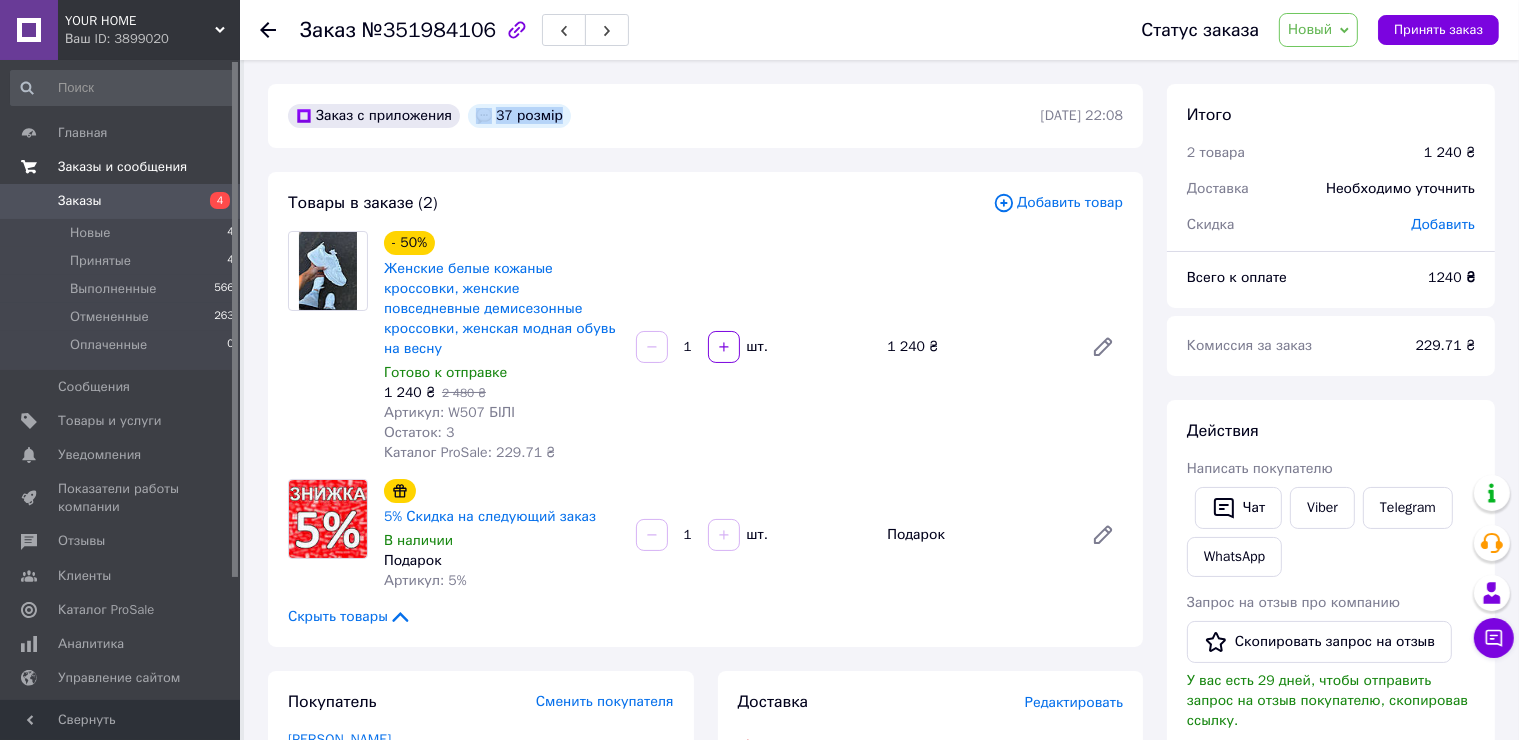 drag, startPoint x: 524, startPoint y: 120, endPoint x: 474, endPoint y: 109, distance: 51.1957 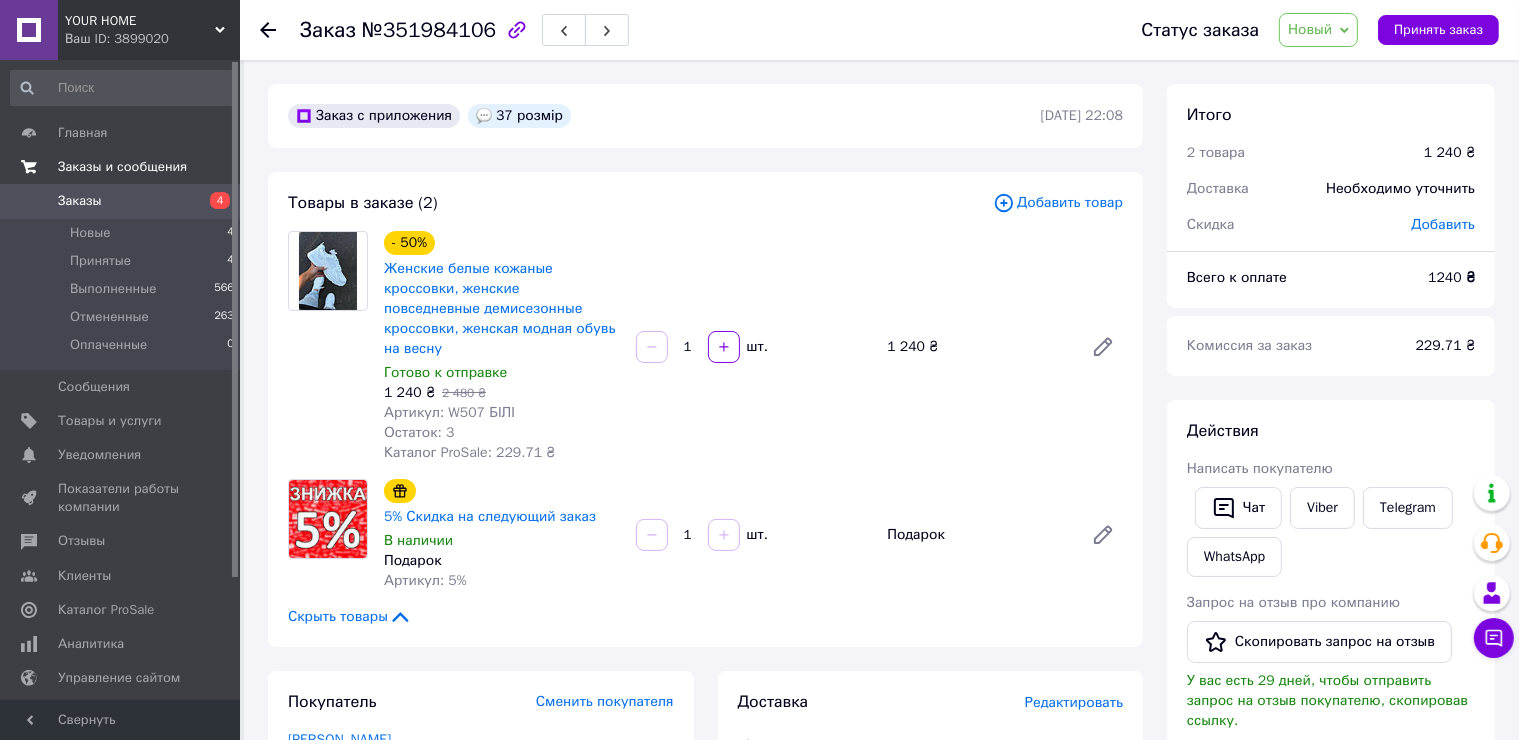 click on "37 розмір" at bounding box center (519, 116) 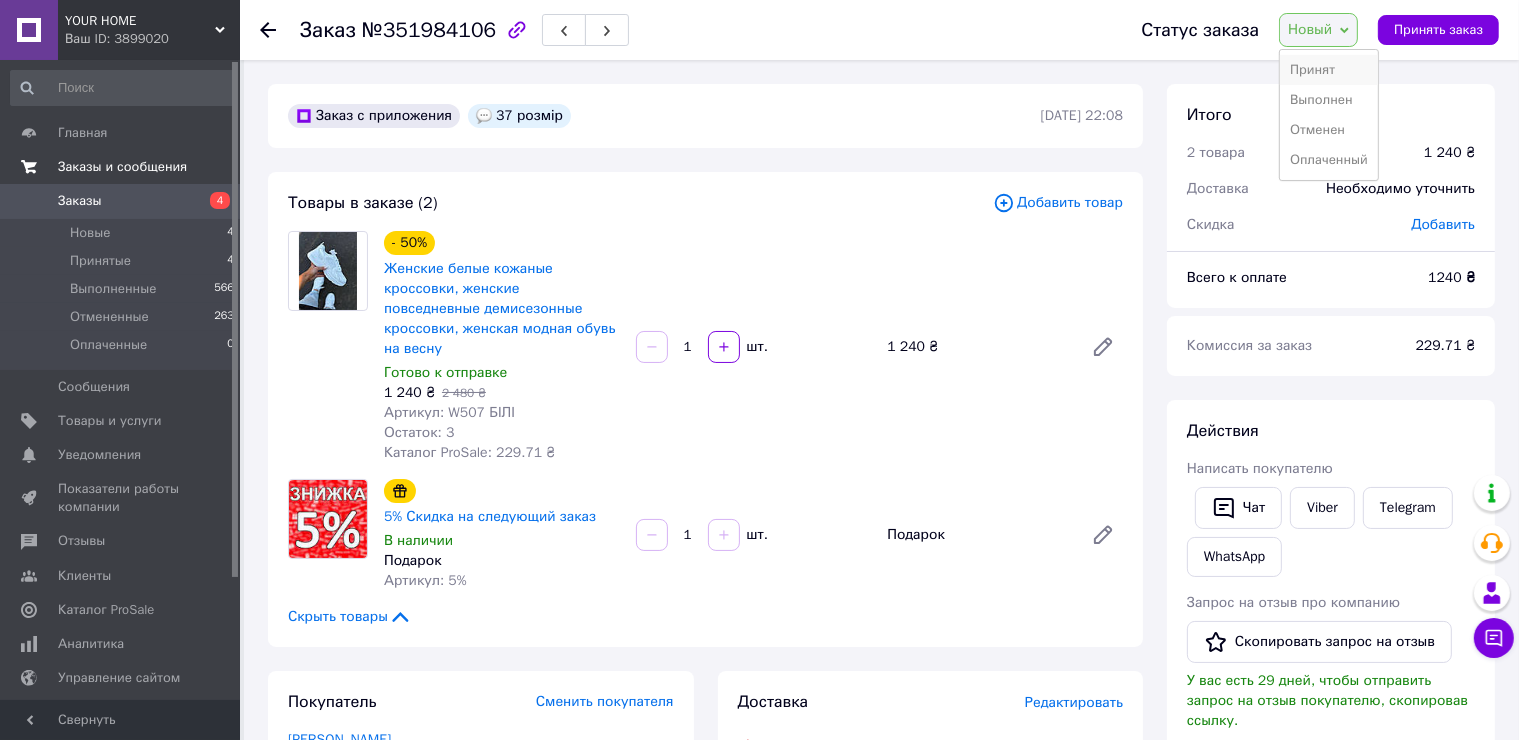 click on "Принят" at bounding box center (1329, 70) 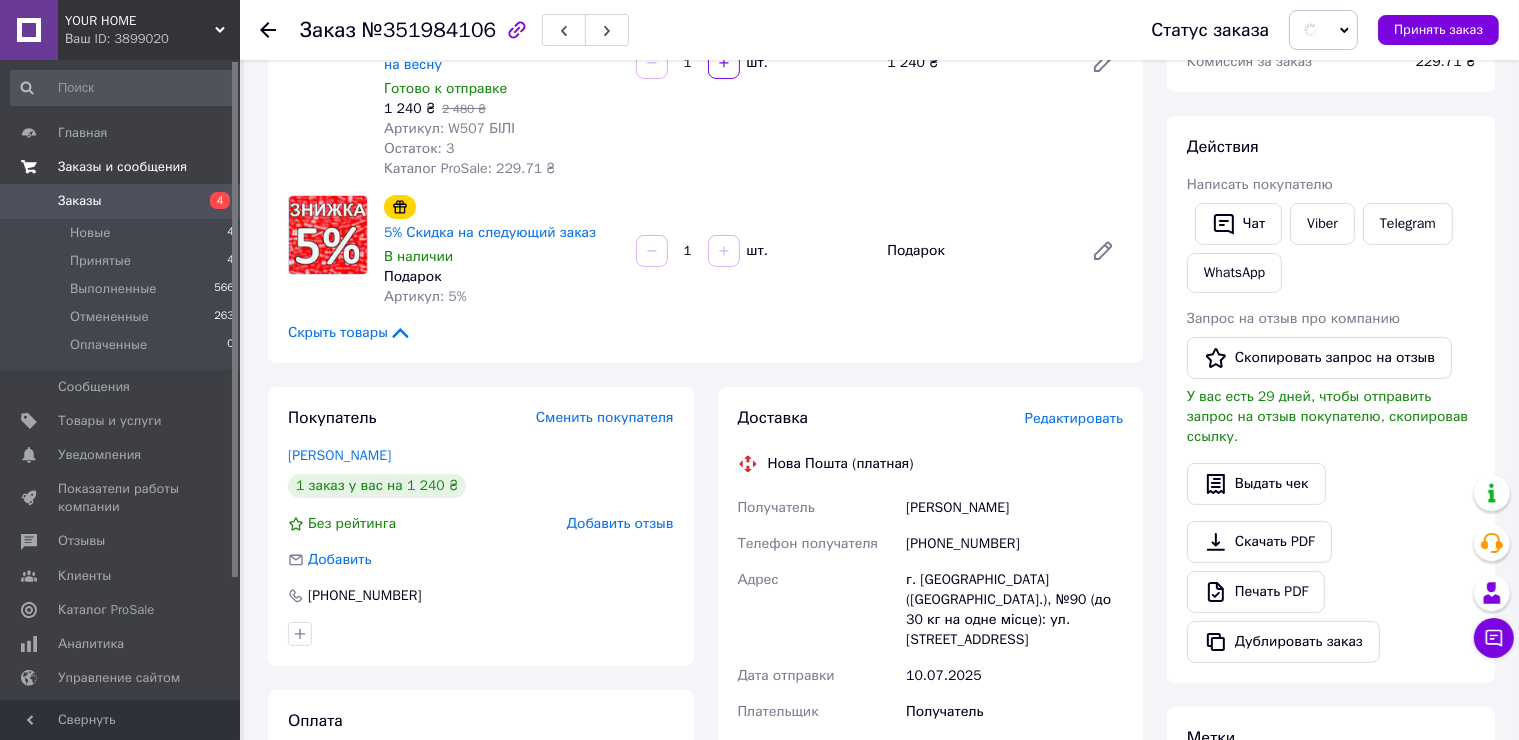 scroll, scrollTop: 300, scrollLeft: 0, axis: vertical 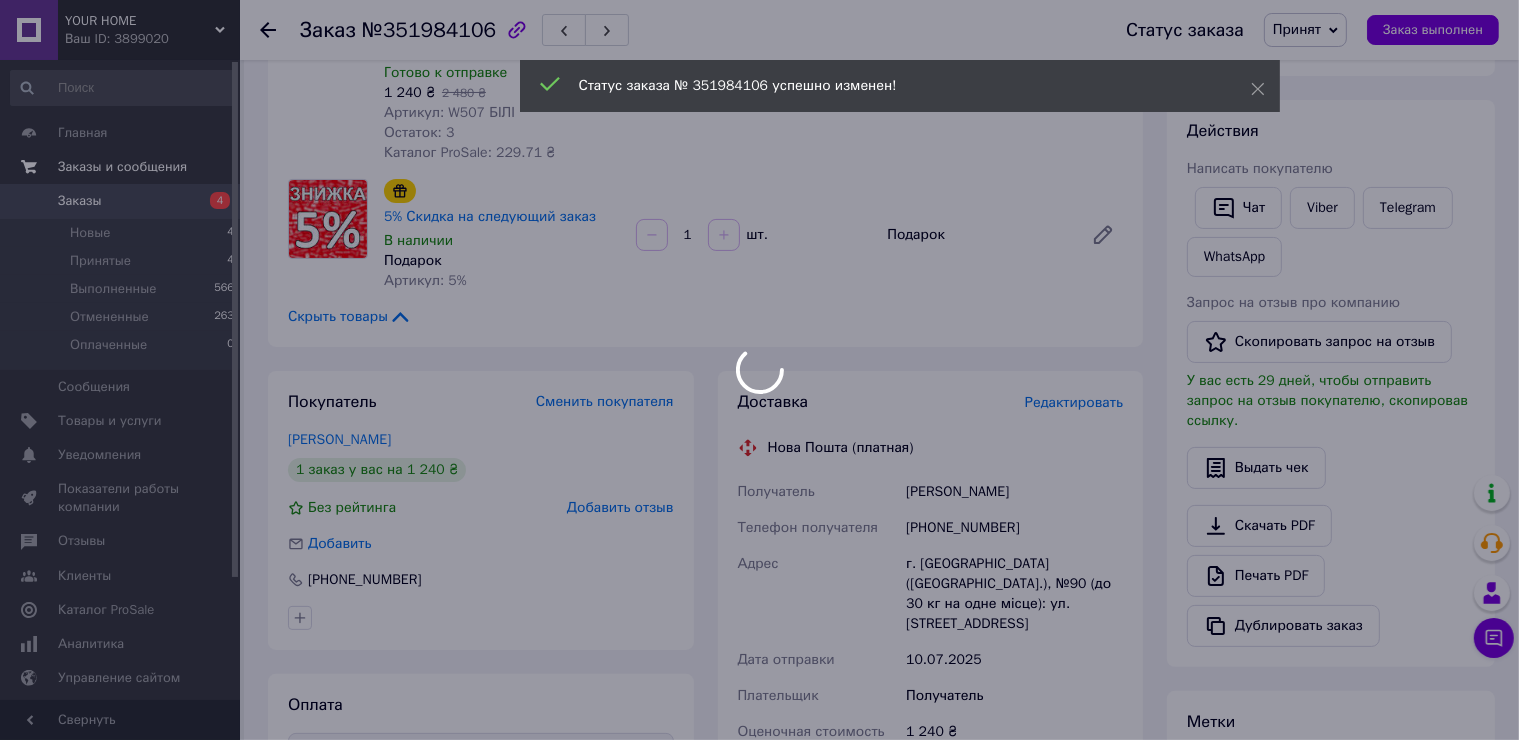 drag, startPoint x: 1037, startPoint y: 472, endPoint x: 906, endPoint y: 472, distance: 131 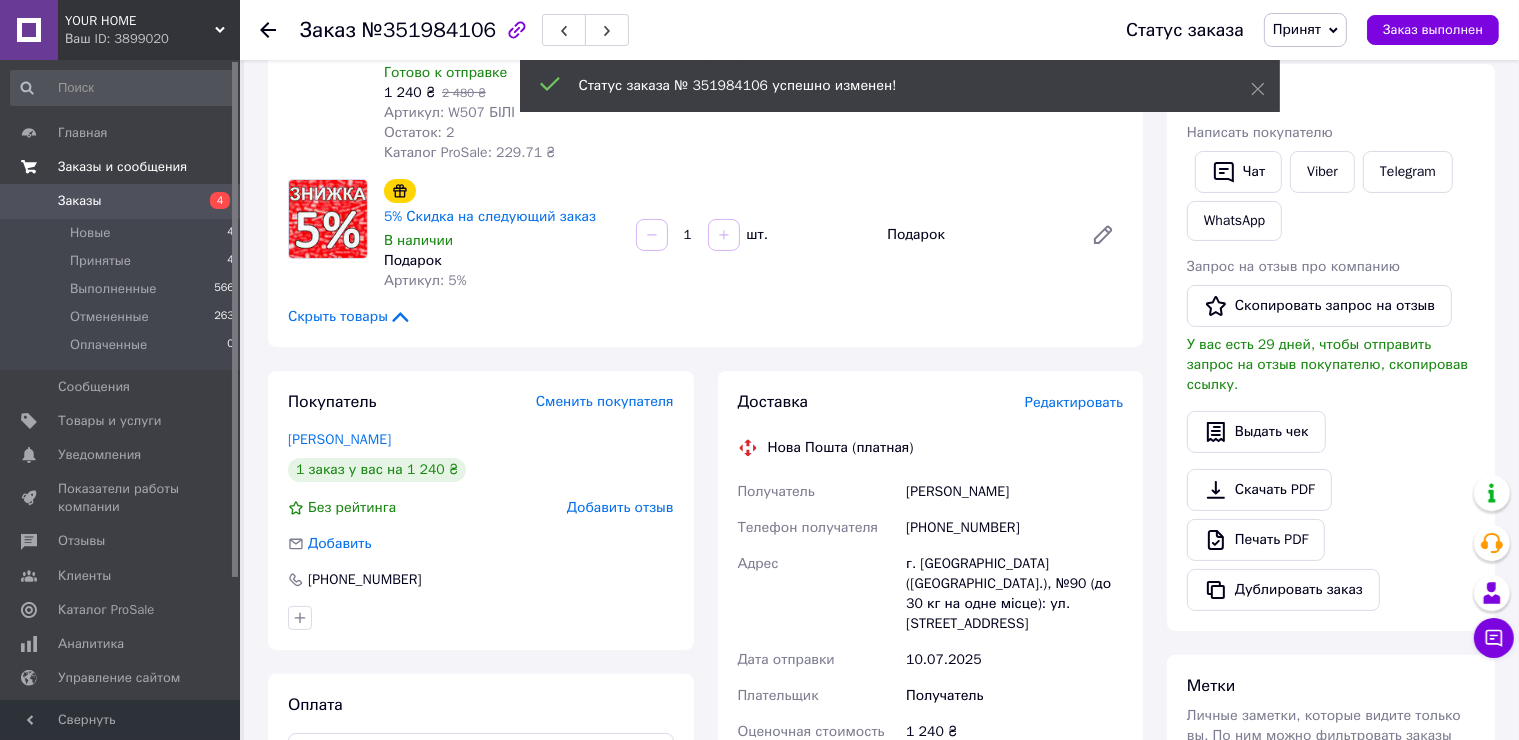 click on "+380988394670" at bounding box center [1014, 528] 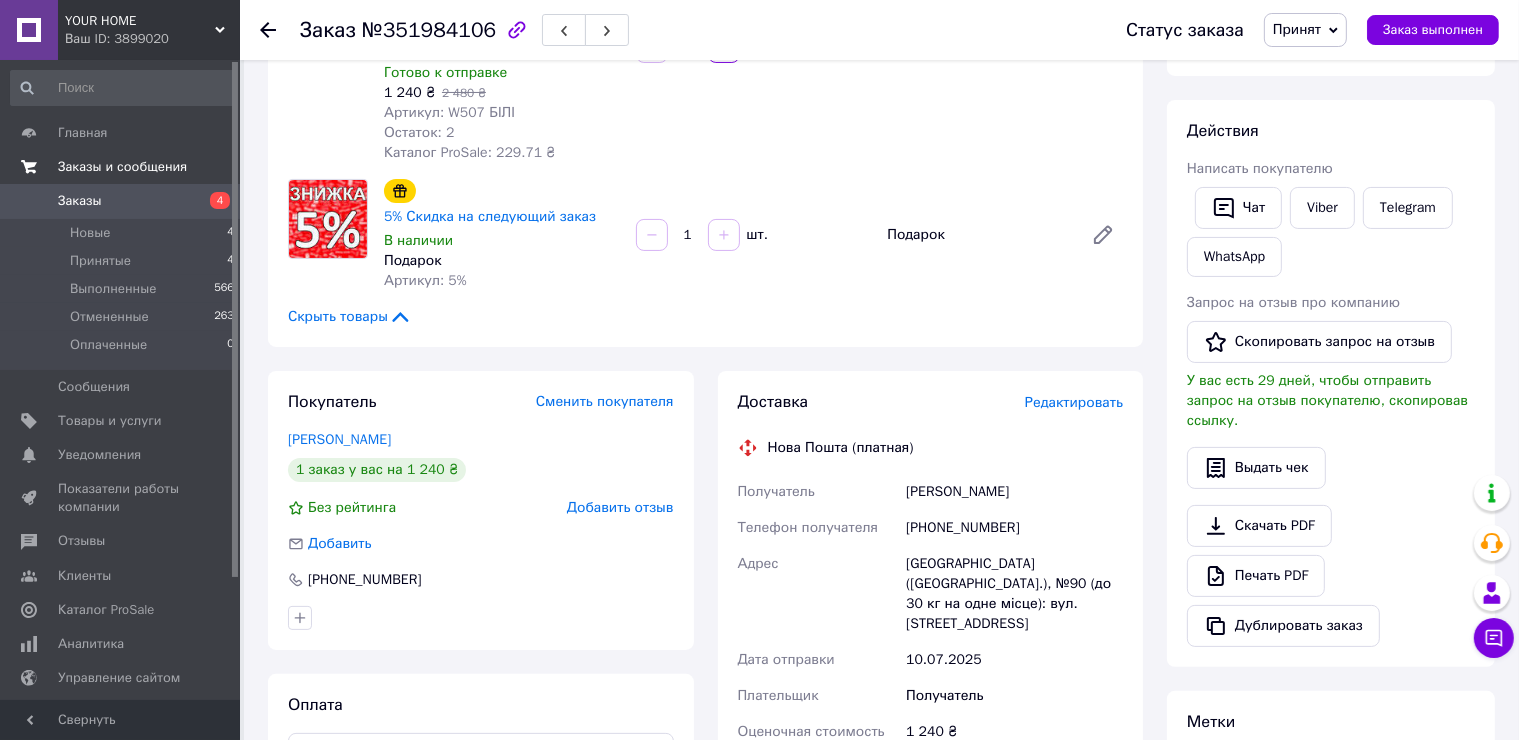 drag, startPoint x: 987, startPoint y: 476, endPoint x: 908, endPoint y: 478, distance: 79.025314 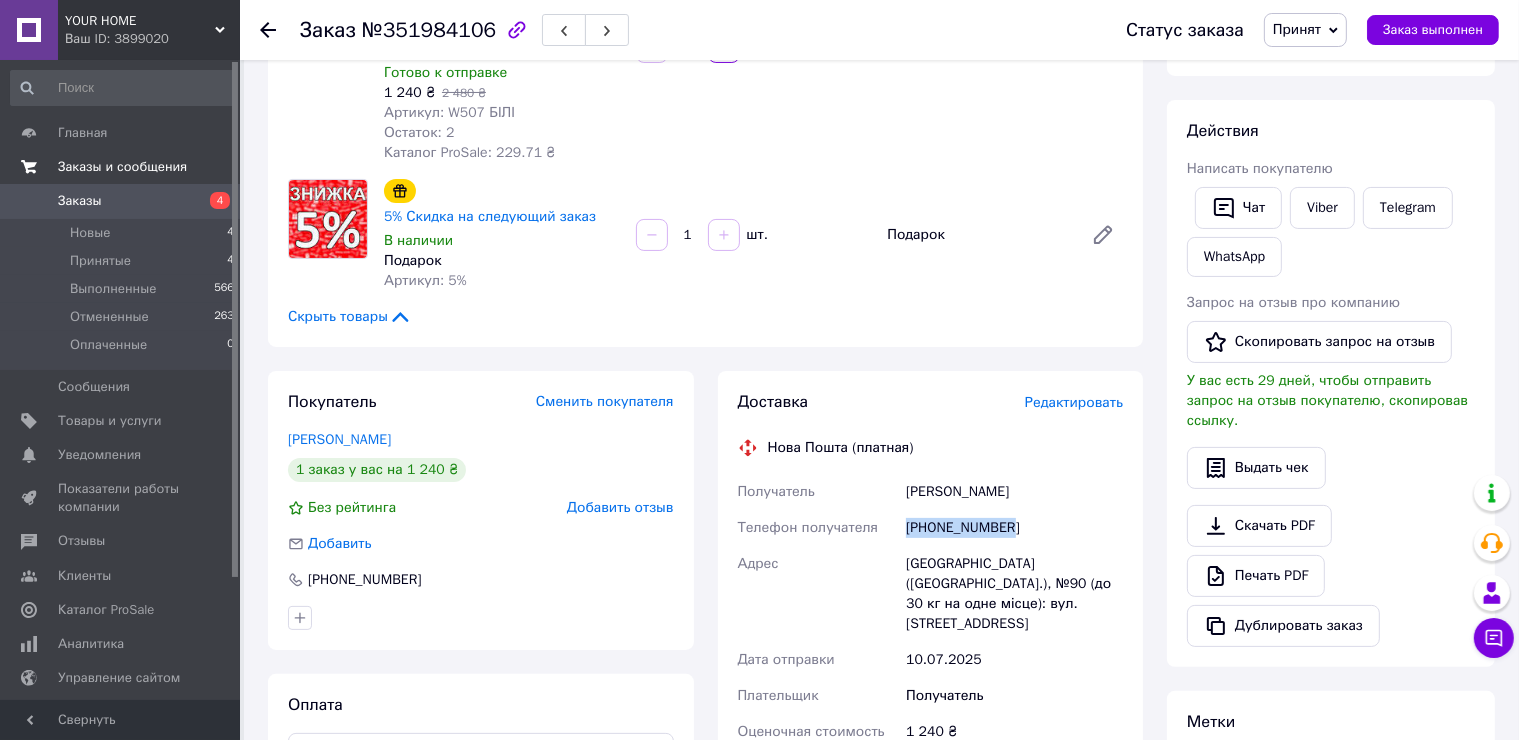 drag, startPoint x: 1020, startPoint y: 501, endPoint x: 908, endPoint y: 501, distance: 112 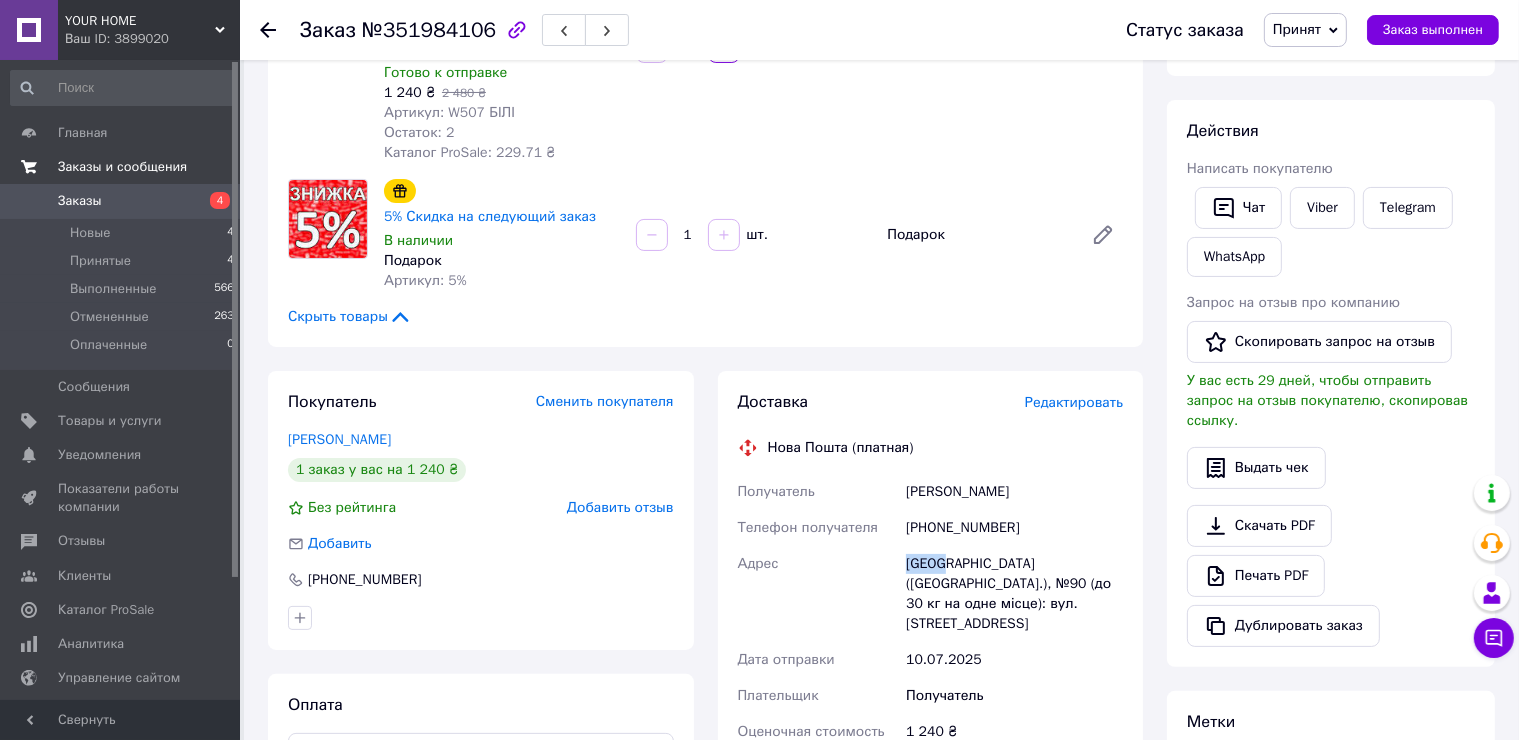 drag, startPoint x: 938, startPoint y: 546, endPoint x: 906, endPoint y: 544, distance: 32.06244 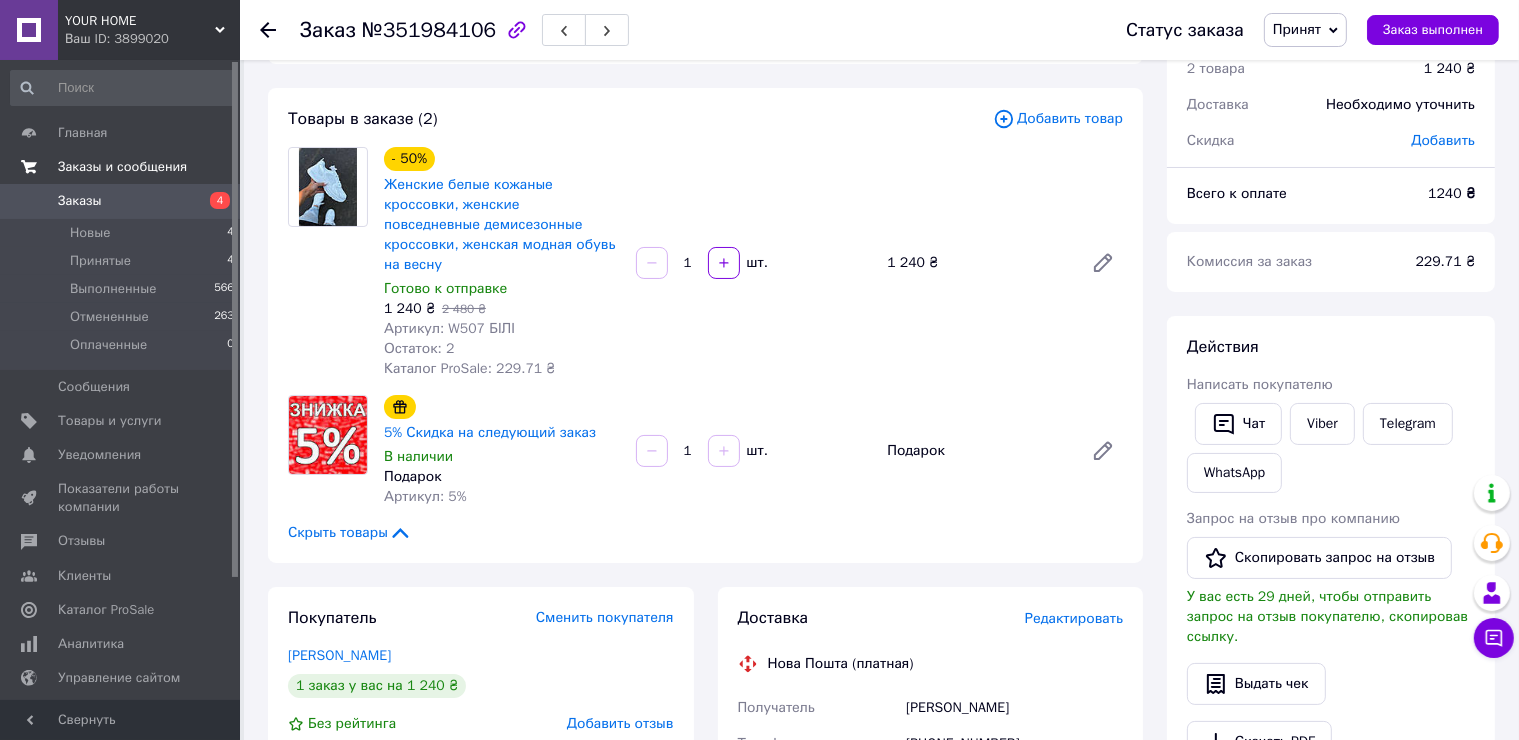 scroll, scrollTop: 0, scrollLeft: 0, axis: both 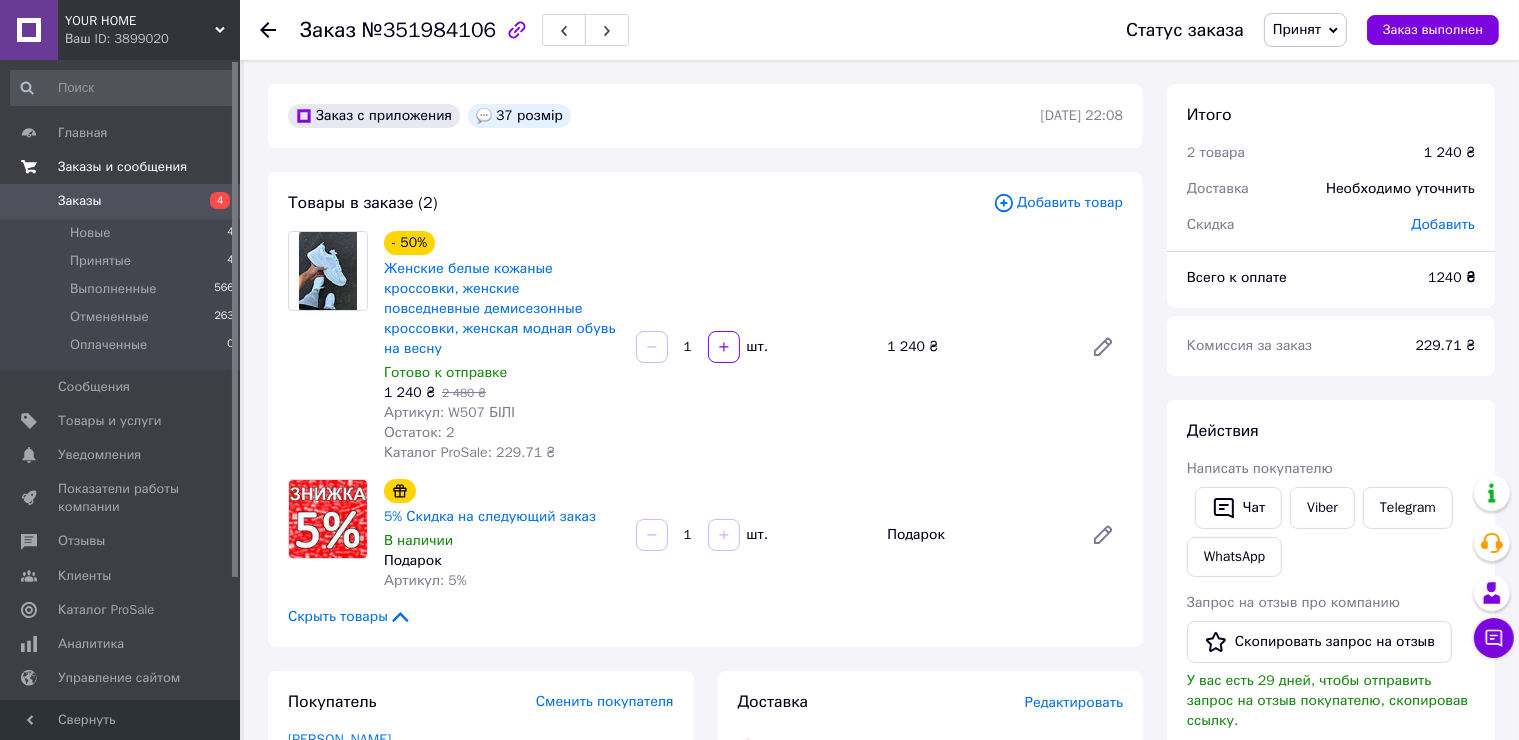 click on "Заказы" at bounding box center (121, 201) 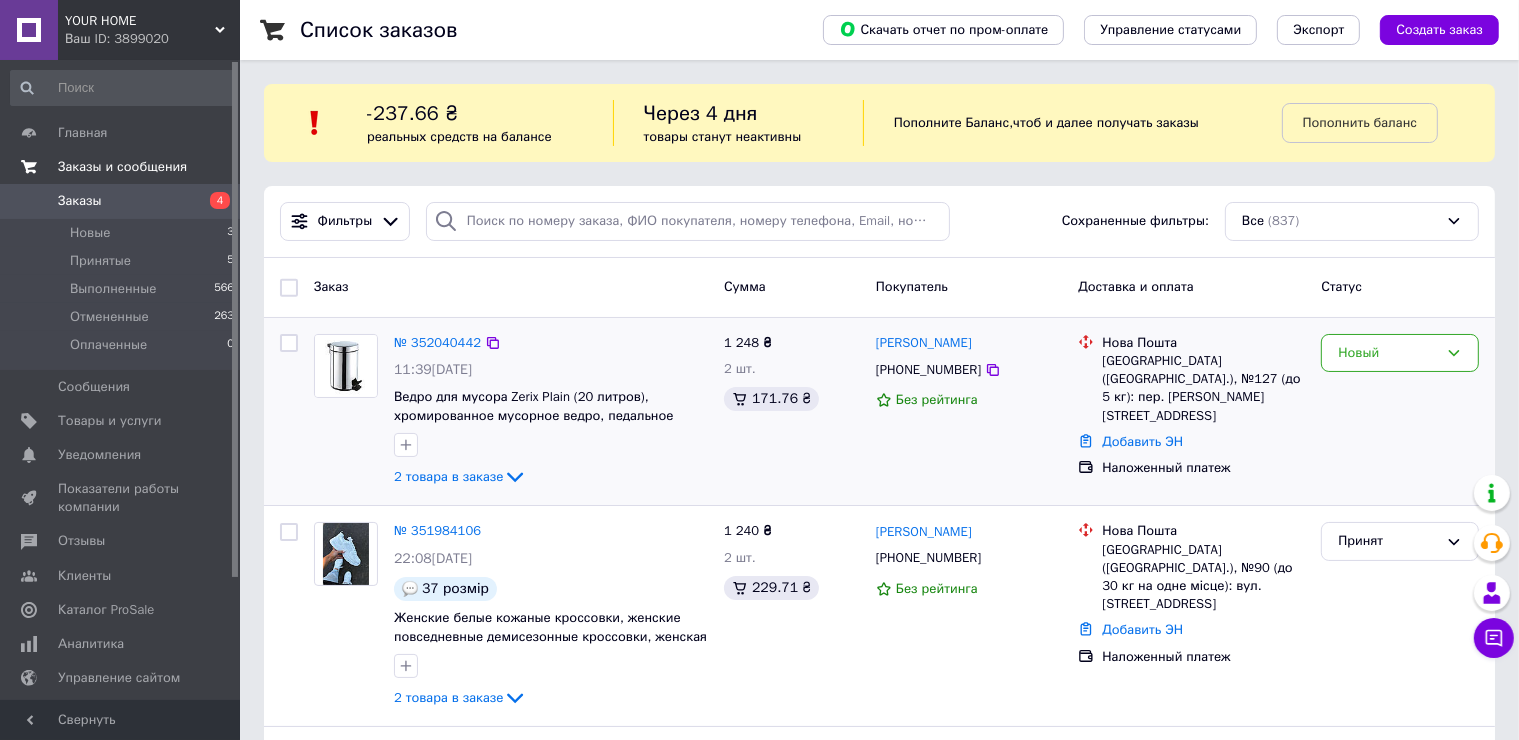 click on "№ 352040442" at bounding box center [437, 342] 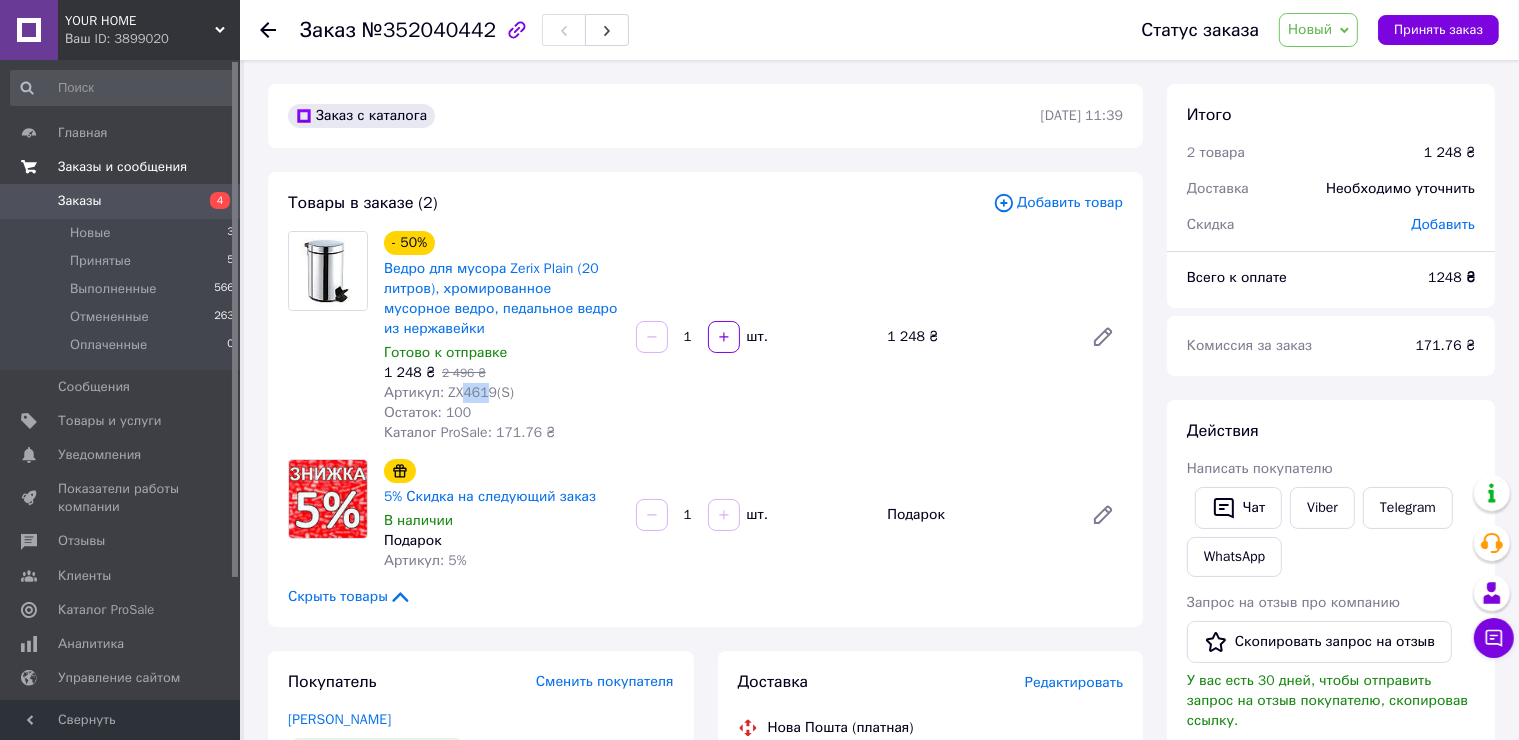 drag, startPoint x: 484, startPoint y: 396, endPoint x: 458, endPoint y: 396, distance: 26 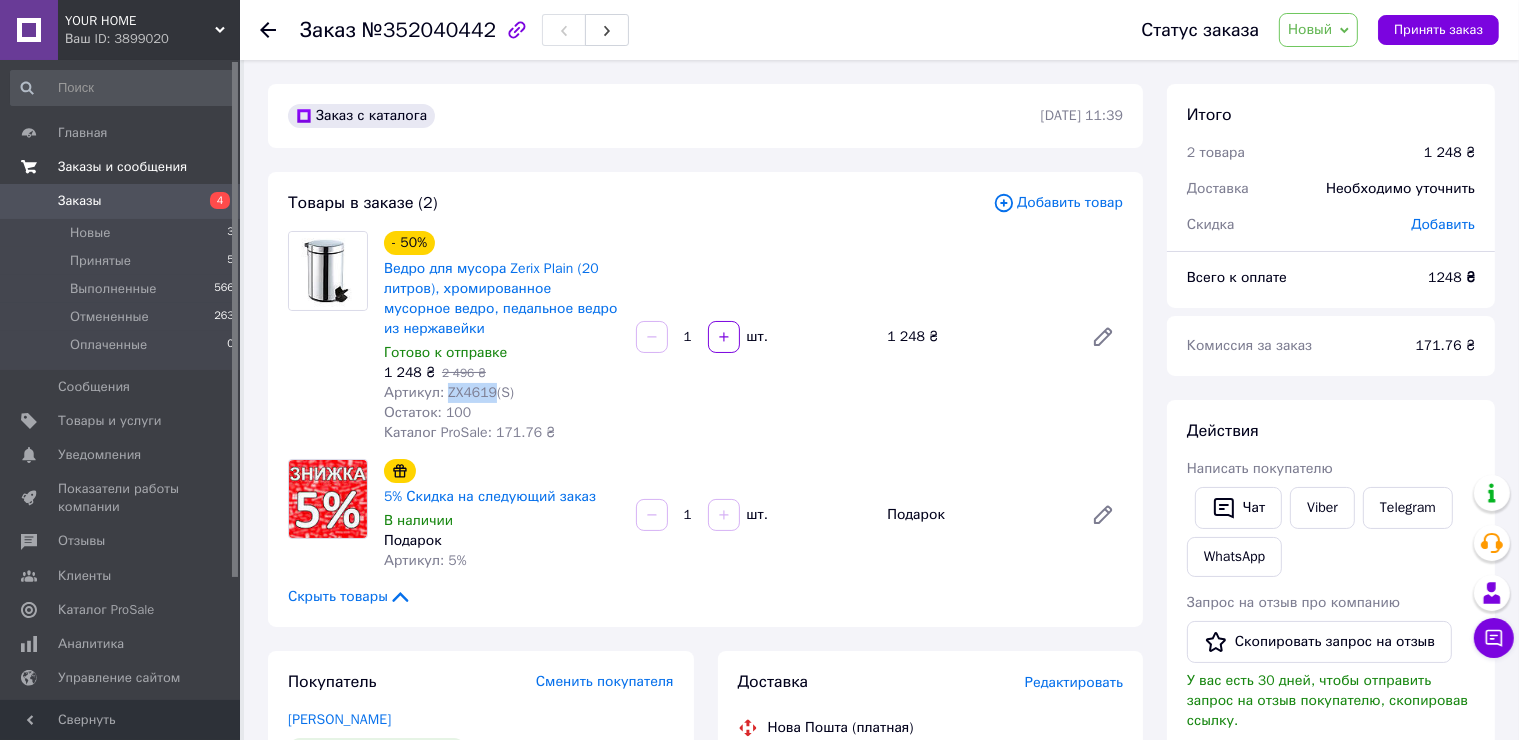 drag, startPoint x: 489, startPoint y: 396, endPoint x: 444, endPoint y: 396, distance: 45 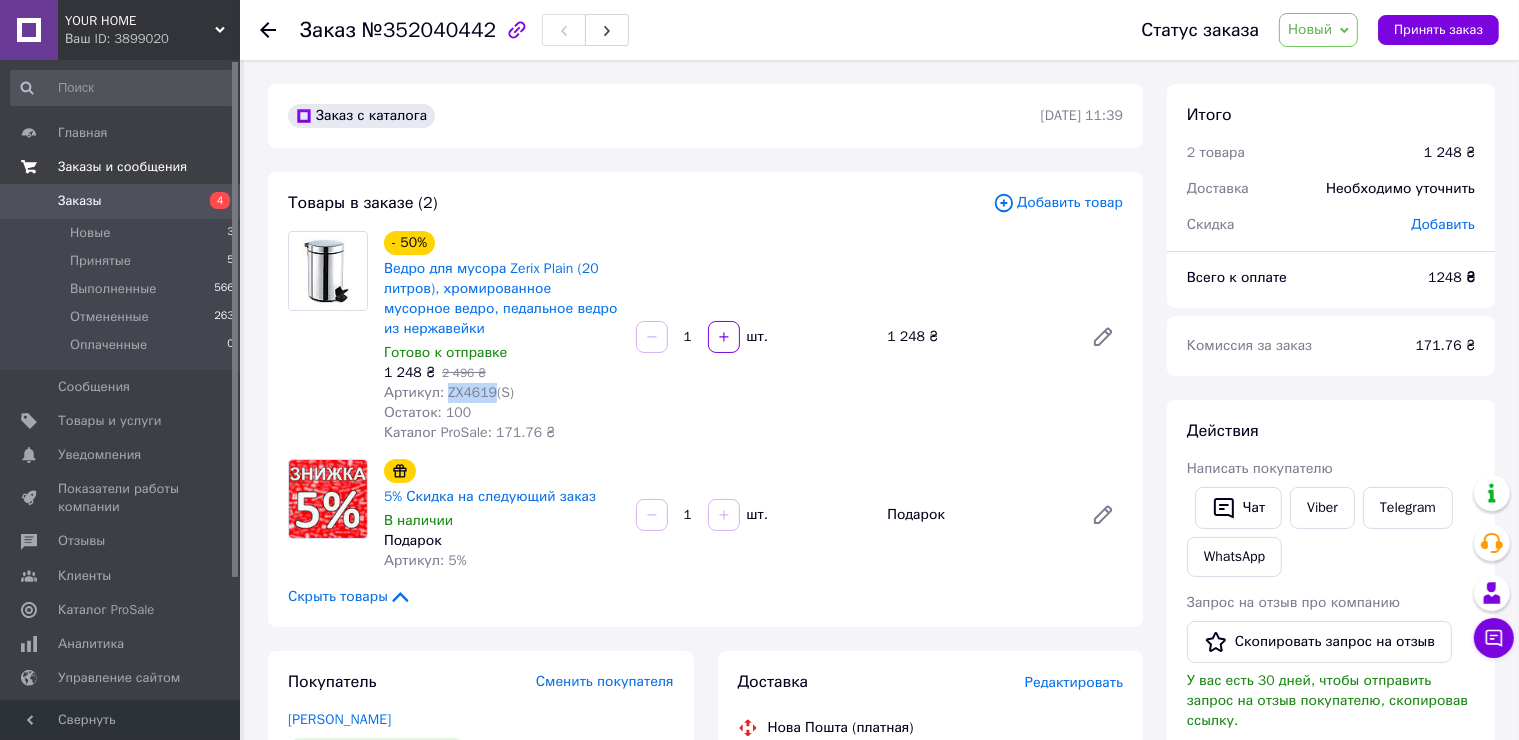 copy on "ZX4619" 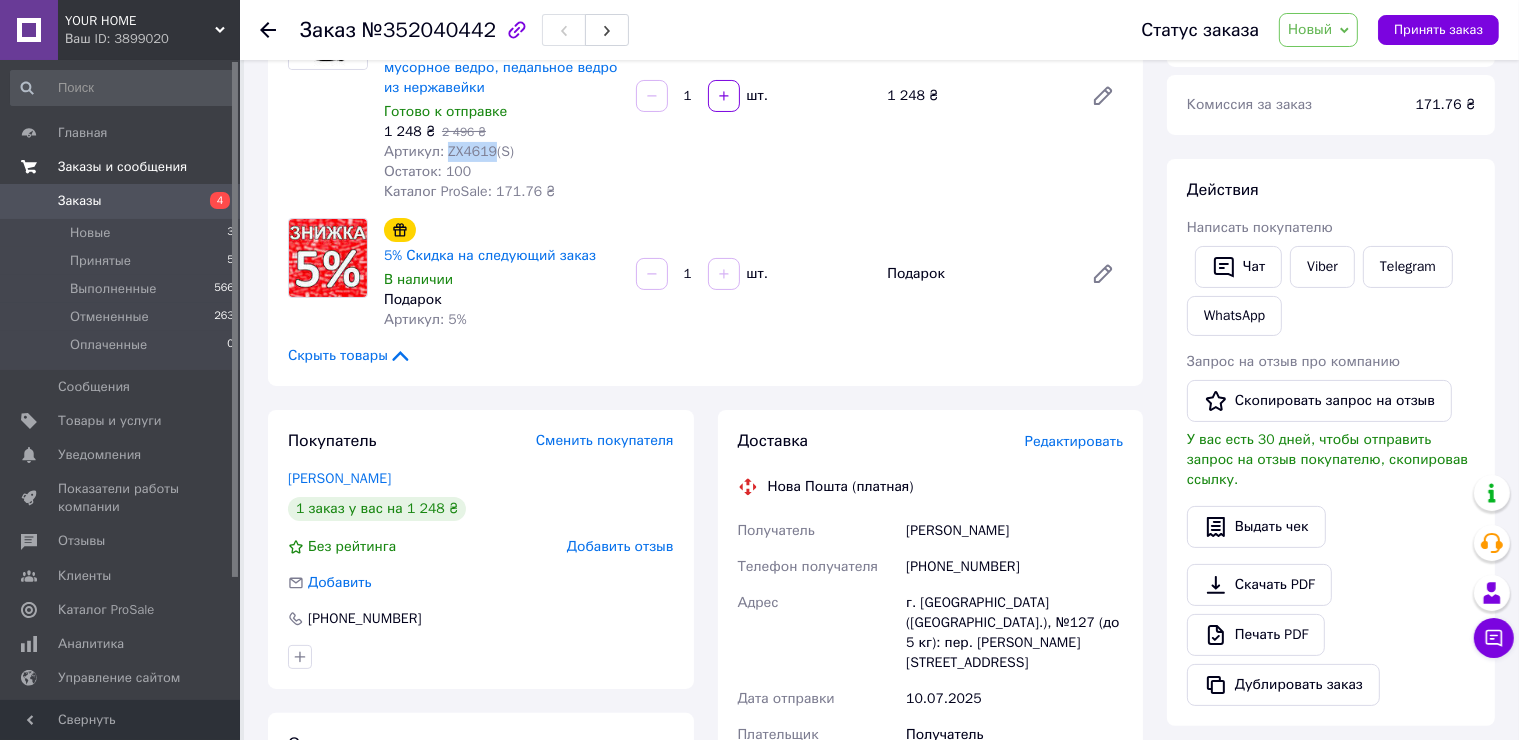 scroll, scrollTop: 300, scrollLeft: 0, axis: vertical 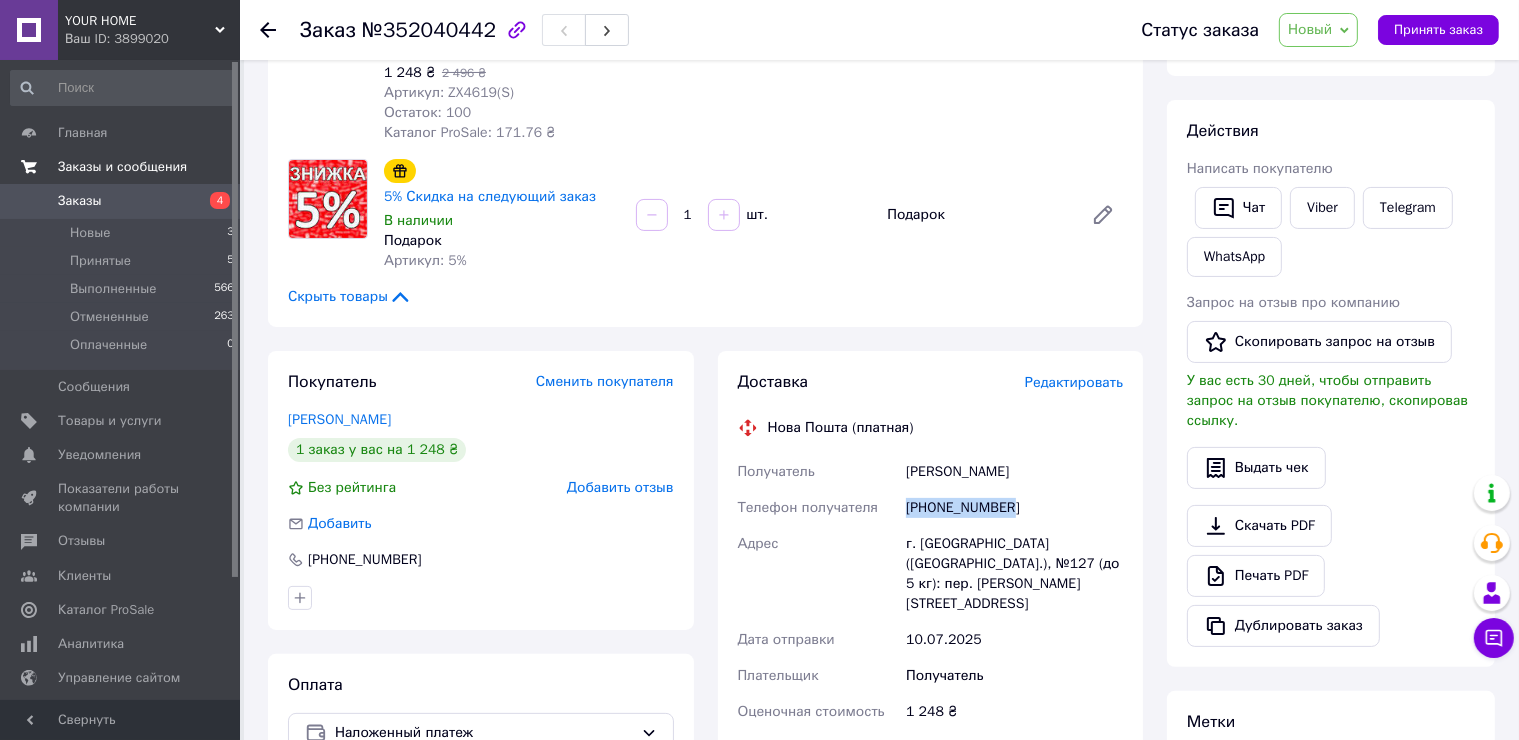 drag, startPoint x: 972, startPoint y: 508, endPoint x: 908, endPoint y: 508, distance: 64 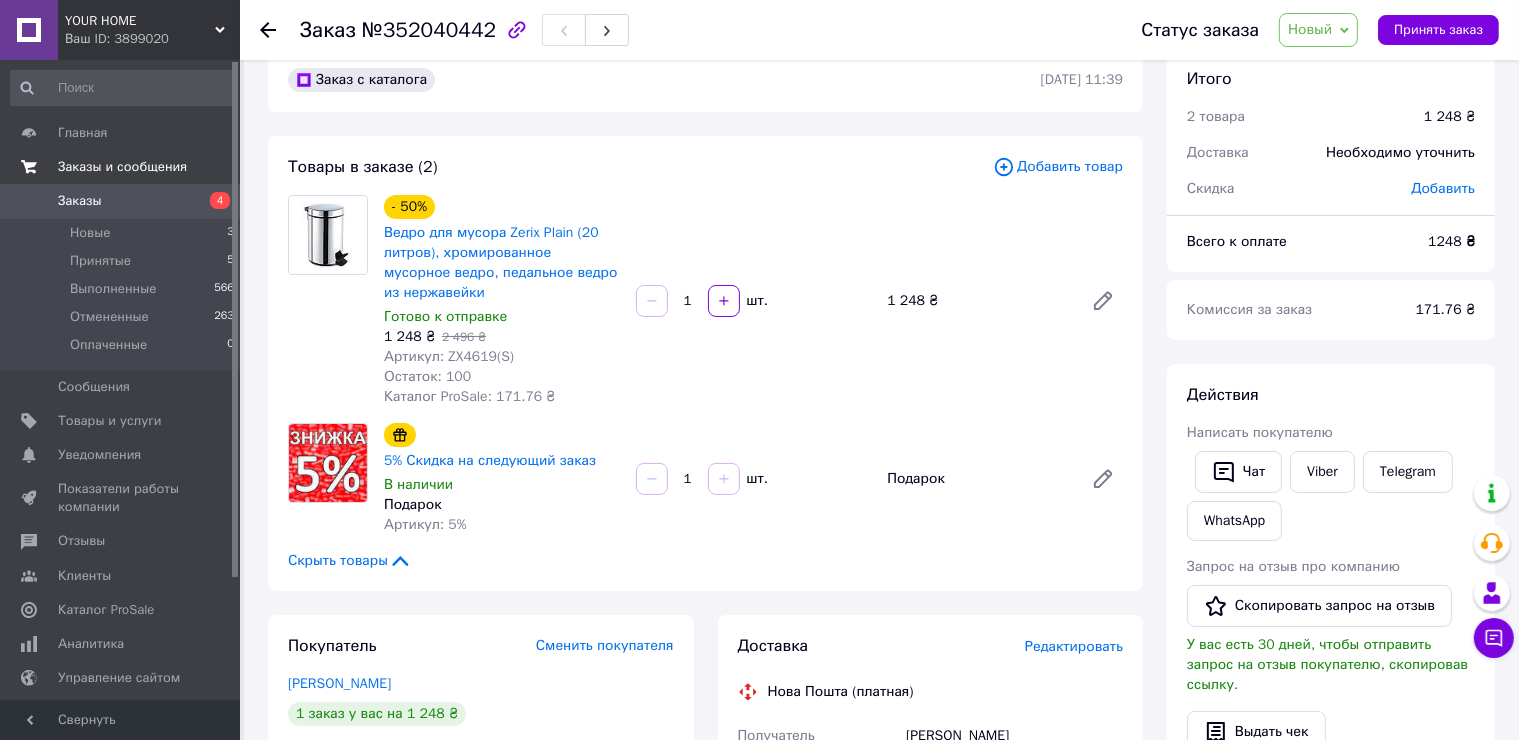 scroll, scrollTop: 0, scrollLeft: 0, axis: both 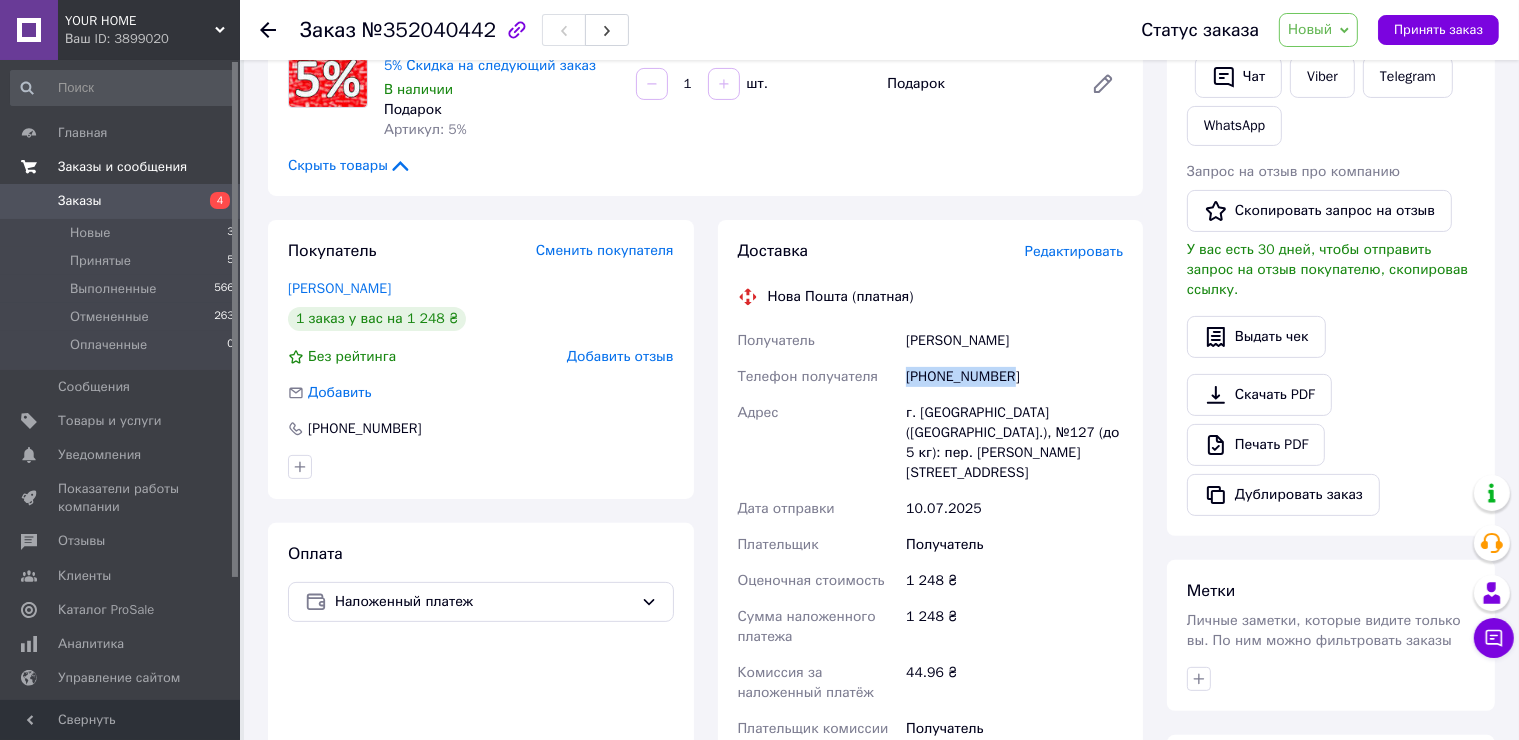 drag, startPoint x: 1027, startPoint y: 340, endPoint x: 910, endPoint y: 347, distance: 117.20921 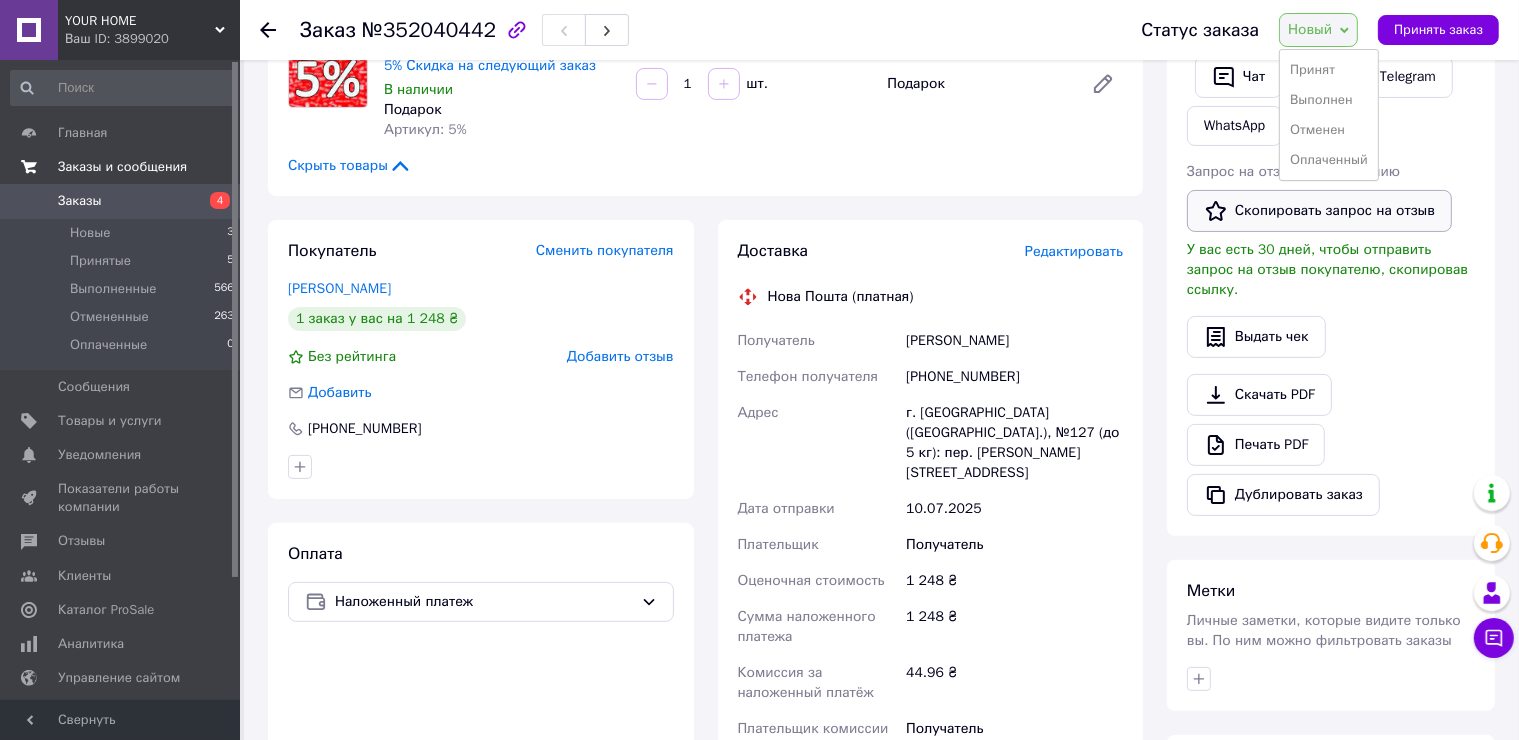 drag, startPoint x: 1316, startPoint y: 60, endPoint x: 1194, endPoint y: 204, distance: 188.73262 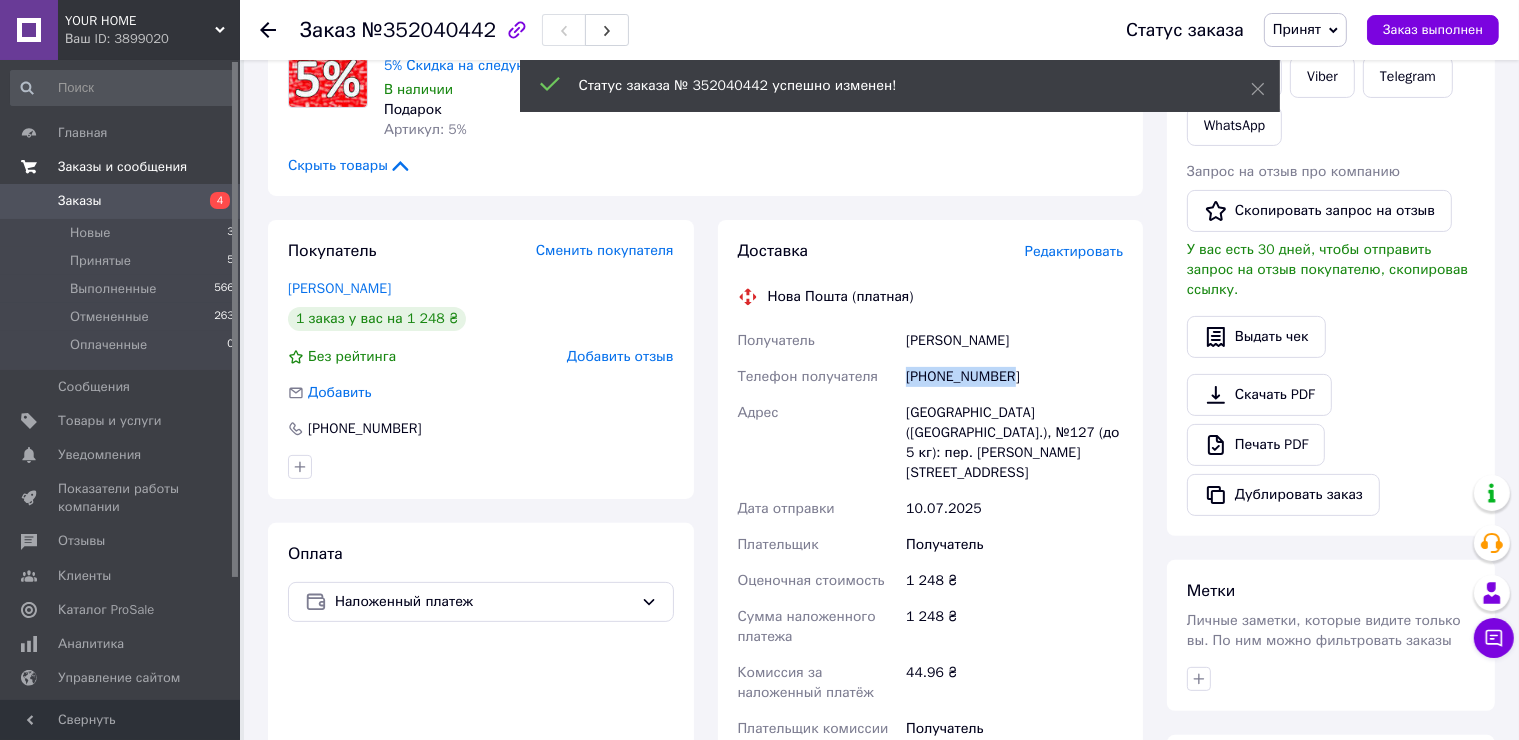 drag, startPoint x: 1036, startPoint y: 368, endPoint x: 909, endPoint y: 368, distance: 127 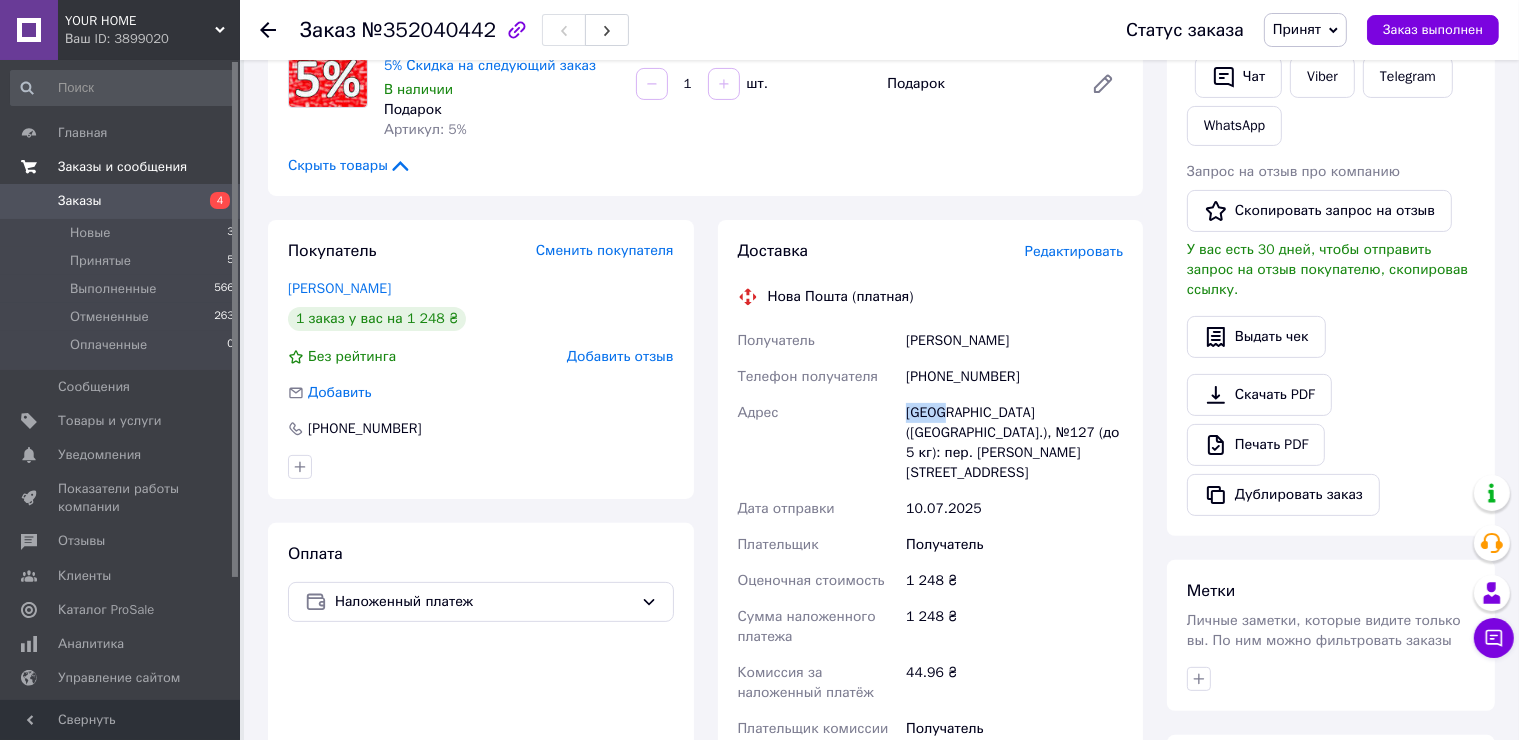drag, startPoint x: 939, startPoint y: 412, endPoint x: 907, endPoint y: 416, distance: 32.24903 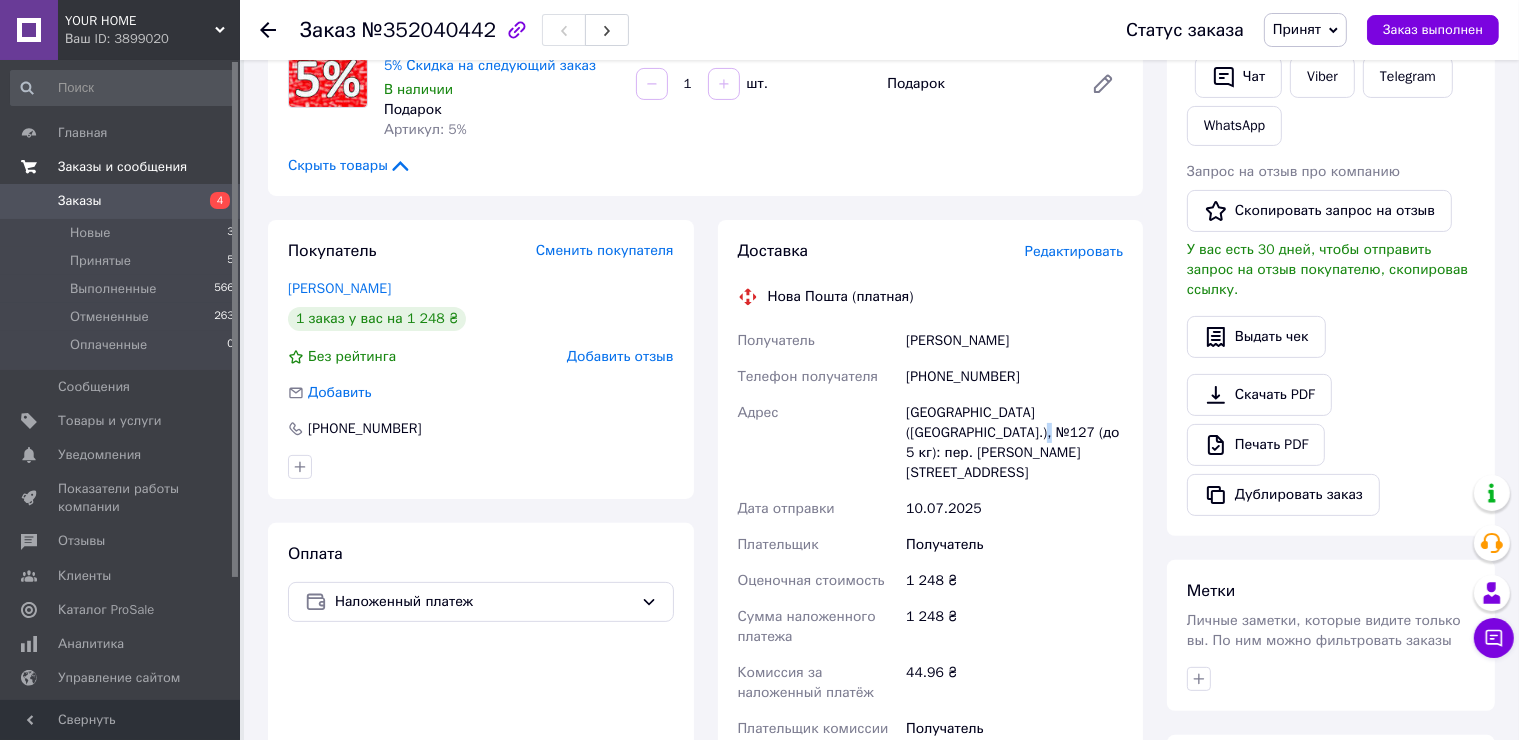 click on "Киев (Киевская обл.), №127 (до 5 кг): пер. Евгения Гуцала, 4" at bounding box center (1014, 443) 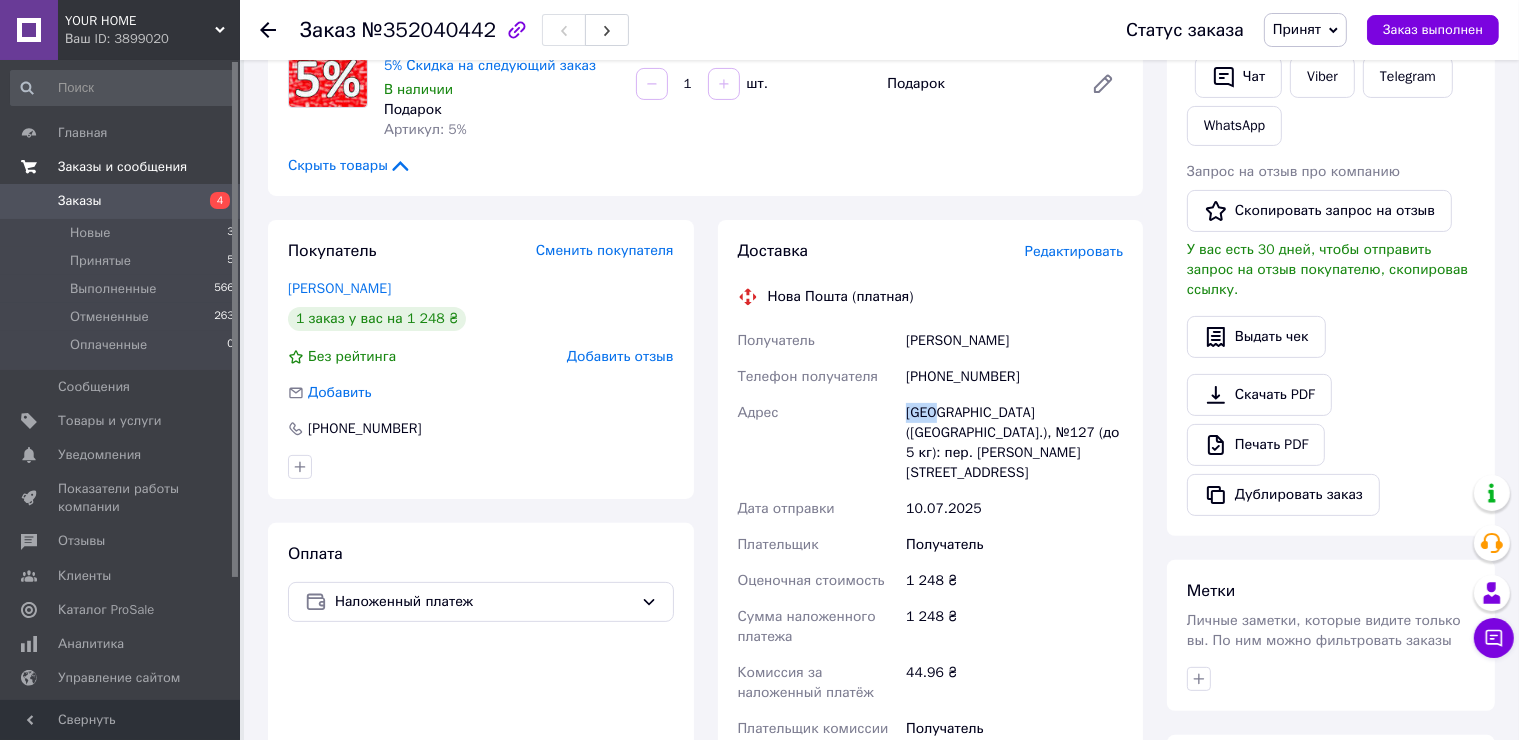 drag, startPoint x: 935, startPoint y: 417, endPoint x: 912, endPoint y: 402, distance: 27.45906 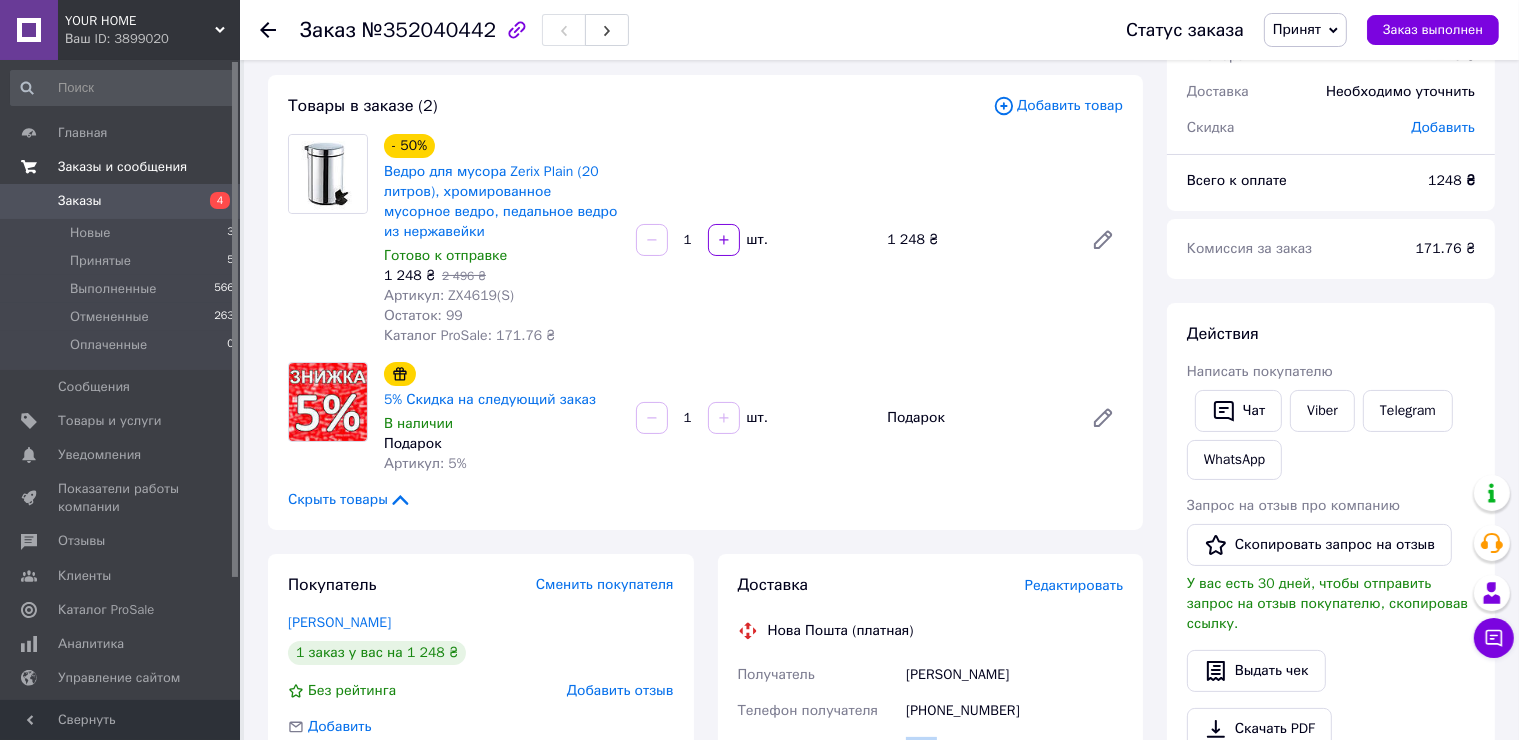 scroll, scrollTop: 0, scrollLeft: 0, axis: both 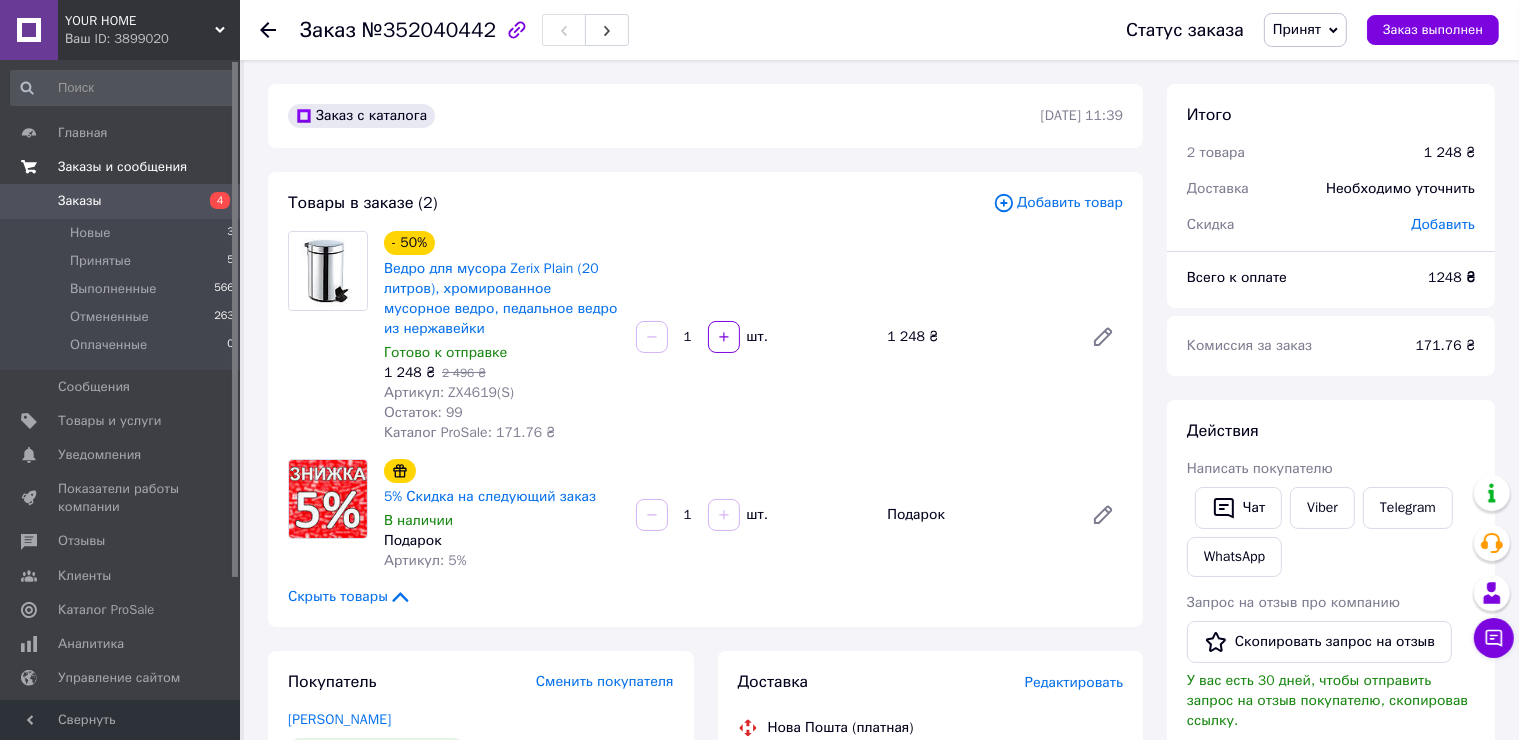 click on "Заказы" at bounding box center [121, 201] 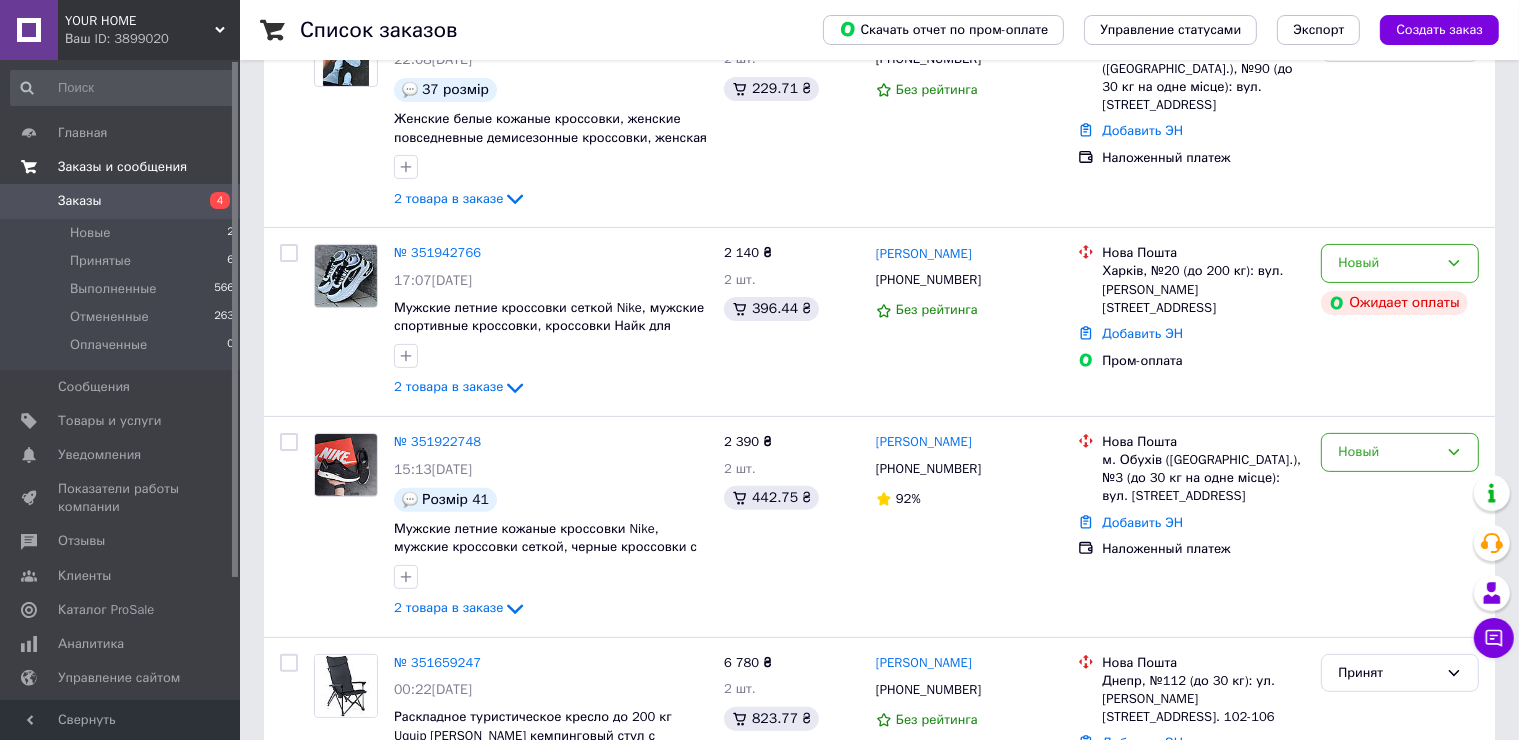 scroll, scrollTop: 500, scrollLeft: 0, axis: vertical 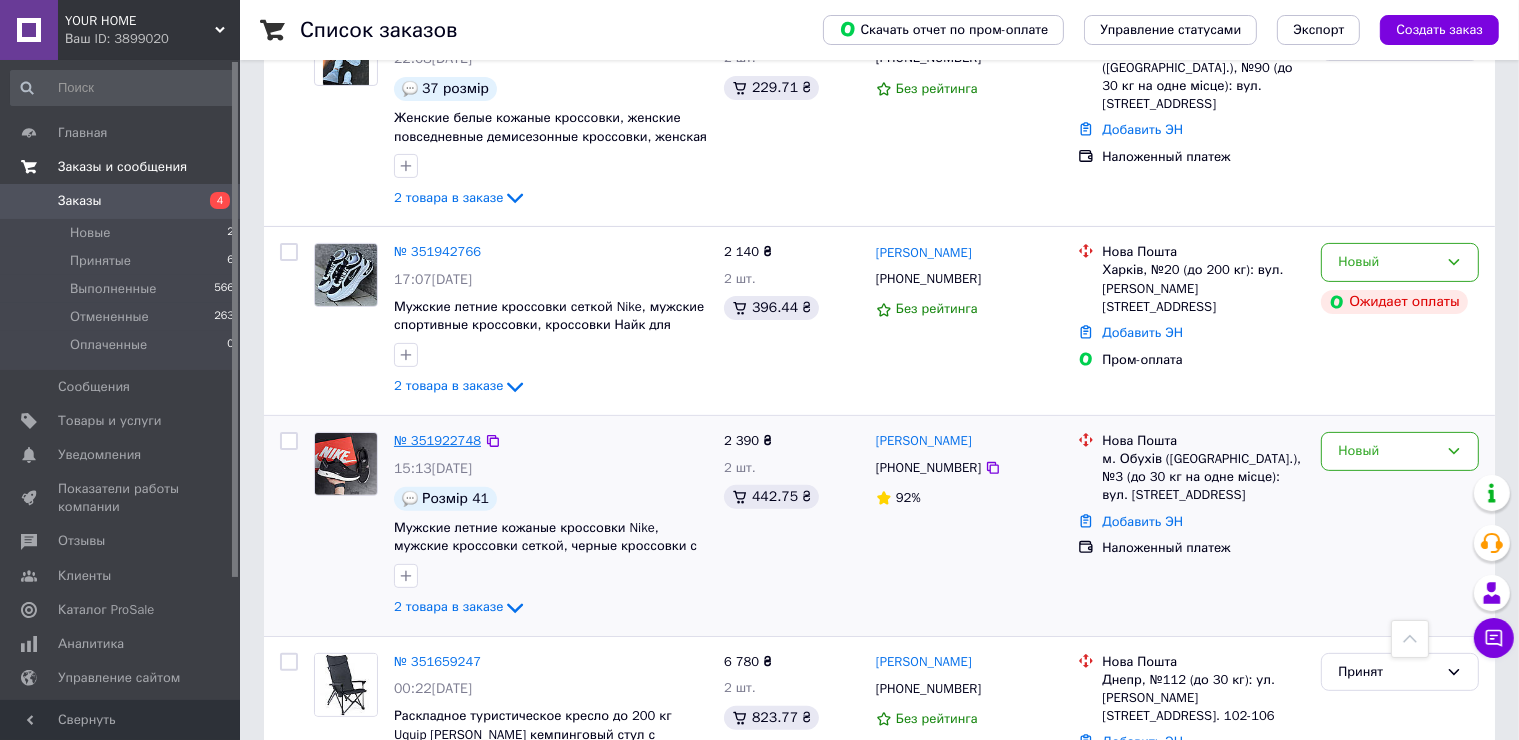 click on "№ 351922748" at bounding box center [437, 440] 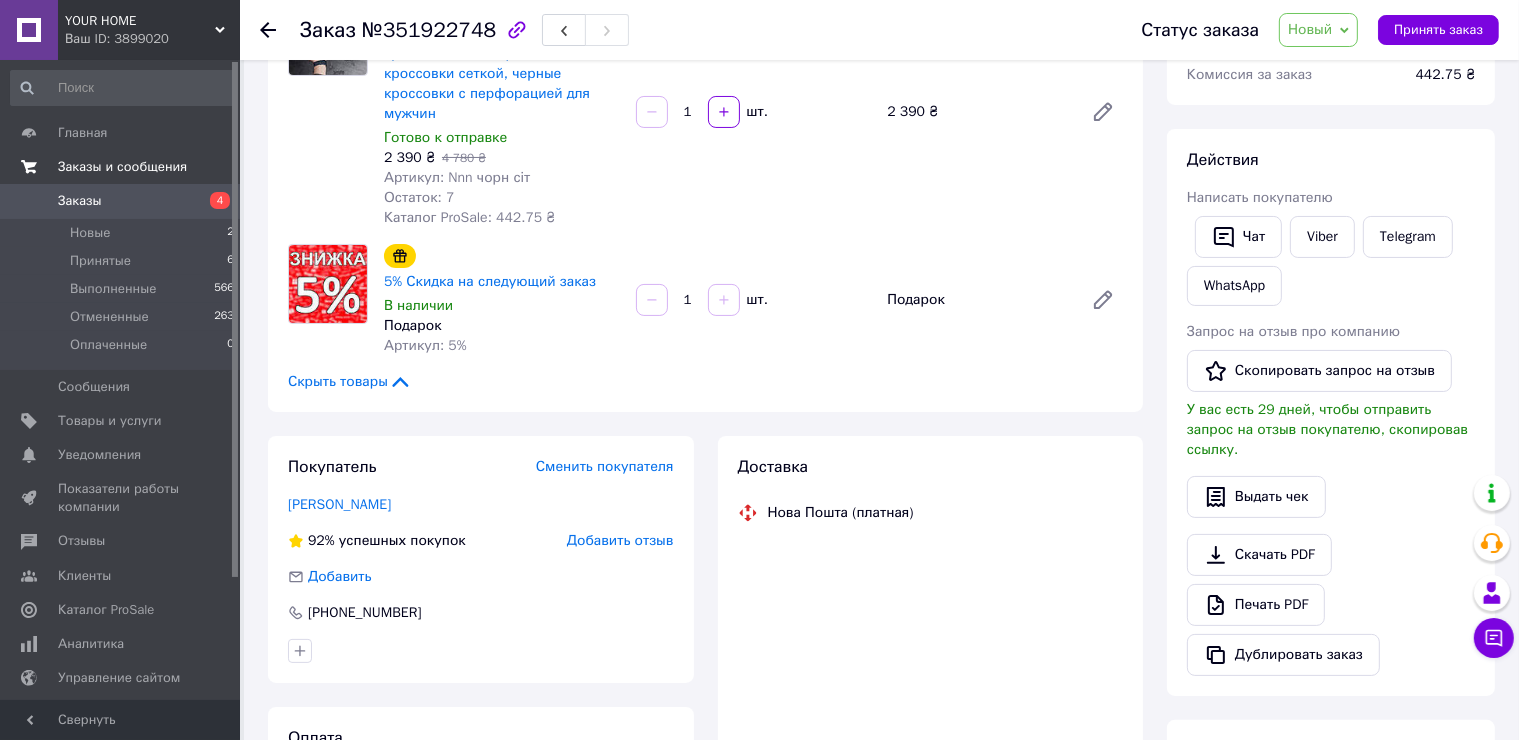 scroll, scrollTop: 100, scrollLeft: 0, axis: vertical 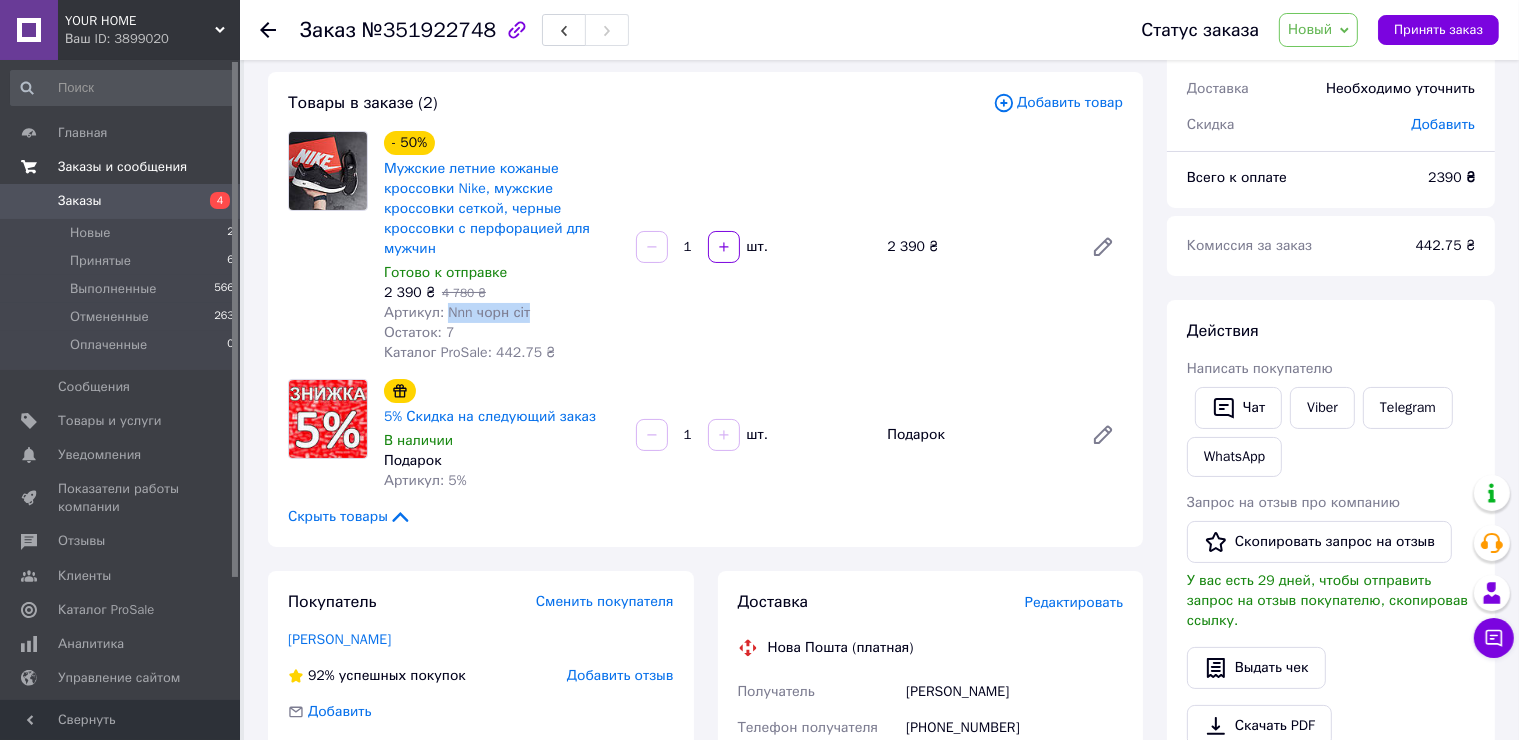 drag, startPoint x: 532, startPoint y: 293, endPoint x: 444, endPoint y: 294, distance: 88.005684 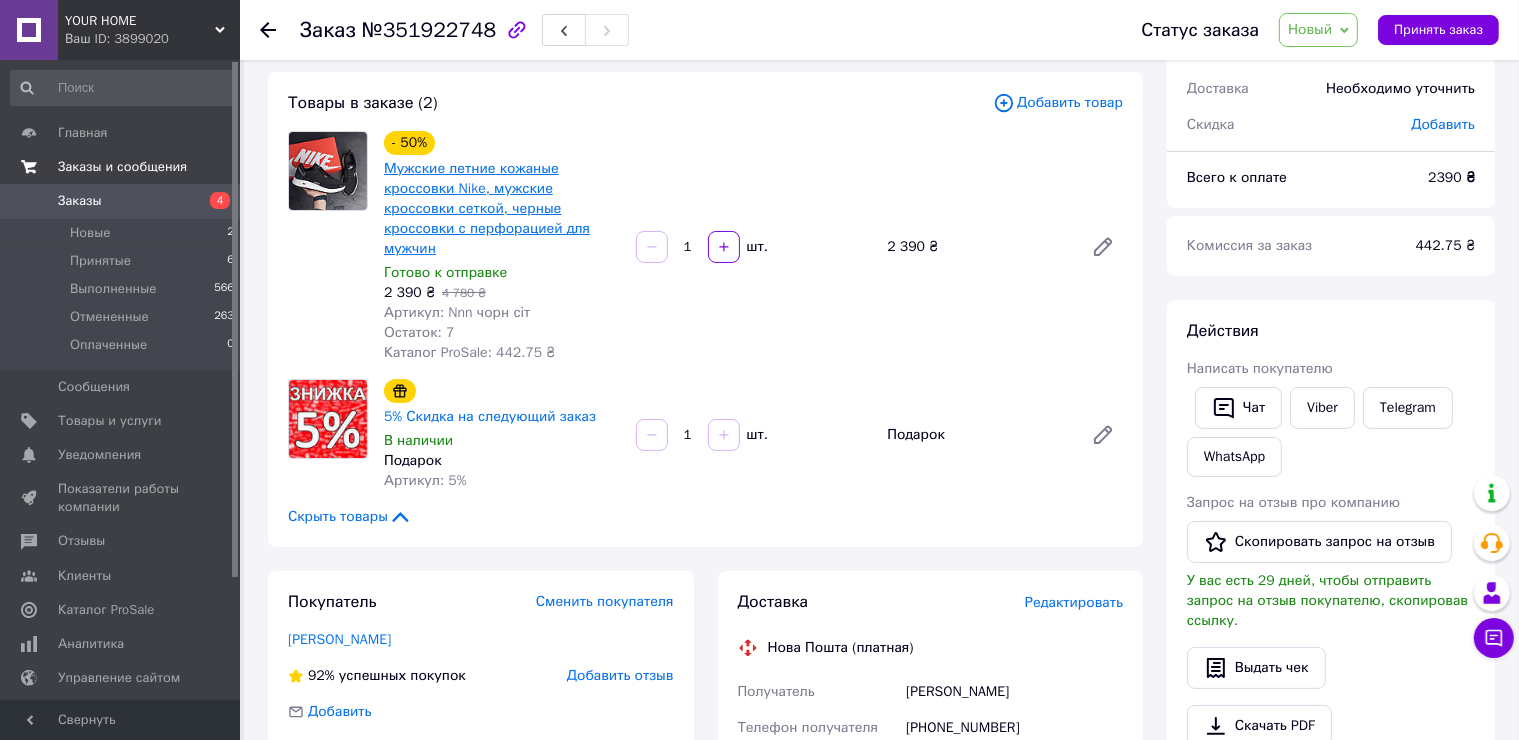 drag, startPoint x: 724, startPoint y: 202, endPoint x: 459, endPoint y: 220, distance: 265.61063 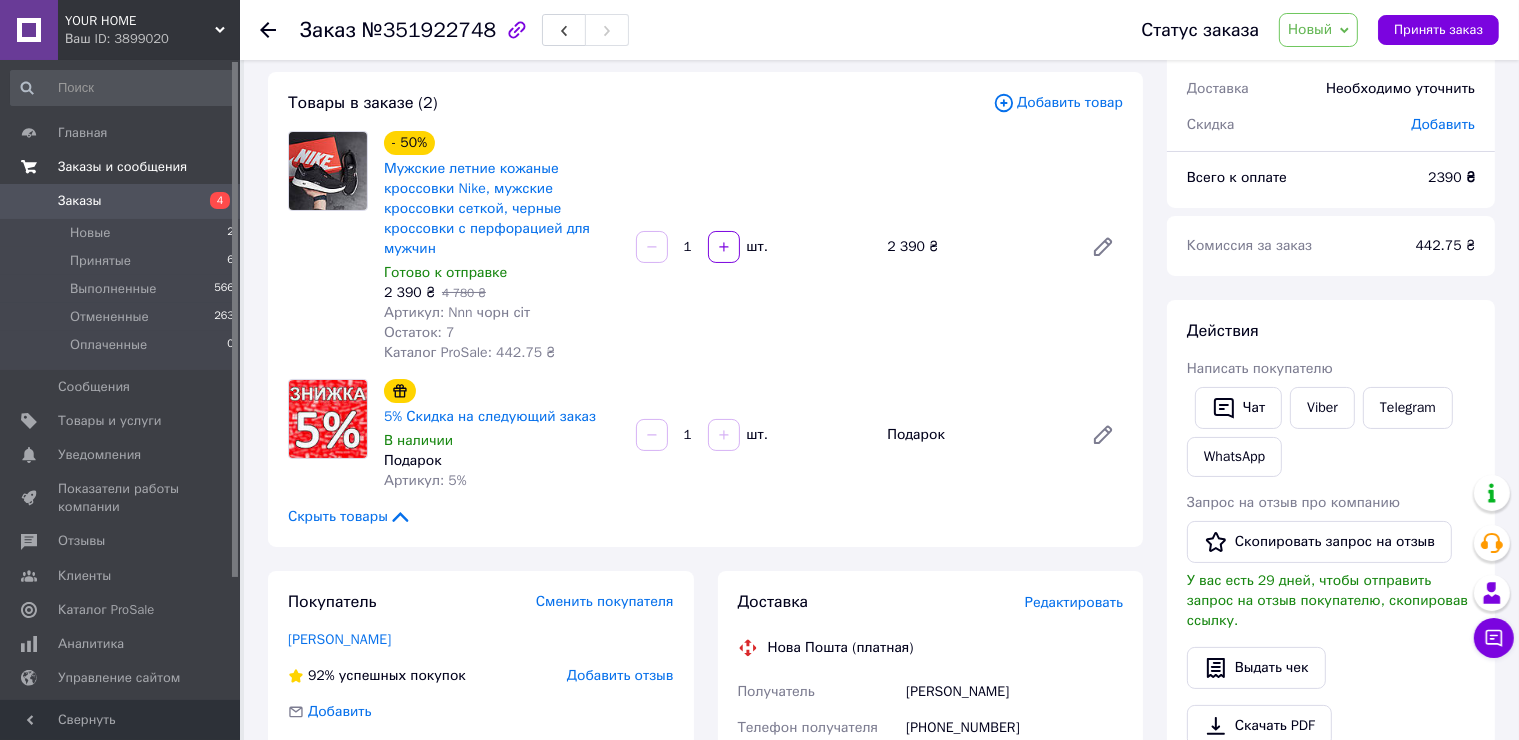 click on "Заказы" at bounding box center [121, 201] 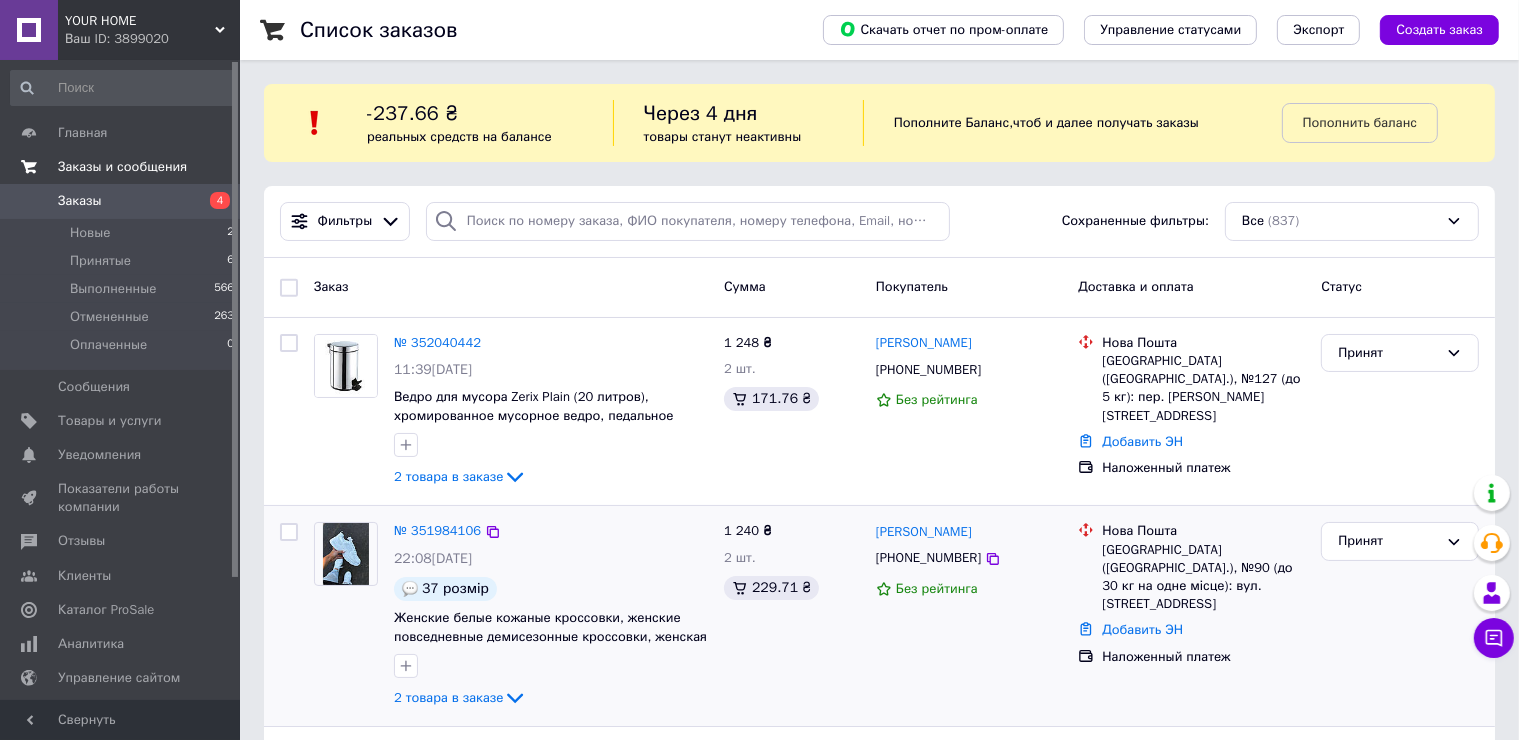 scroll, scrollTop: 500, scrollLeft: 0, axis: vertical 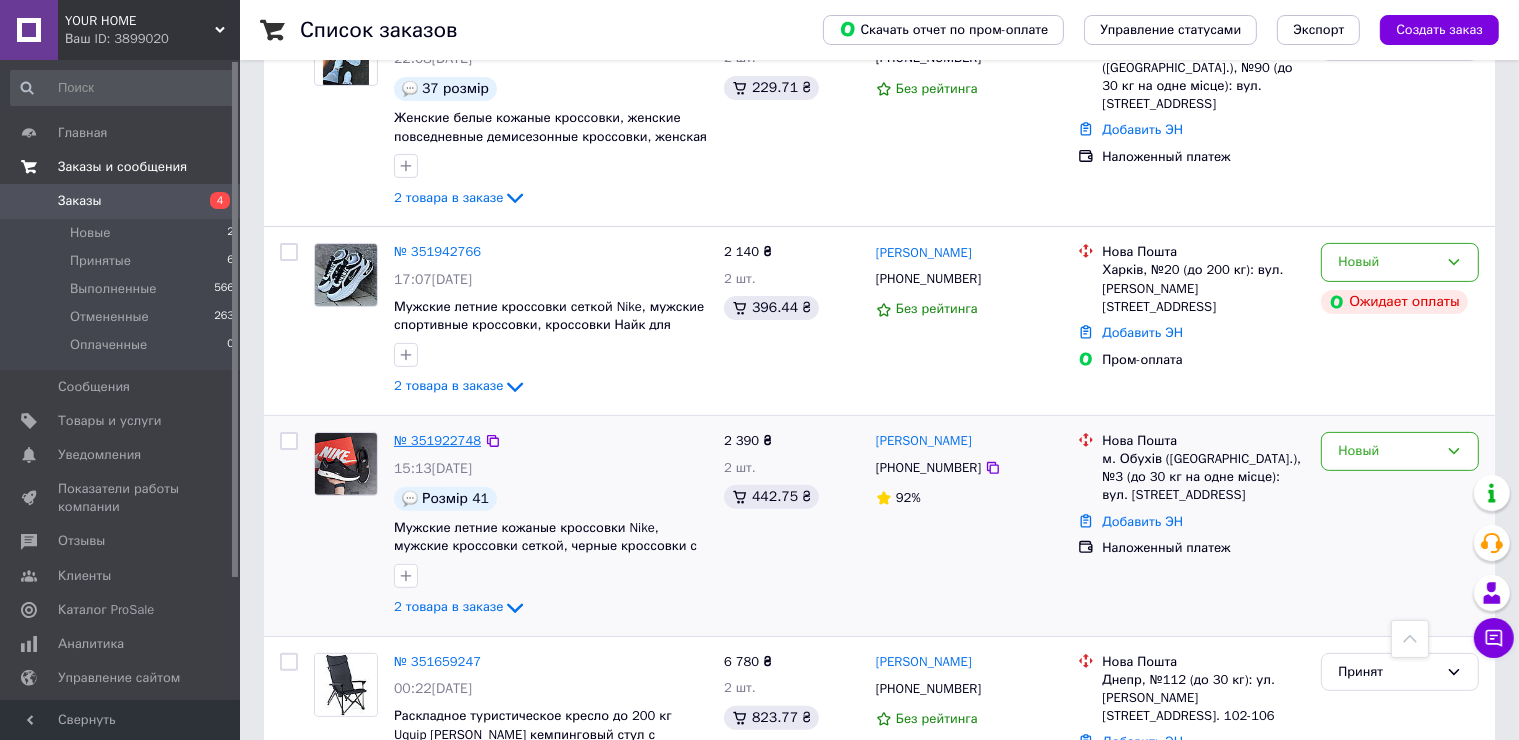 click on "№ 351922748" at bounding box center (437, 440) 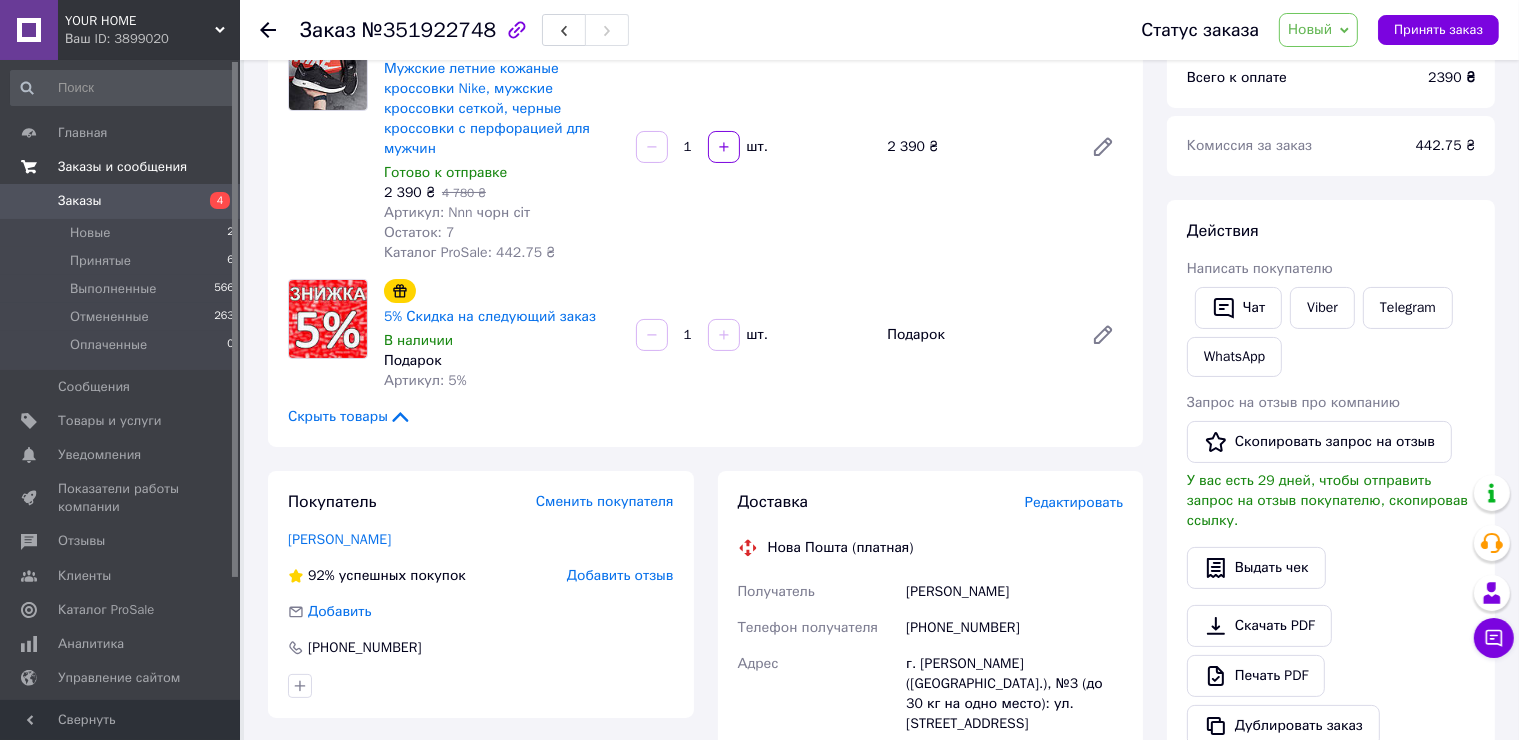 scroll, scrollTop: 0, scrollLeft: 0, axis: both 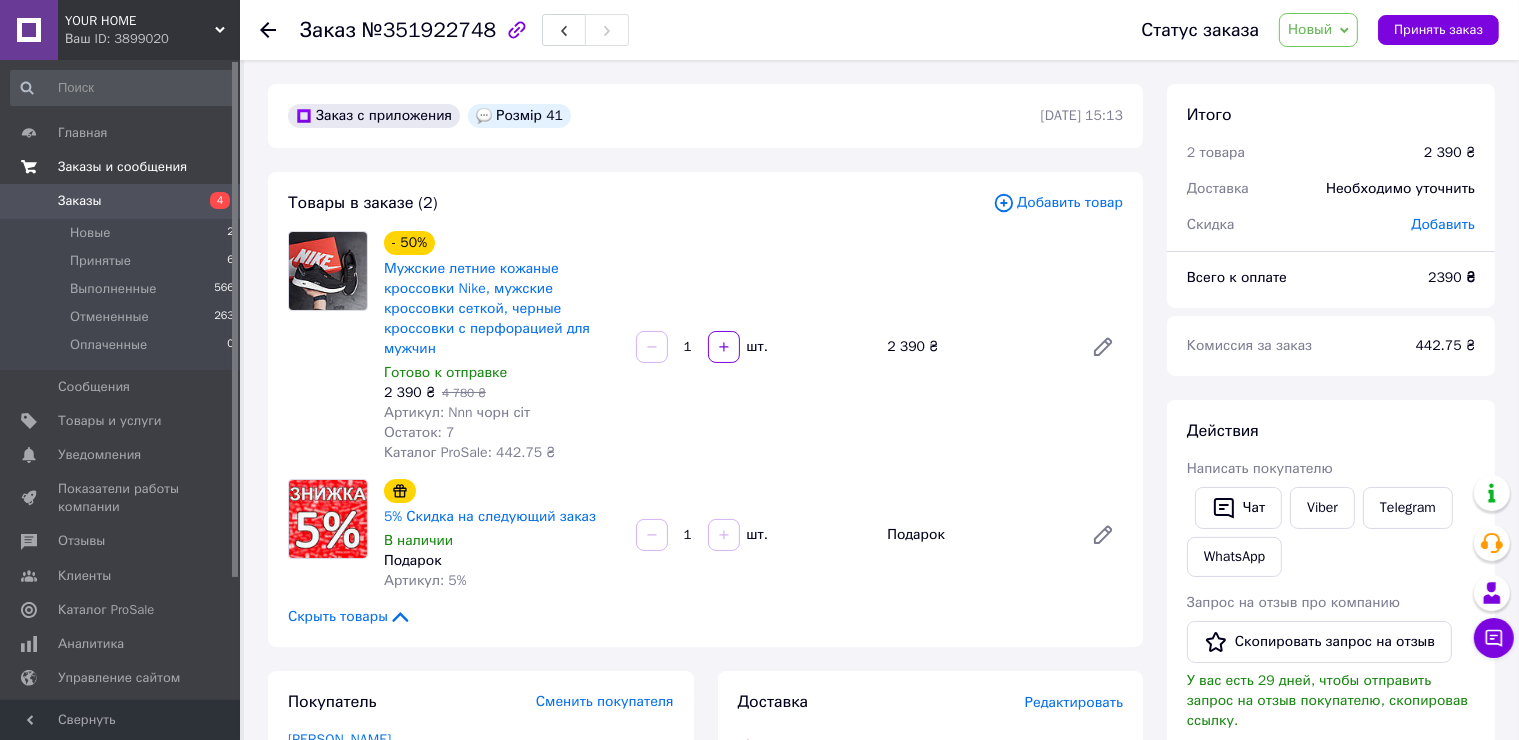 click on "4" at bounding box center (212, 201) 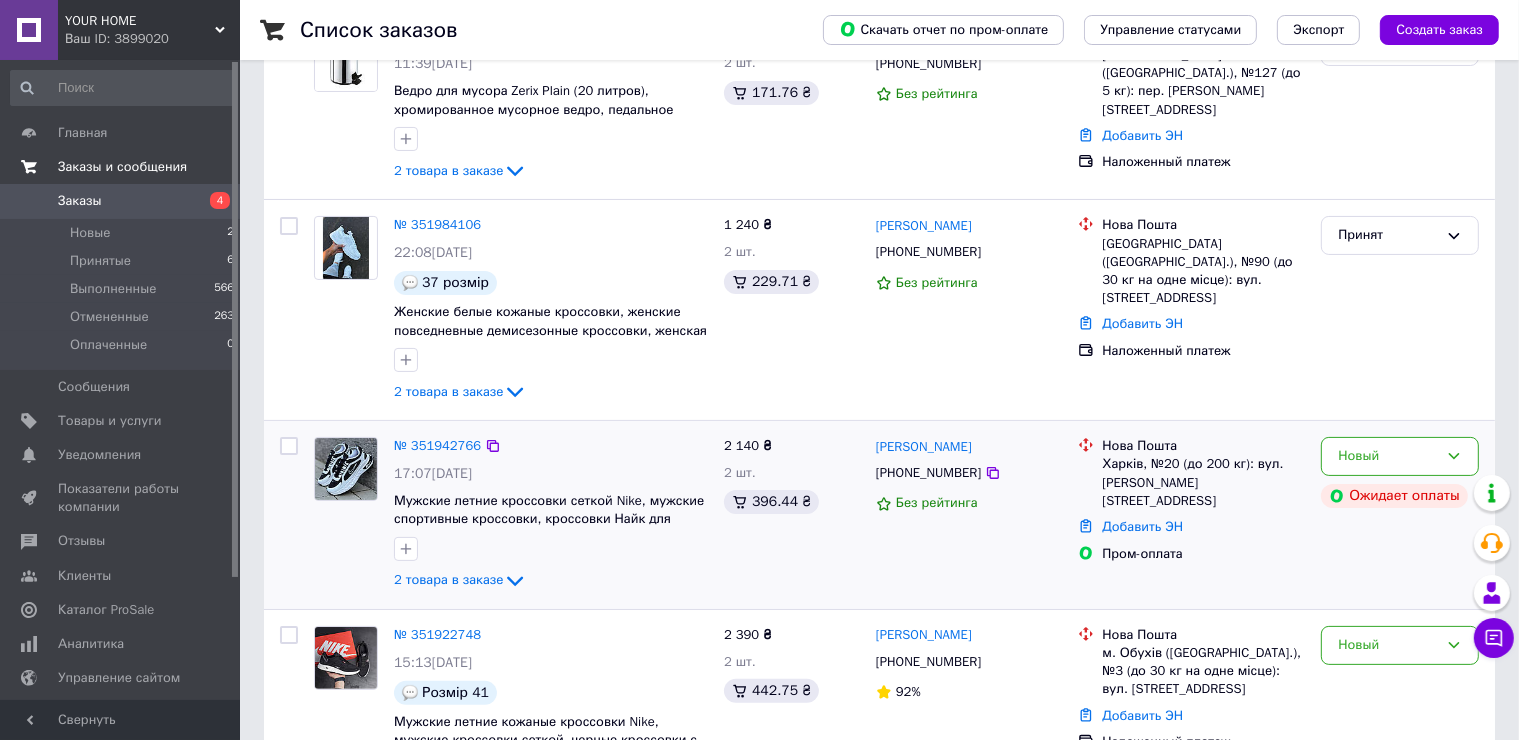 scroll, scrollTop: 500, scrollLeft: 0, axis: vertical 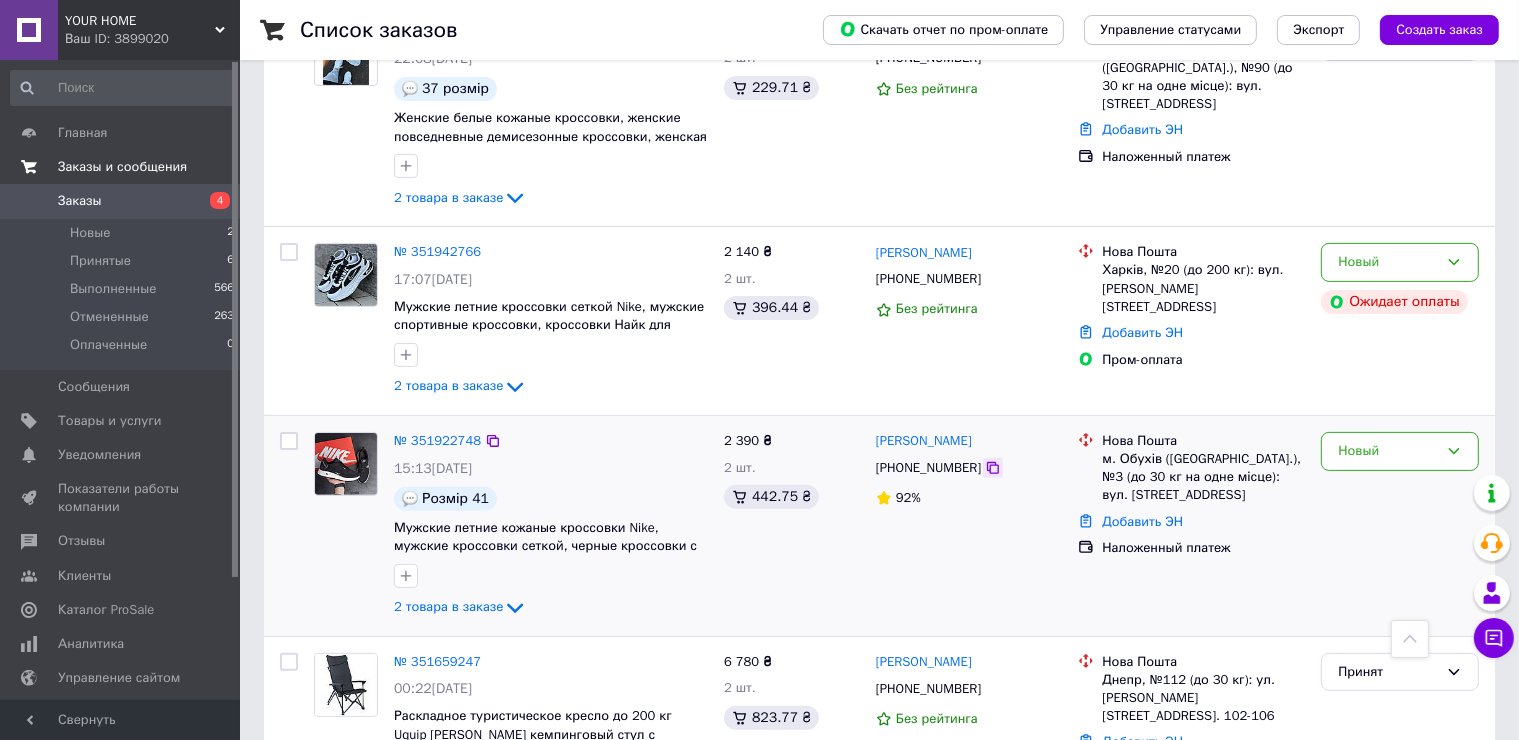 click 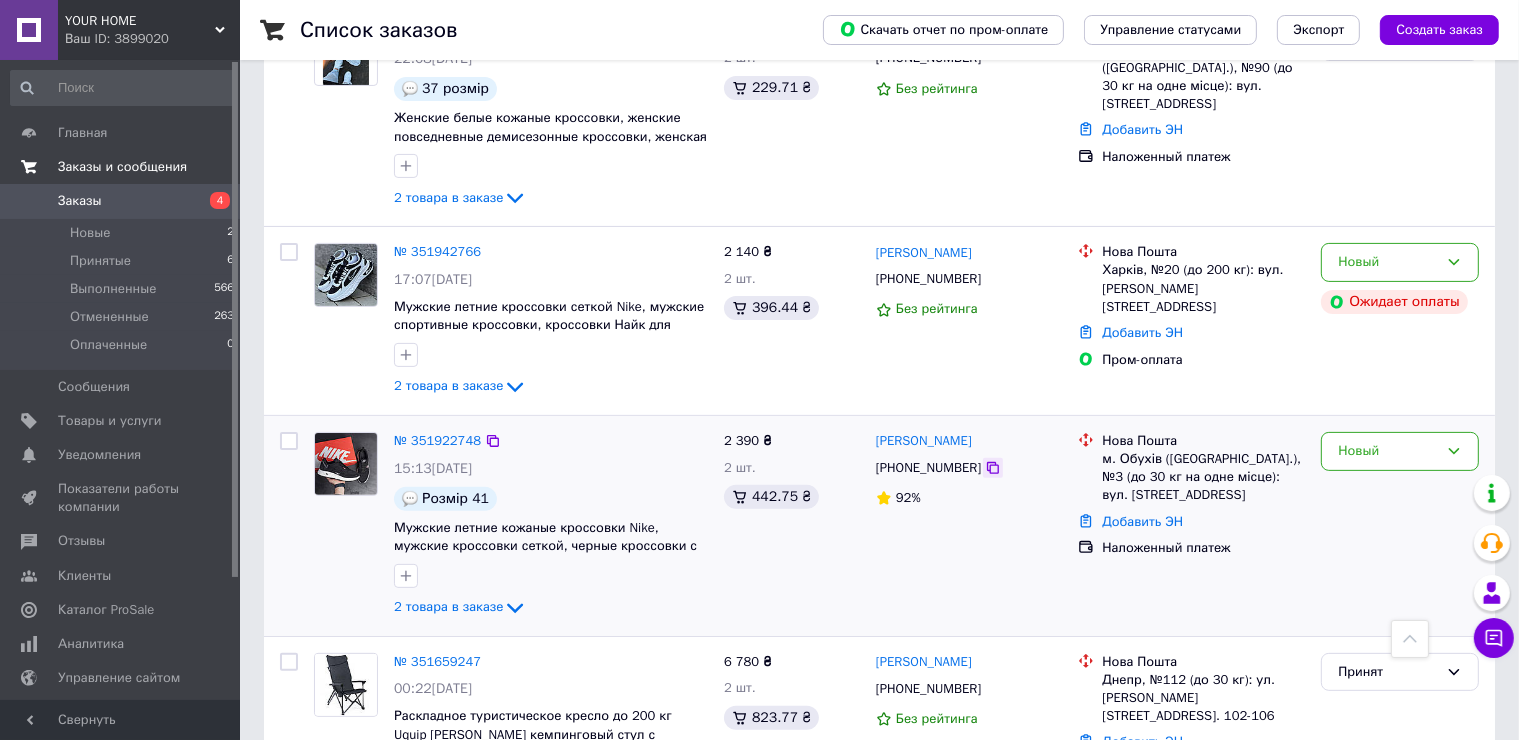 click 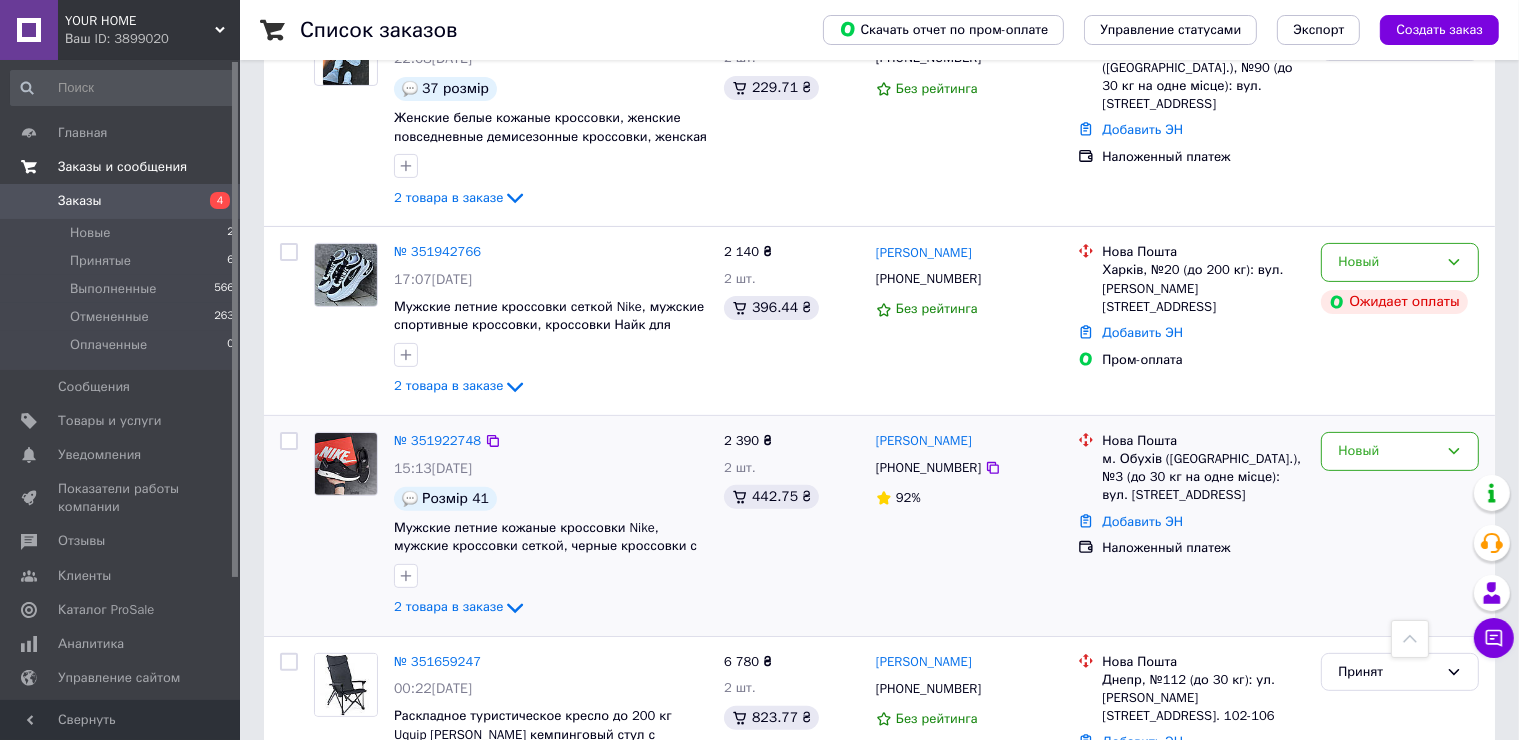 drag, startPoint x: 999, startPoint y: 448, endPoint x: 872, endPoint y: 440, distance: 127.25172 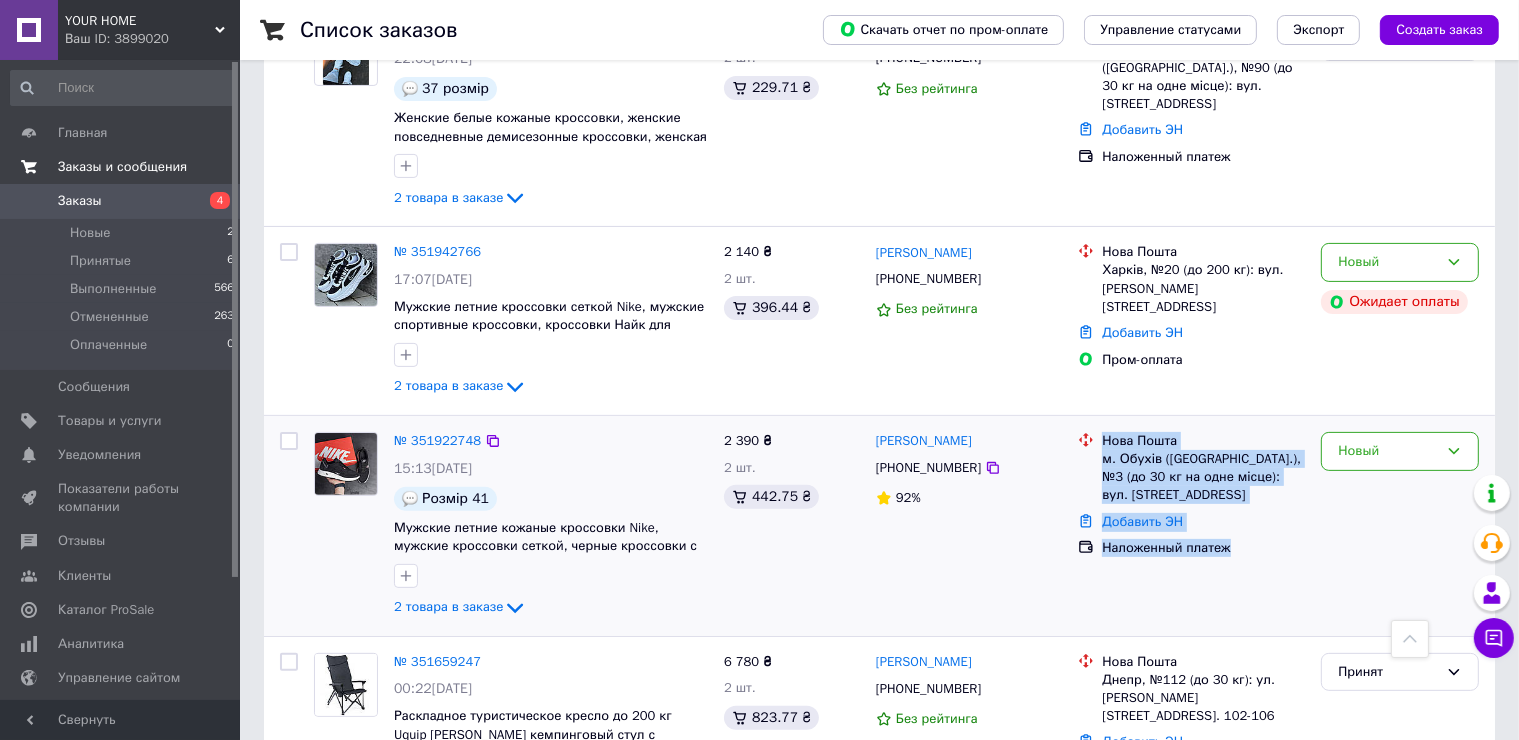 drag, startPoint x: 1252, startPoint y: 553, endPoint x: 1096, endPoint y: 452, distance: 185.84132 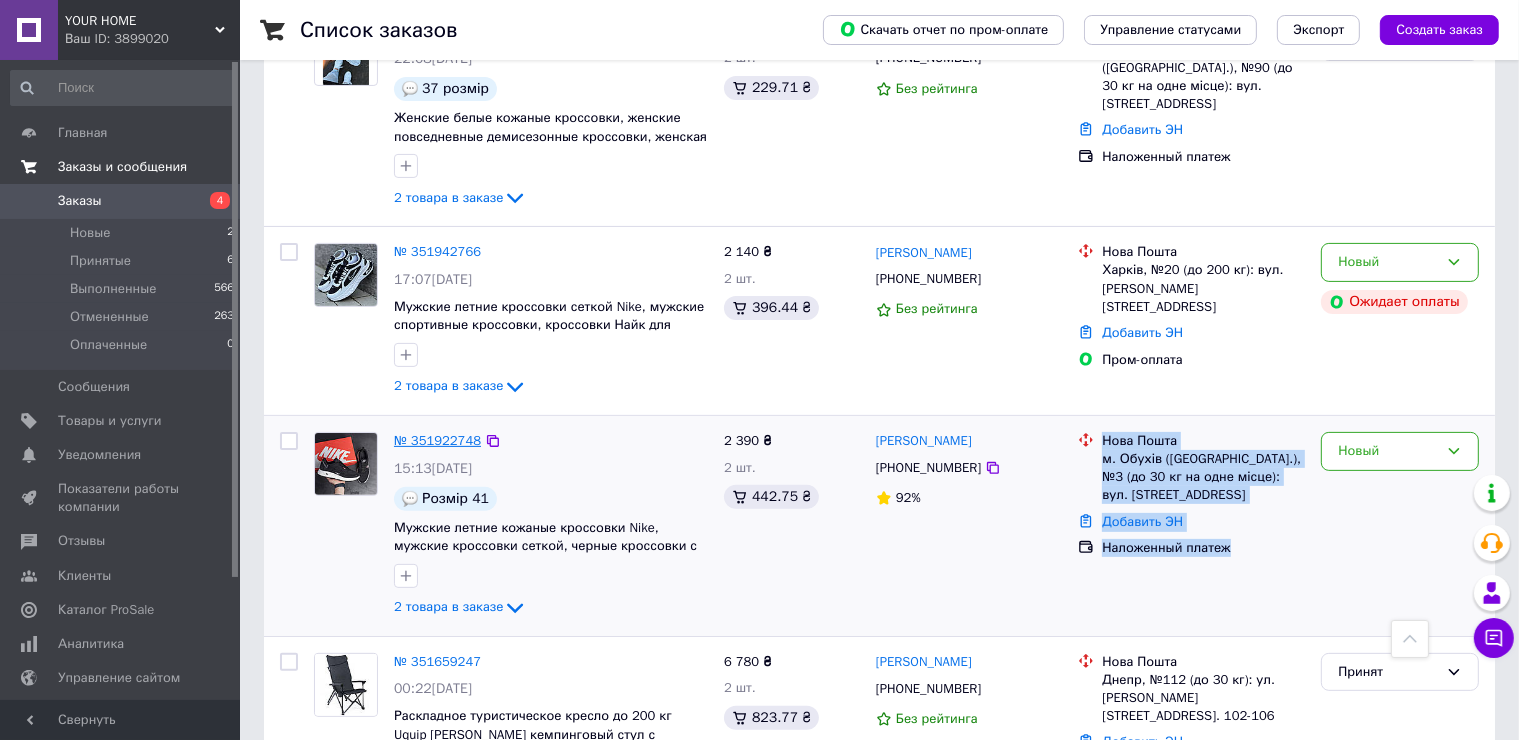 click on "№ 351922748" at bounding box center [437, 440] 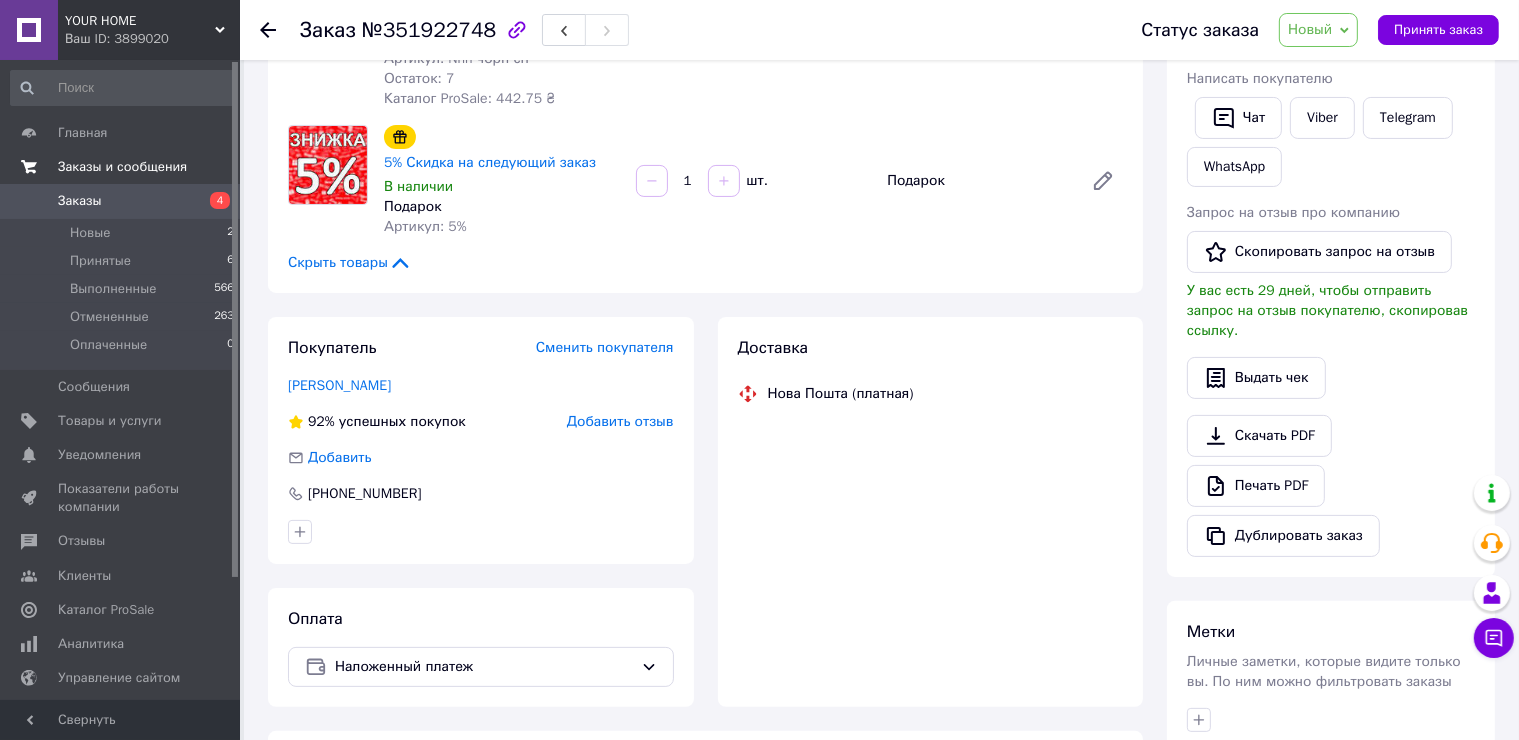 scroll, scrollTop: 500, scrollLeft: 0, axis: vertical 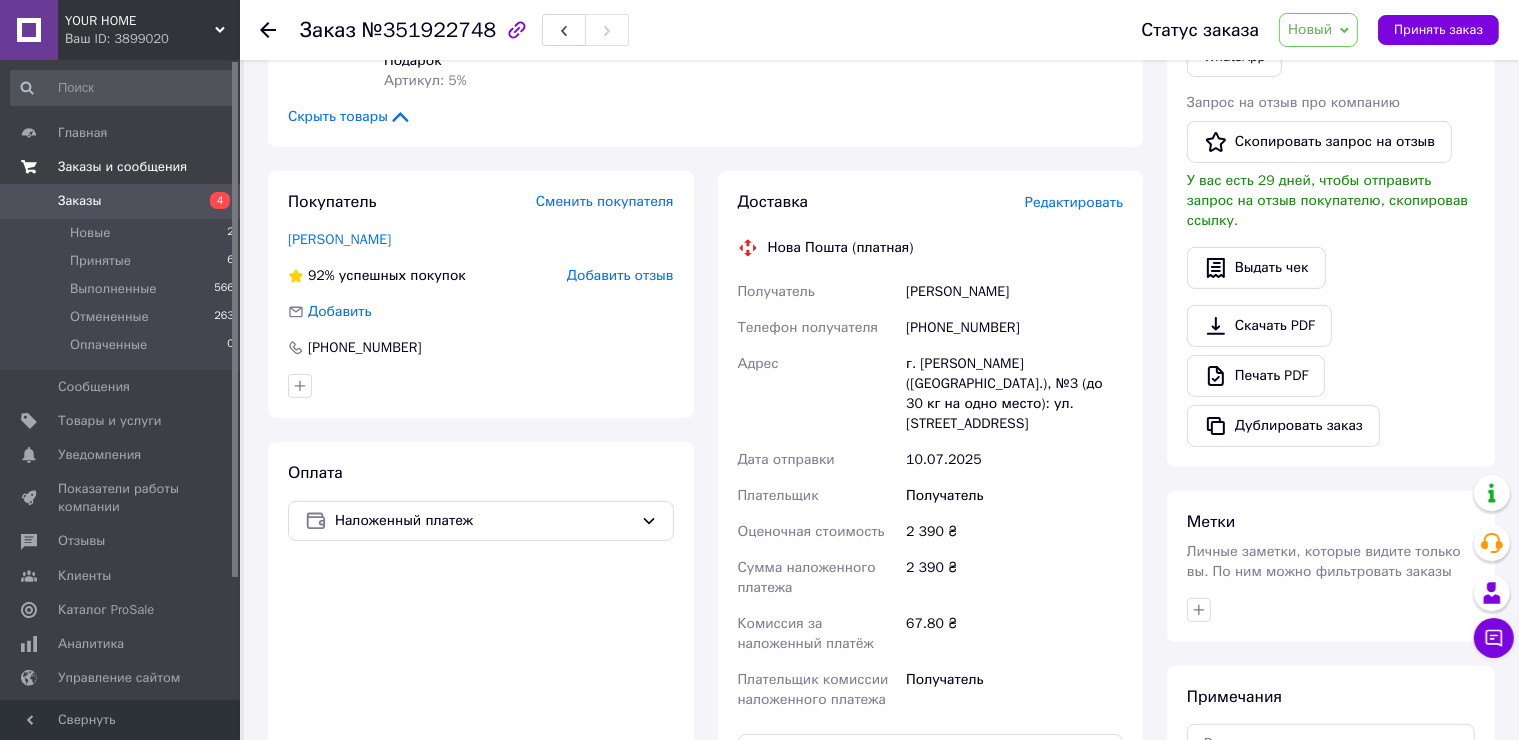 click on "4" at bounding box center [212, 201] 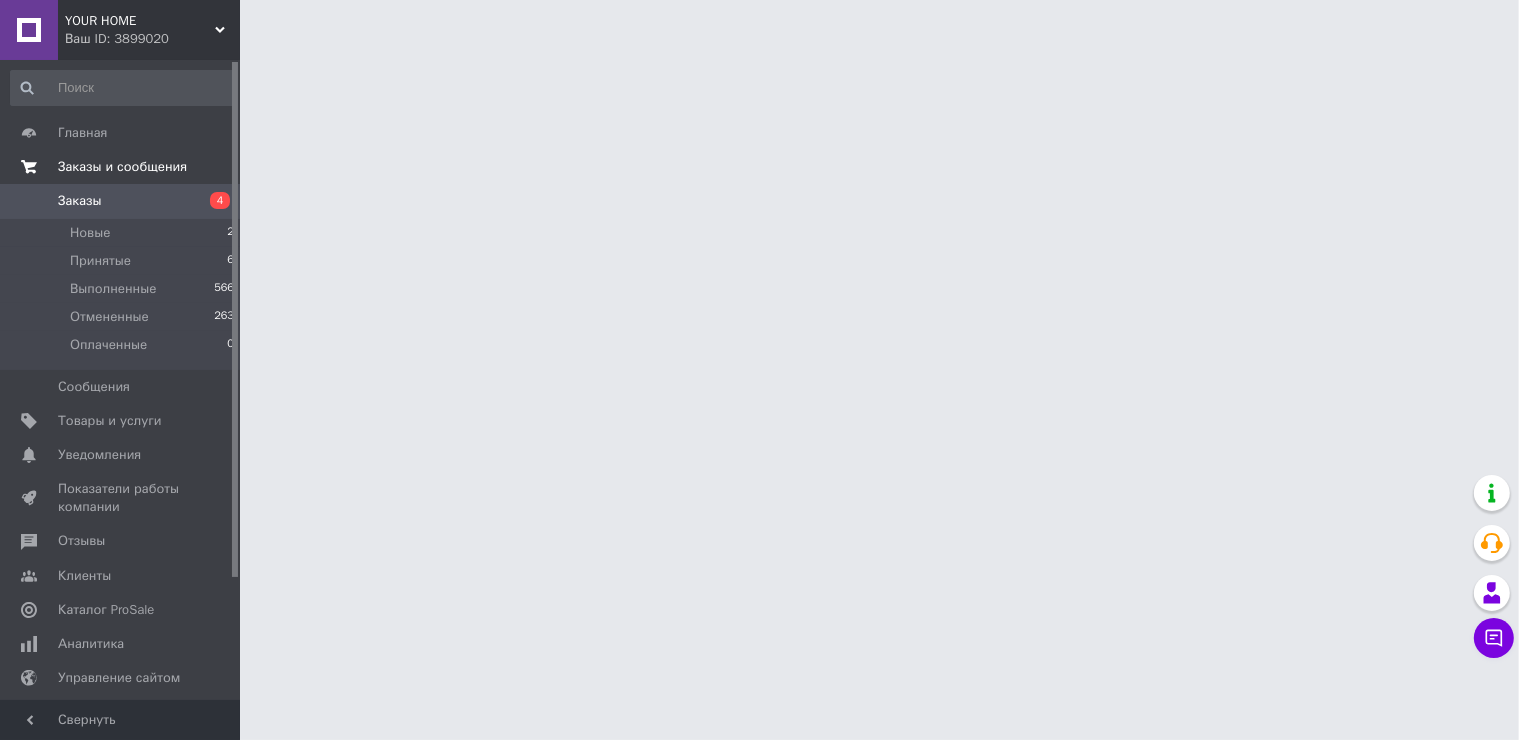 scroll, scrollTop: 0, scrollLeft: 0, axis: both 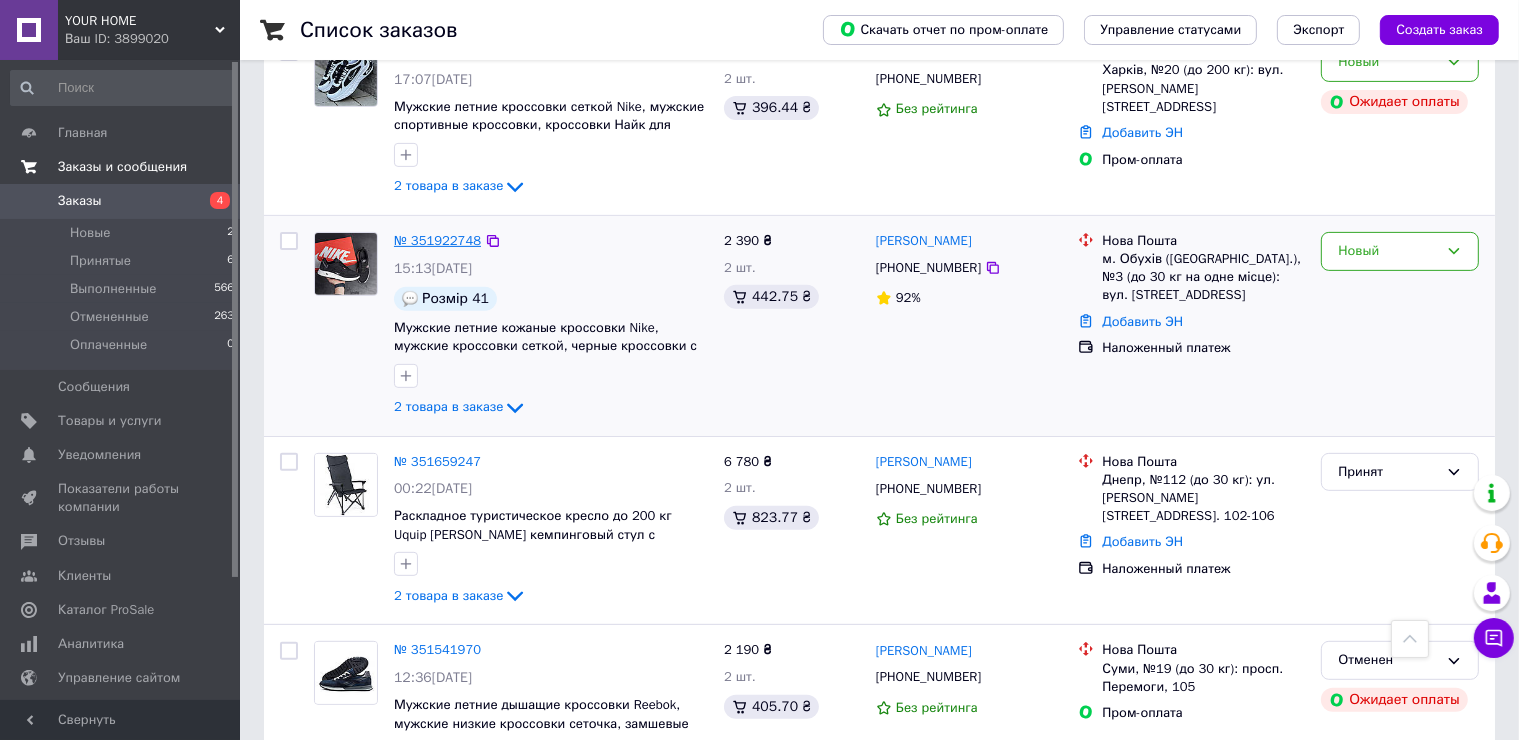 click on "№ 351922748" at bounding box center (437, 240) 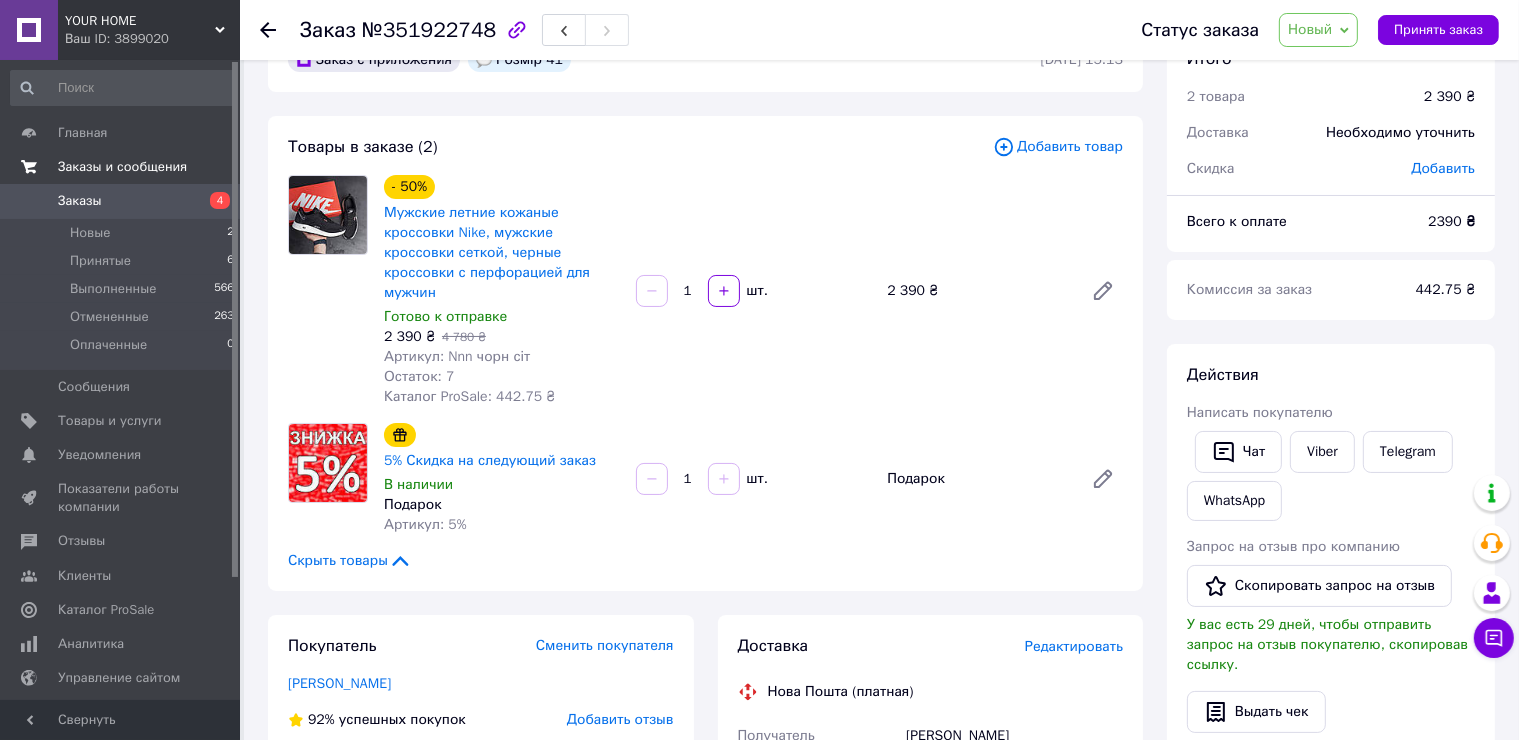 scroll, scrollTop: 0, scrollLeft: 0, axis: both 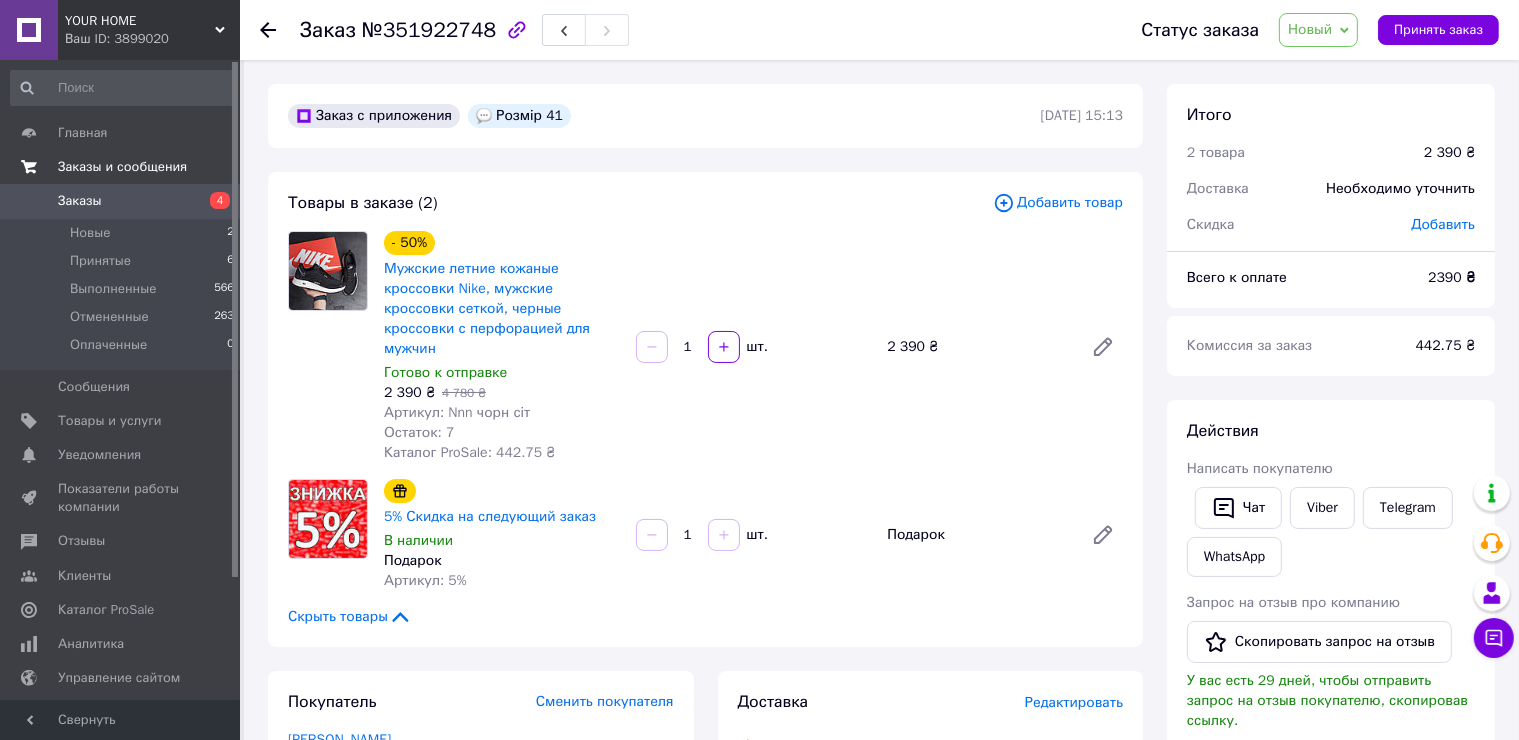 click on "Новый" at bounding box center [1318, 30] 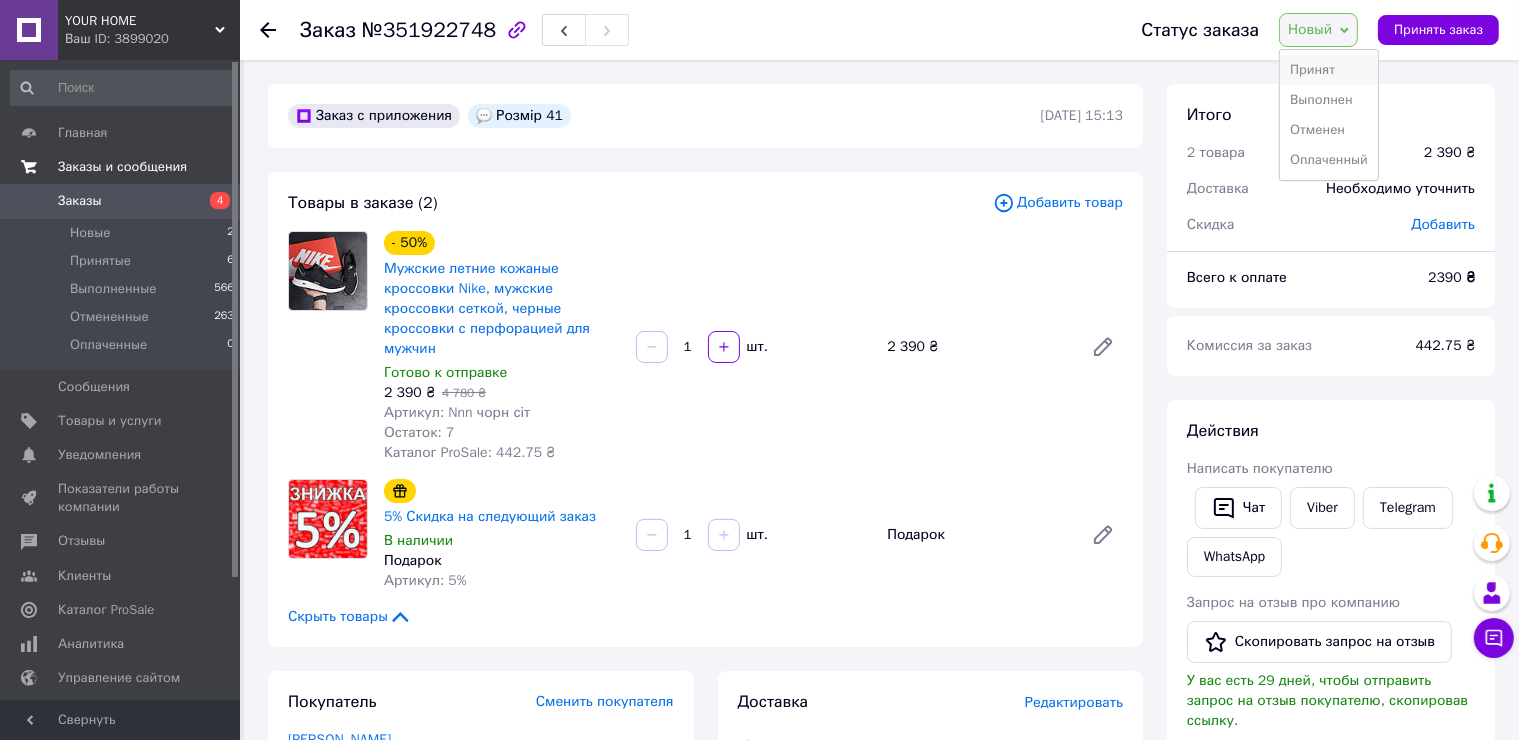 click on "Принят" at bounding box center (1329, 70) 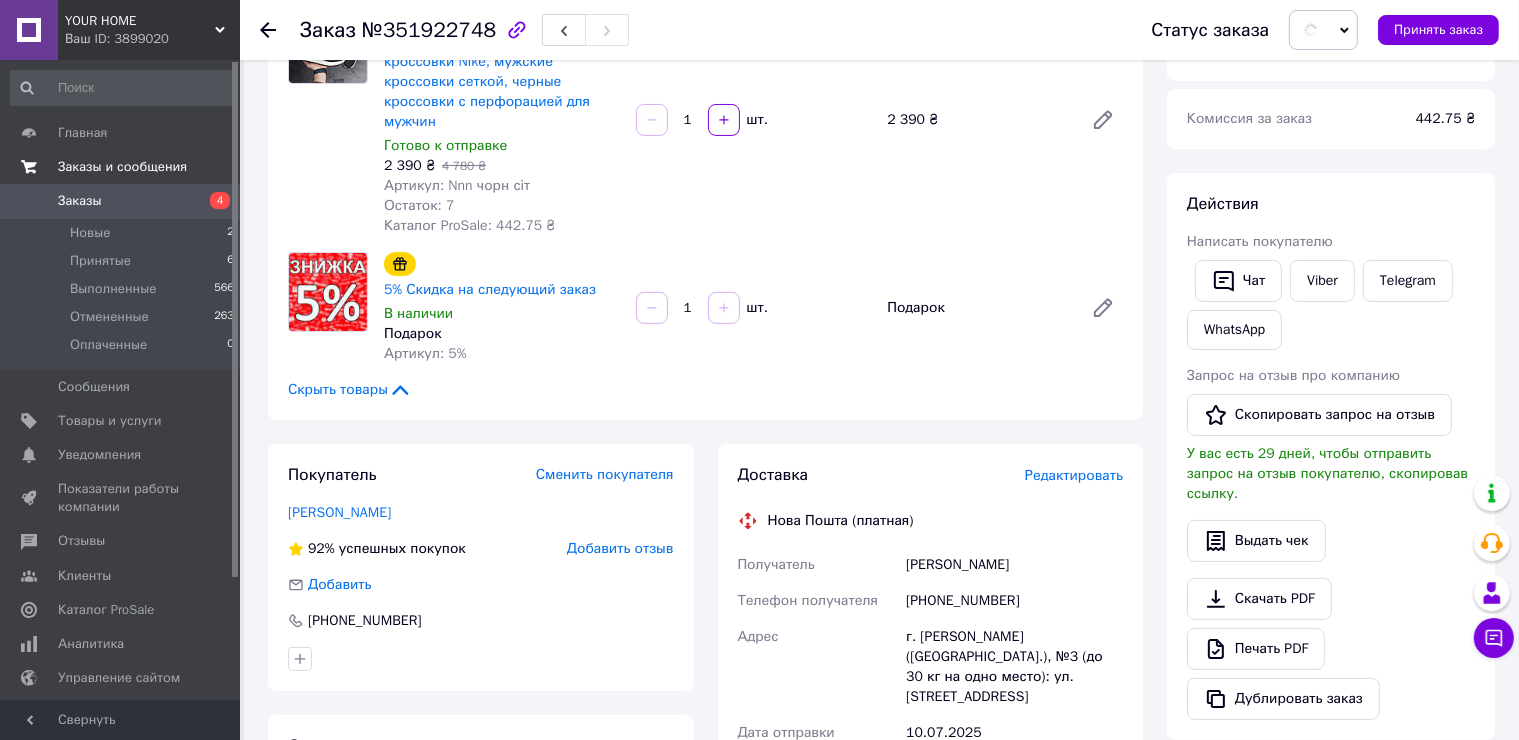 scroll, scrollTop: 400, scrollLeft: 0, axis: vertical 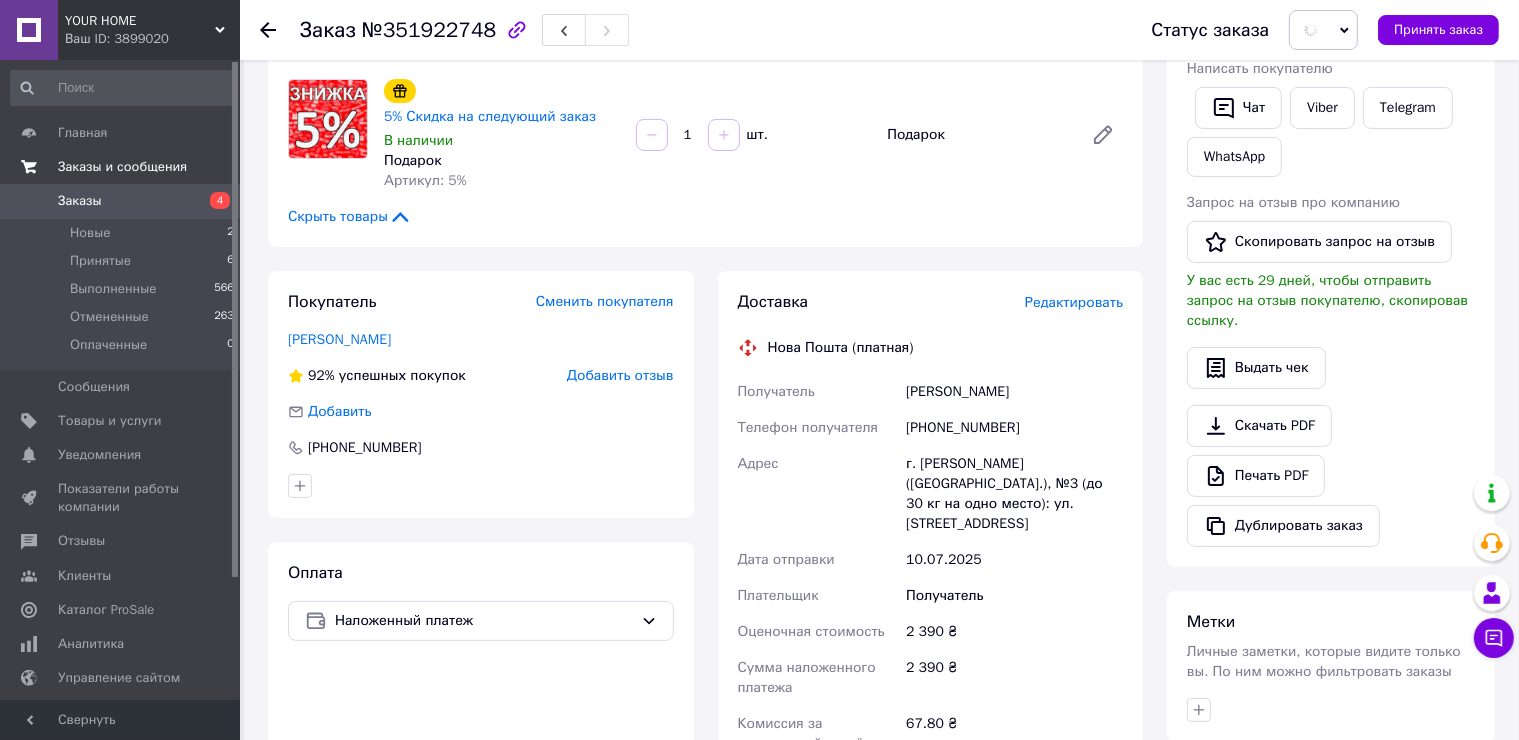 drag, startPoint x: 1032, startPoint y: 381, endPoint x: 909, endPoint y: 380, distance: 123.00407 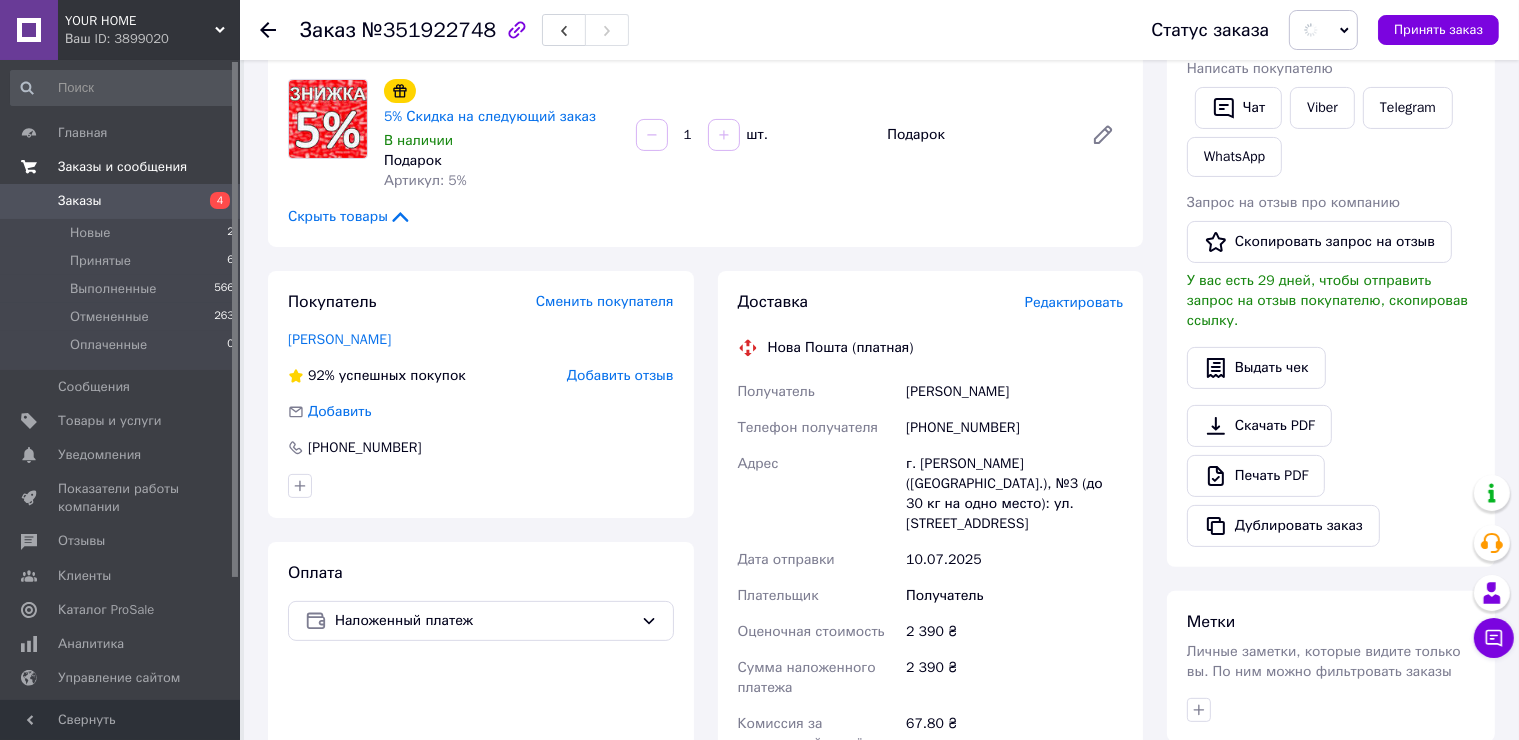 click on "Котляров Микола" at bounding box center (1014, 392) 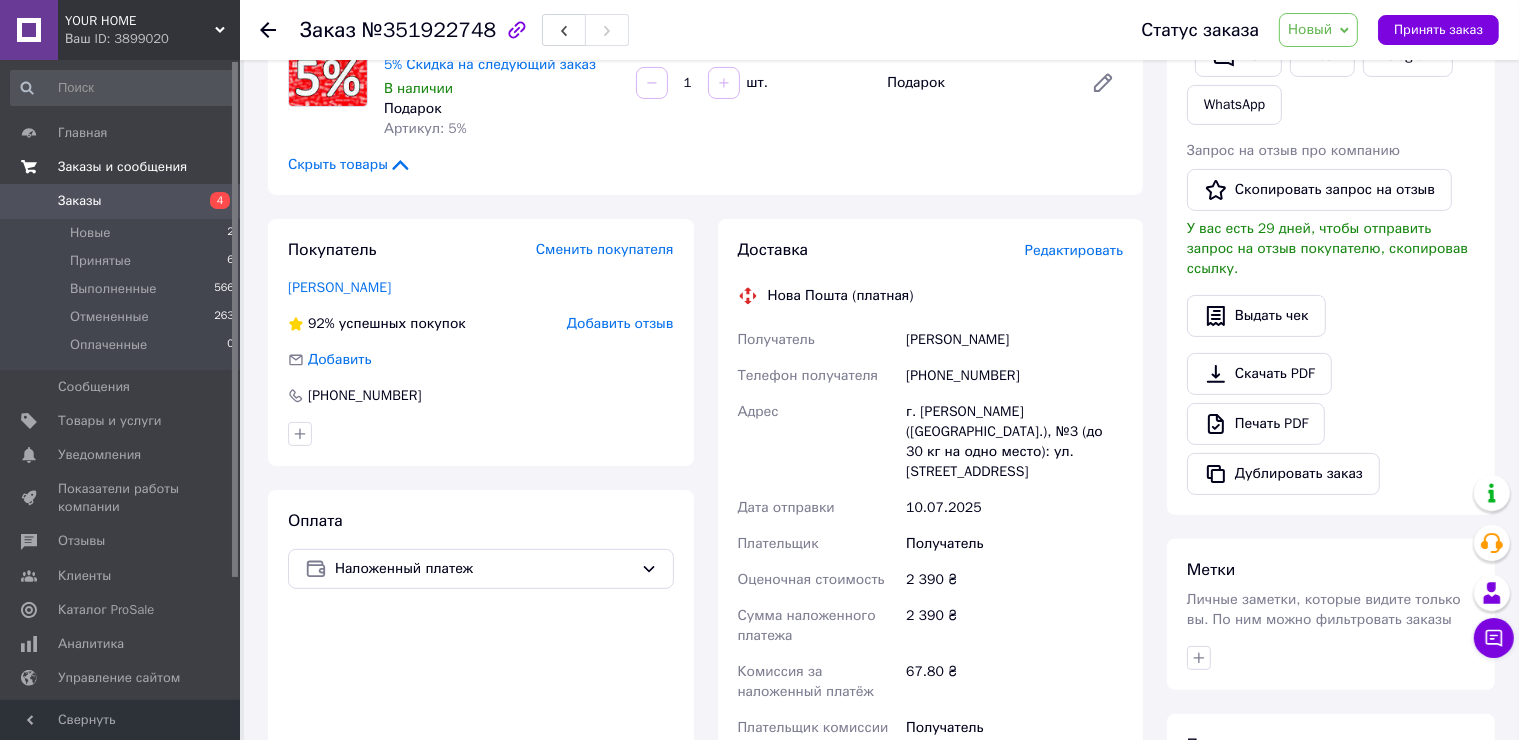 scroll, scrollTop: 600, scrollLeft: 0, axis: vertical 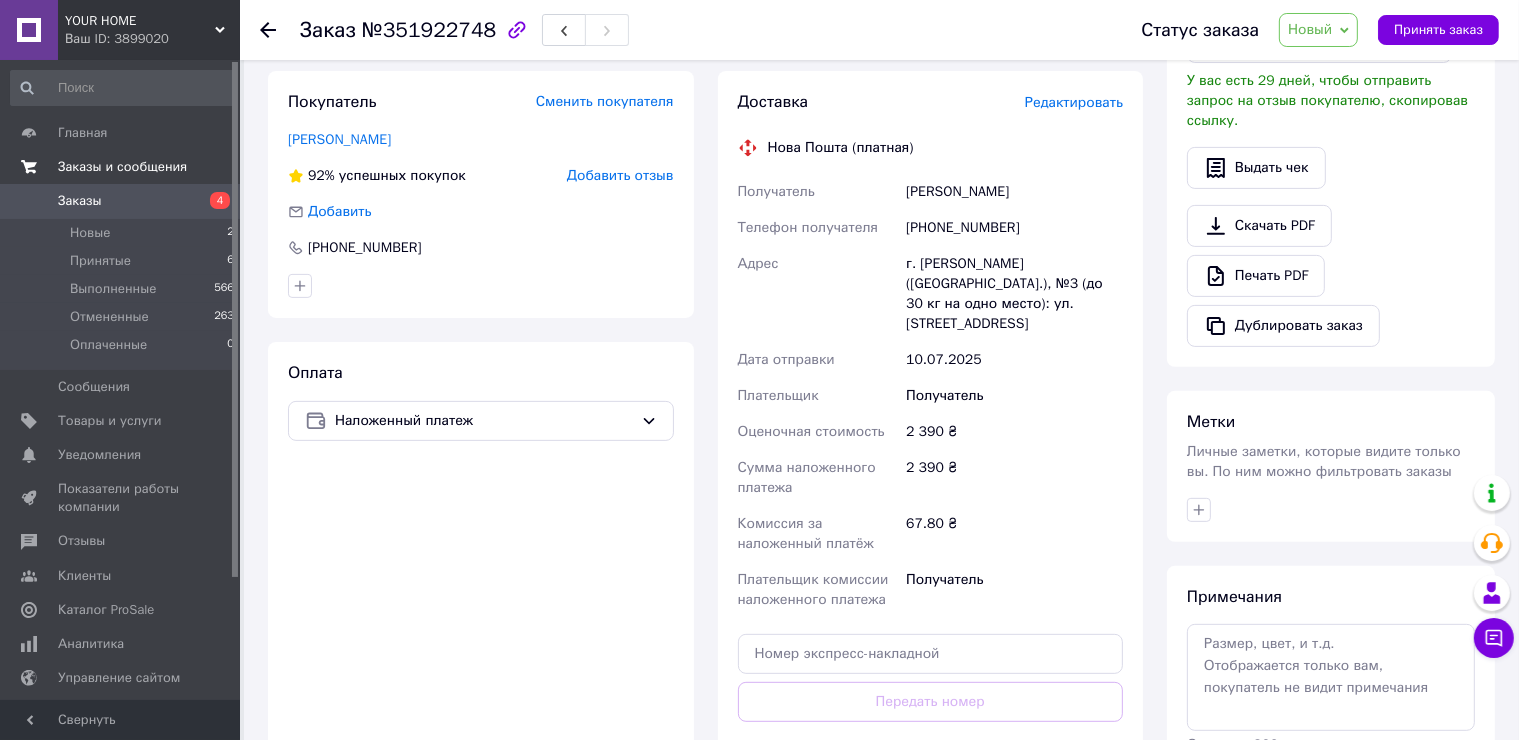 click on "Новый" at bounding box center [1318, 30] 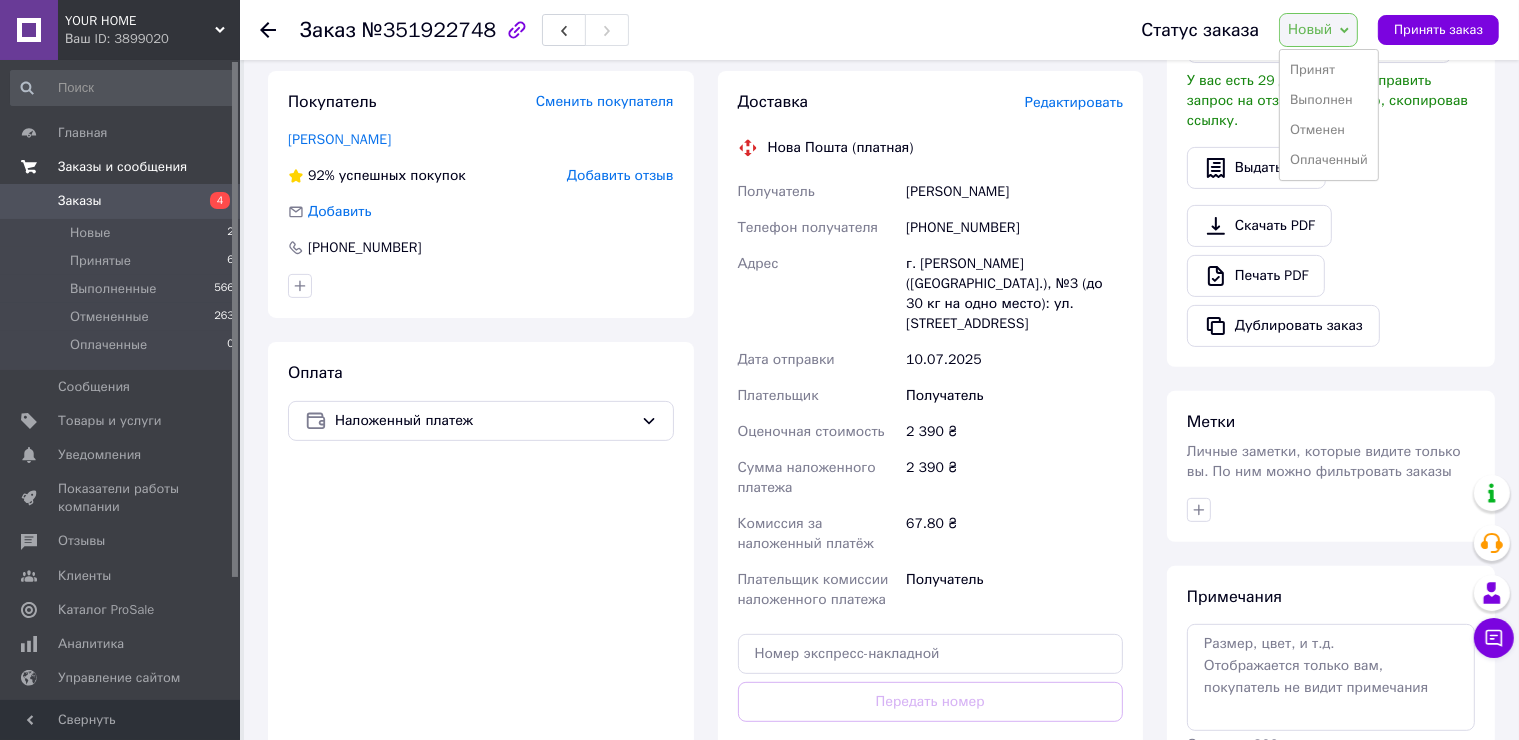 drag, startPoint x: 1322, startPoint y: 67, endPoint x: 1287, endPoint y: 88, distance: 40.81666 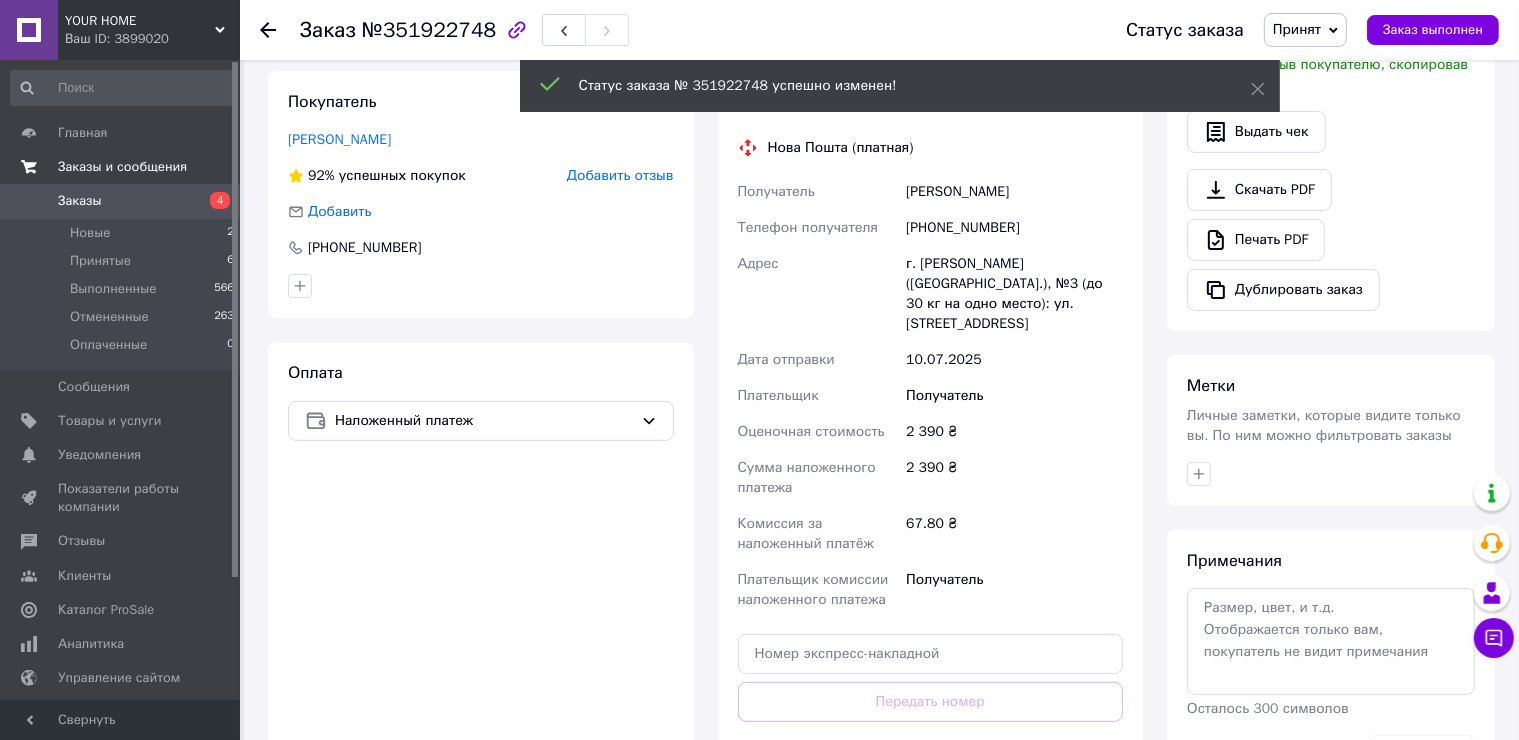 drag, startPoint x: 1036, startPoint y: 171, endPoint x: 908, endPoint y: 166, distance: 128.09763 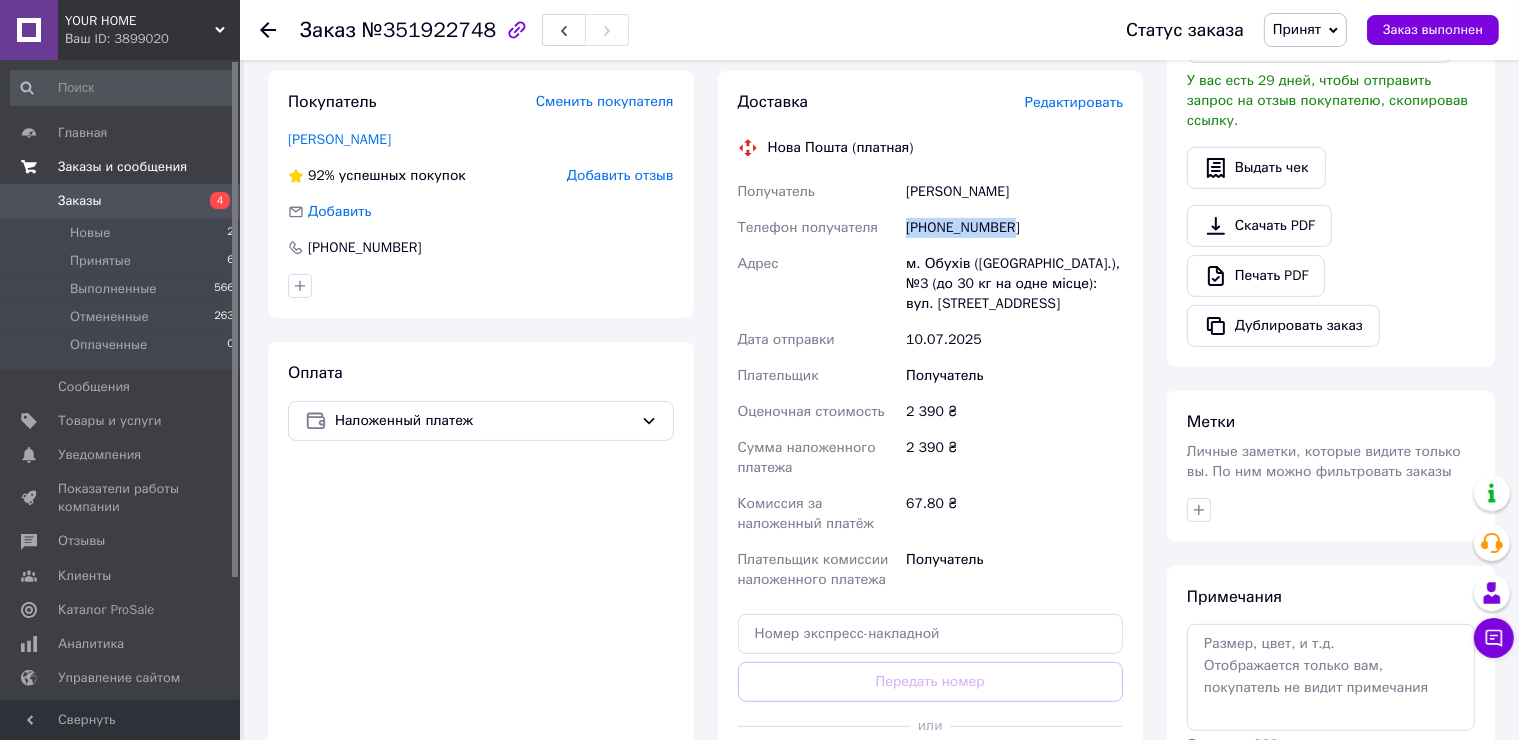 drag, startPoint x: 1015, startPoint y: 211, endPoint x: 901, endPoint y: 210, distance: 114.00439 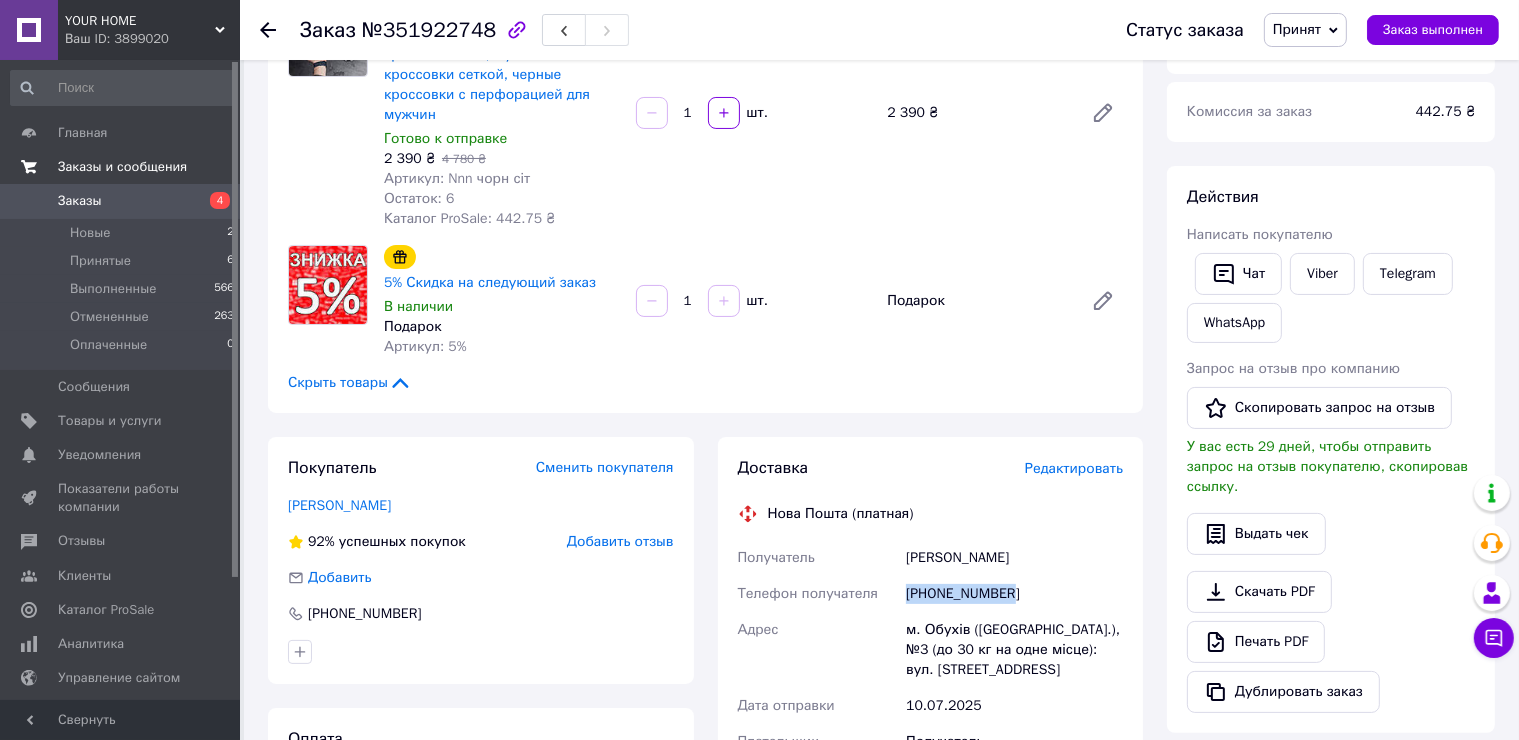scroll, scrollTop: 200, scrollLeft: 0, axis: vertical 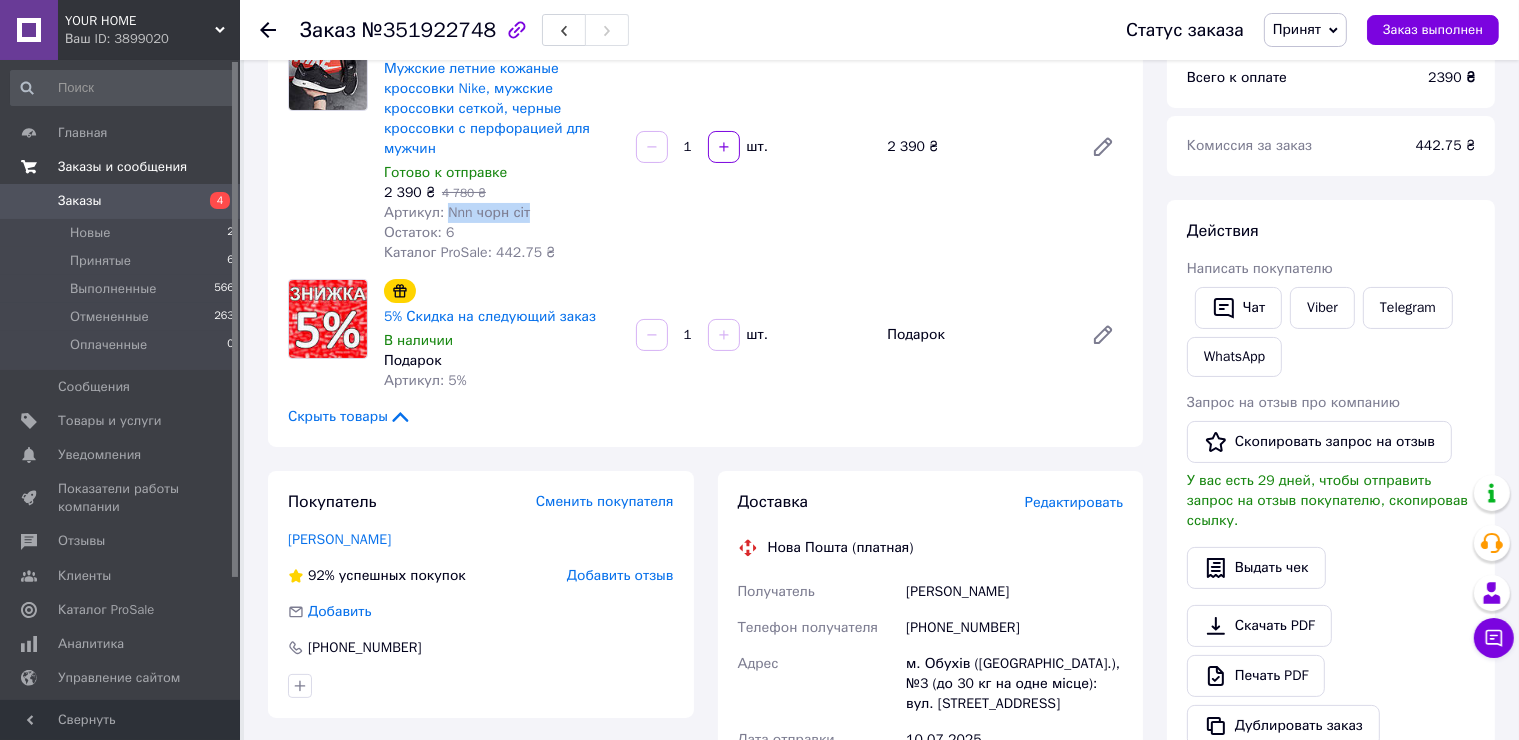 drag, startPoint x: 547, startPoint y: 196, endPoint x: 444, endPoint y: 194, distance: 103.01942 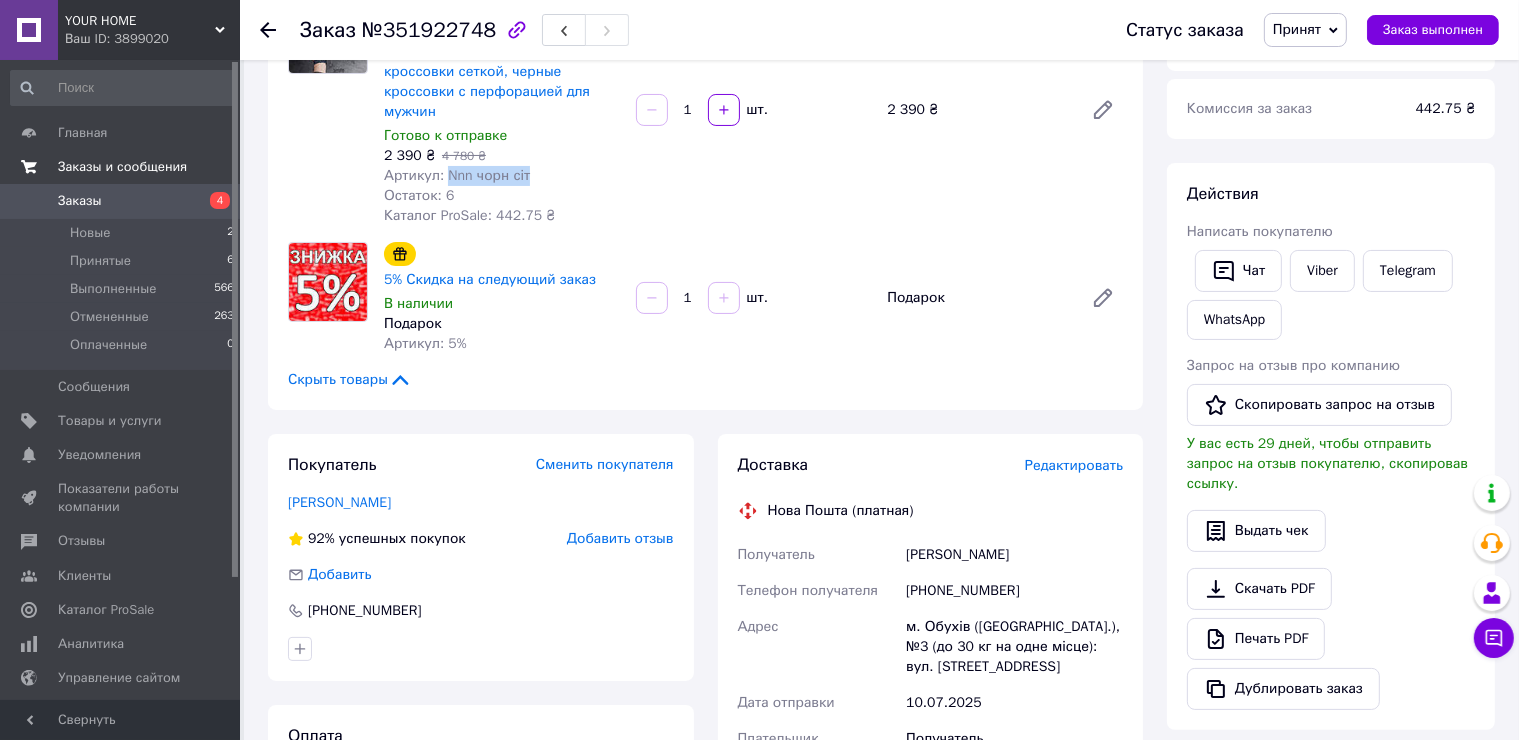 scroll, scrollTop: 300, scrollLeft: 0, axis: vertical 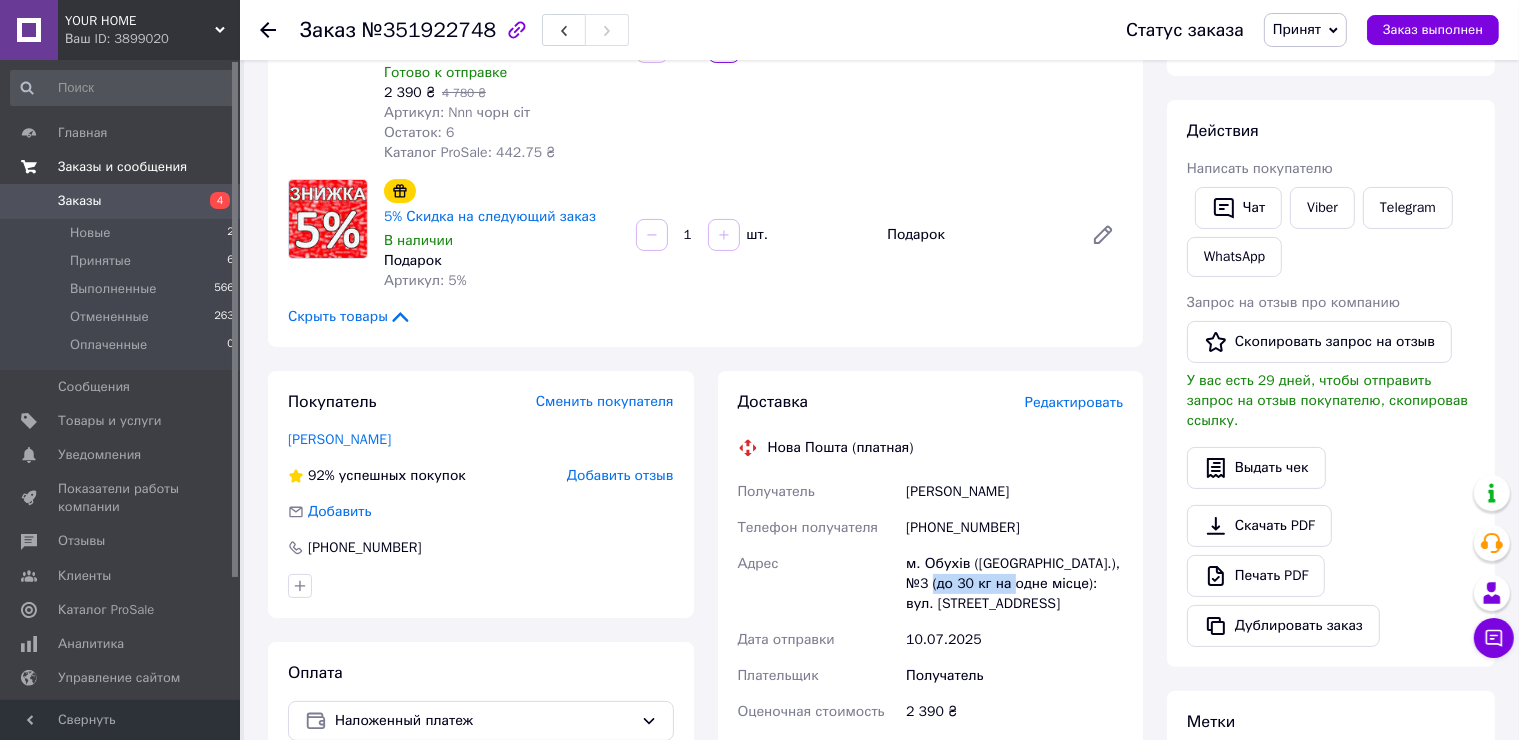 drag, startPoint x: 974, startPoint y: 576, endPoint x: 912, endPoint y: 574, distance: 62.03225 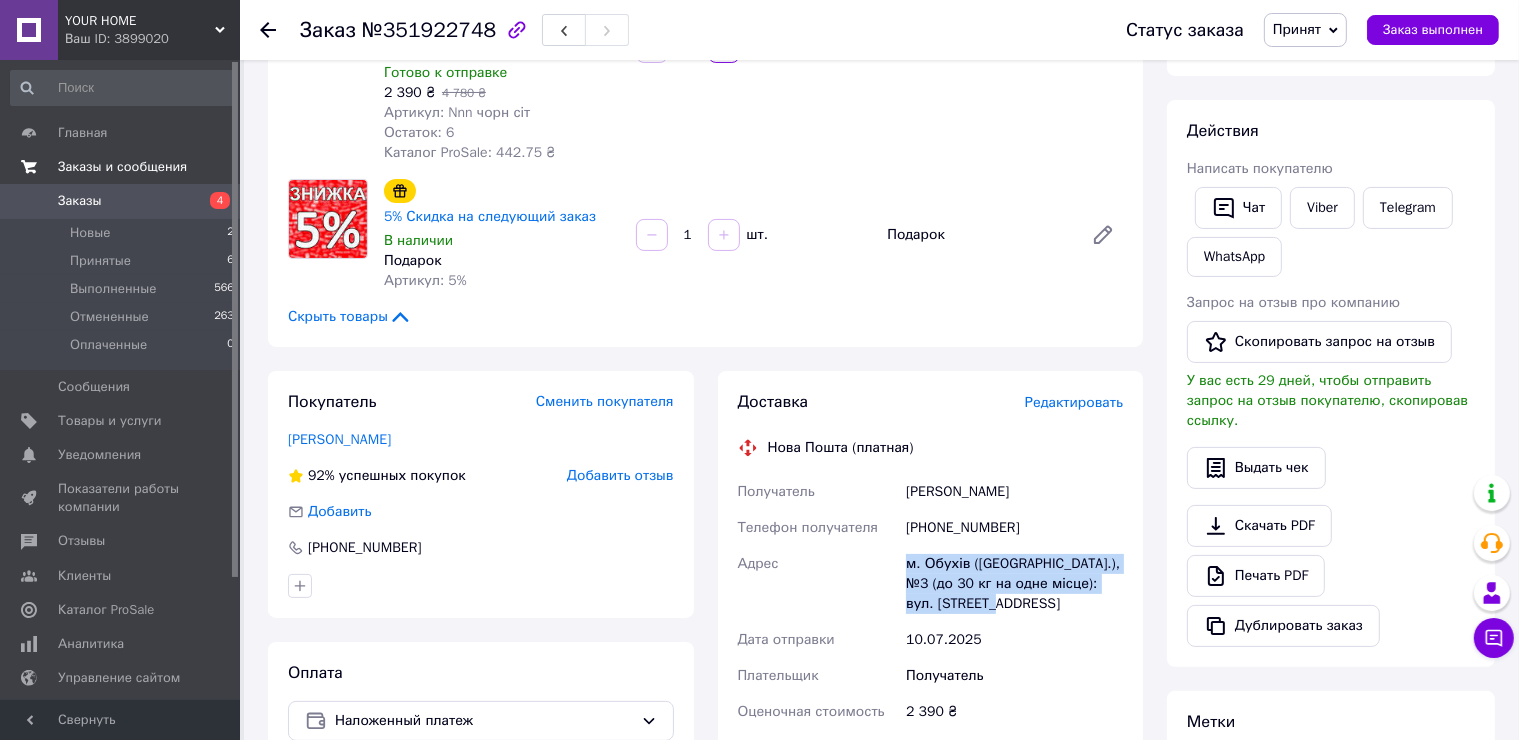 drag, startPoint x: 1008, startPoint y: 585, endPoint x: 904, endPoint y: 544, distance: 111.78998 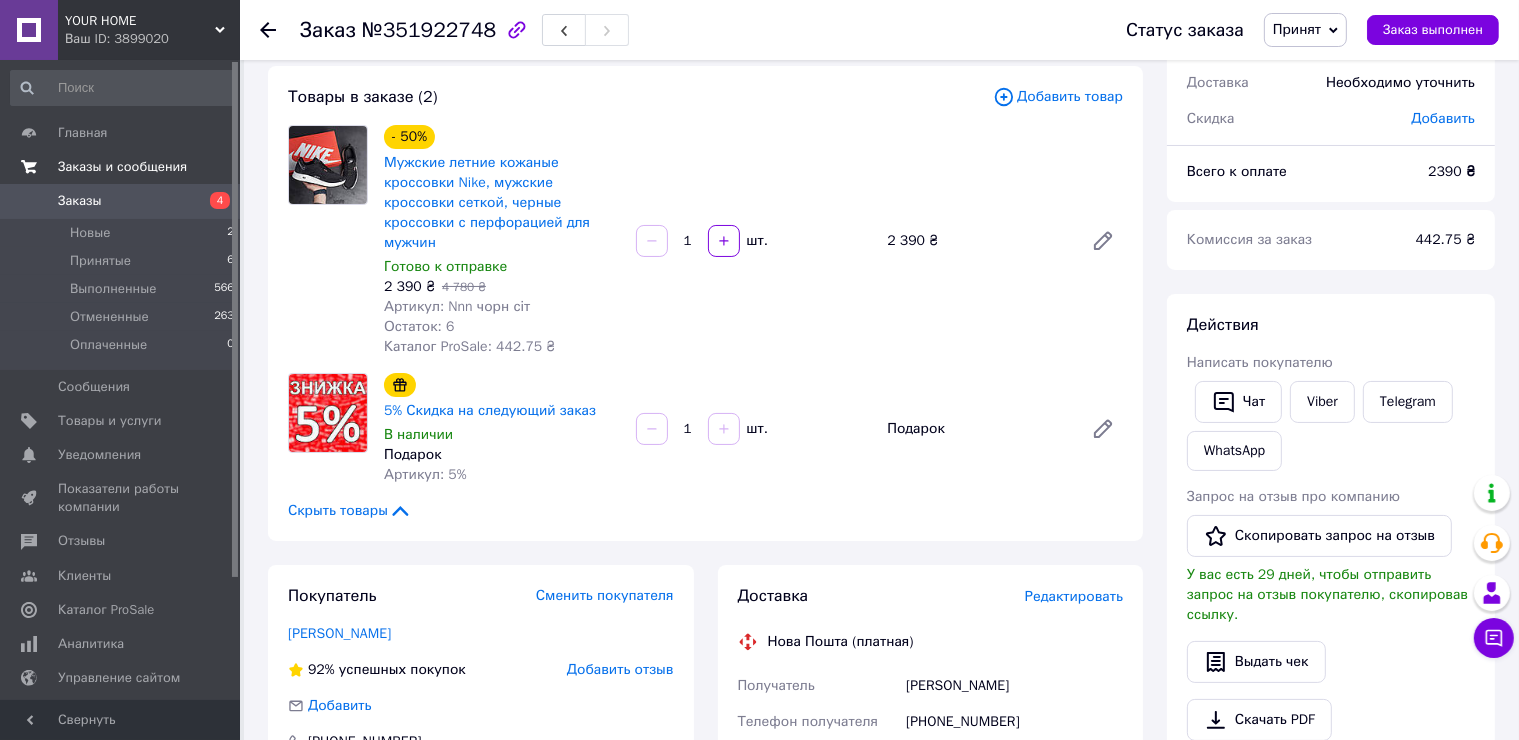 scroll, scrollTop: 0, scrollLeft: 0, axis: both 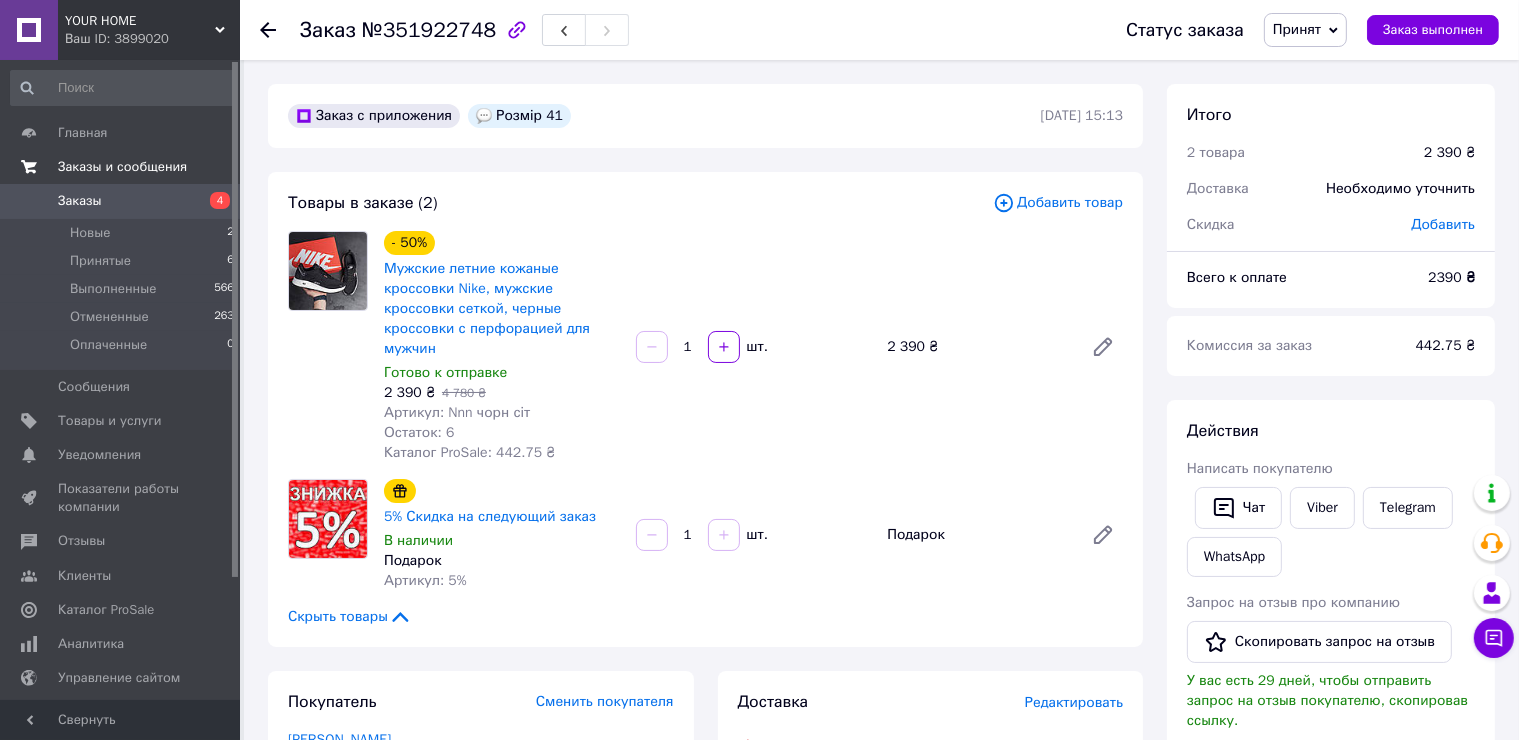 click on "4" at bounding box center (212, 201) 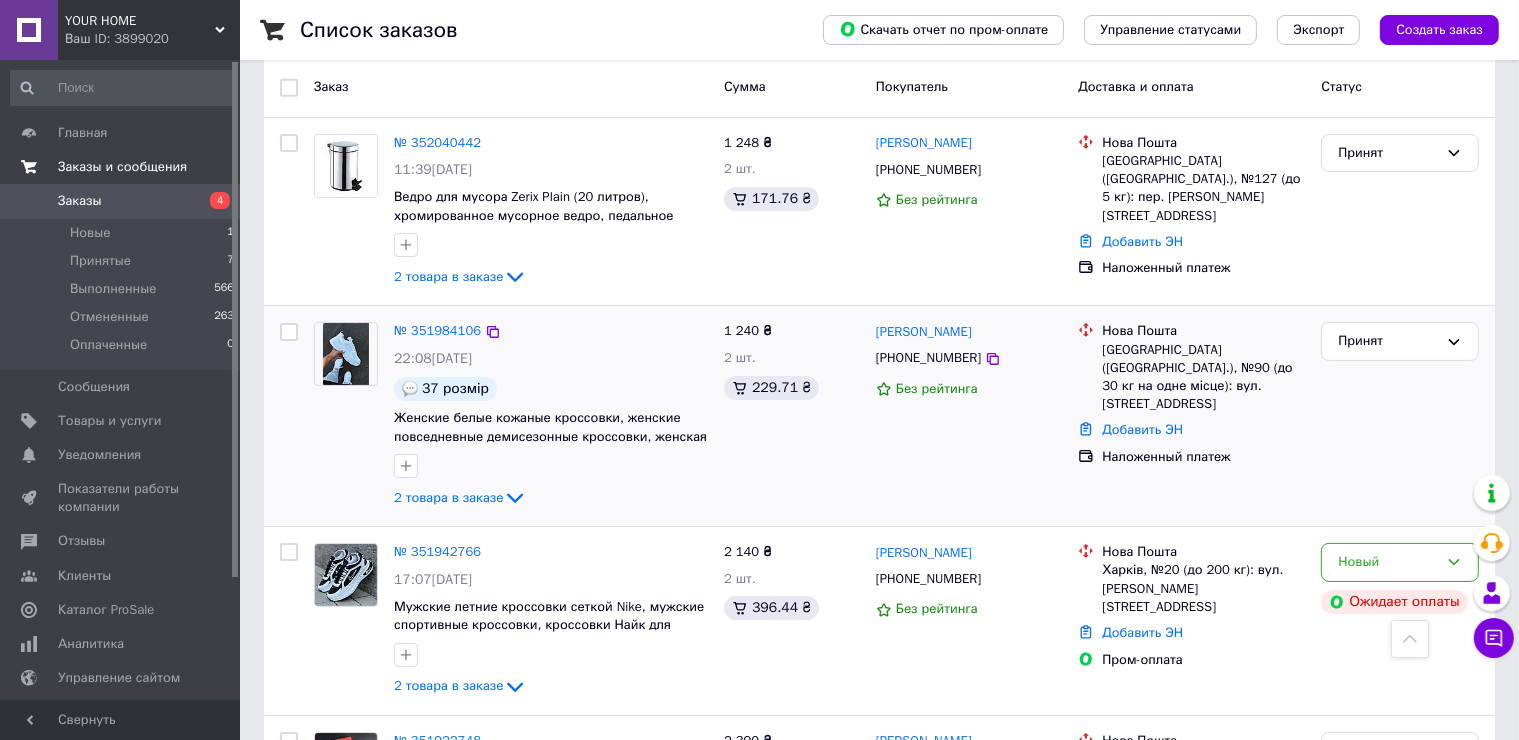 scroll, scrollTop: 0, scrollLeft: 0, axis: both 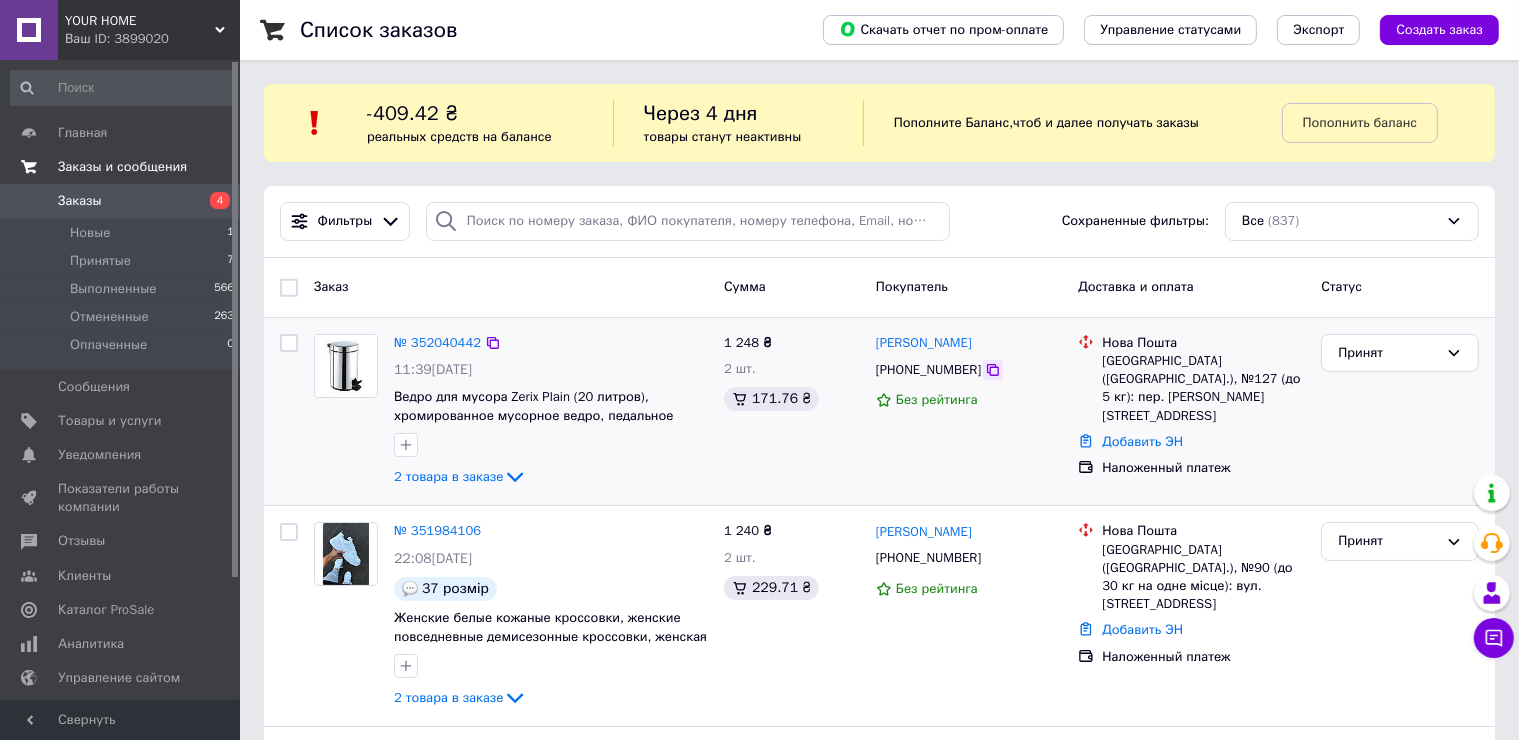 click 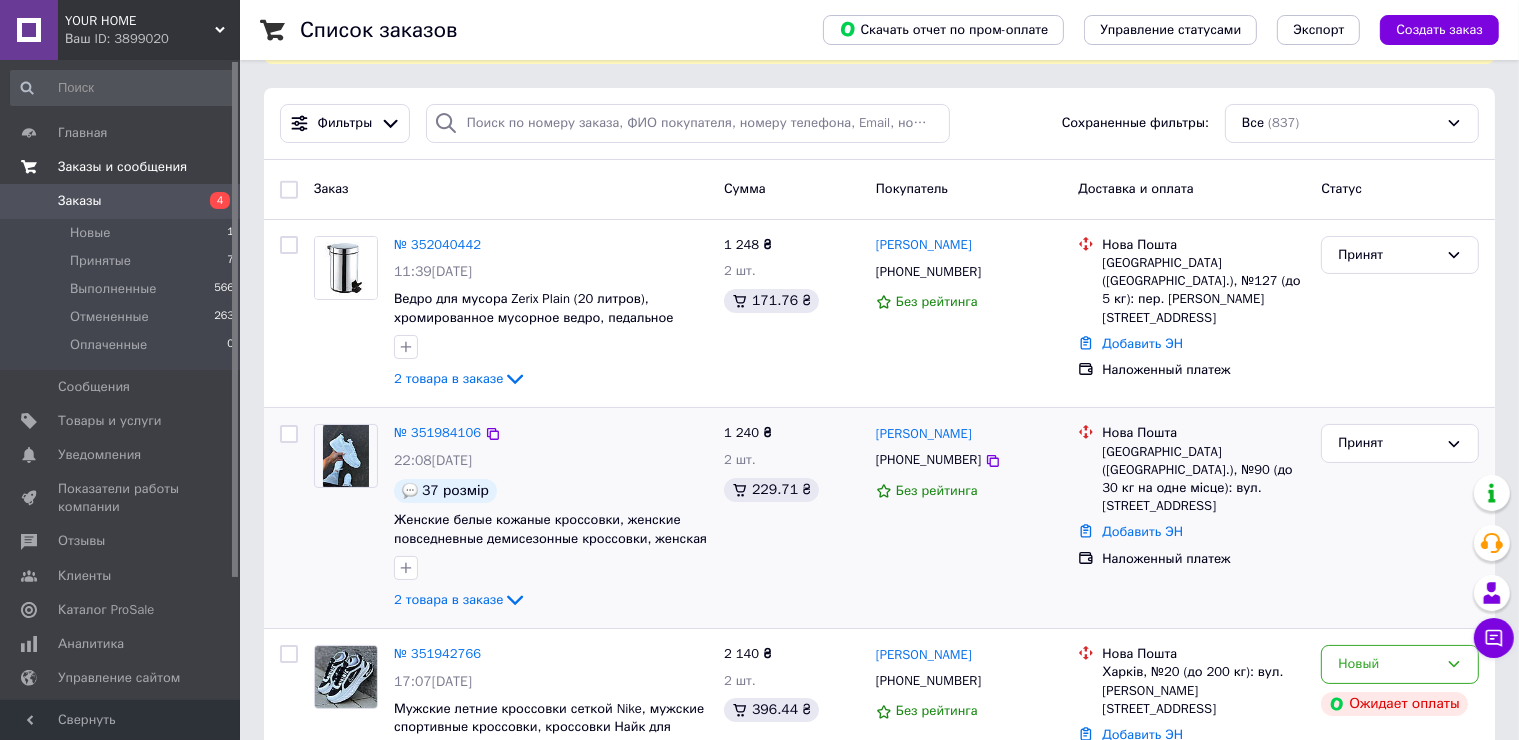 scroll, scrollTop: 600, scrollLeft: 0, axis: vertical 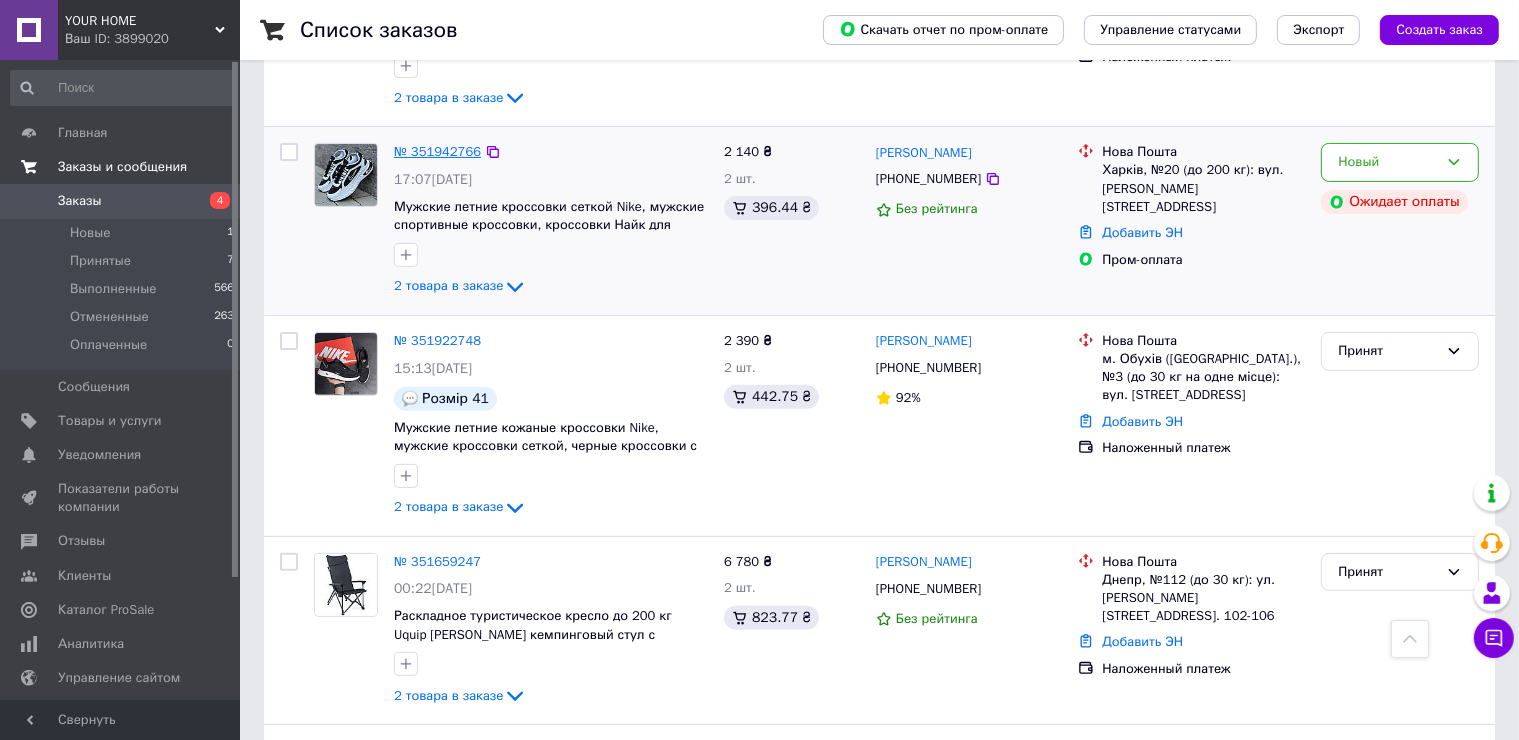click on "№ 351942766" at bounding box center [437, 151] 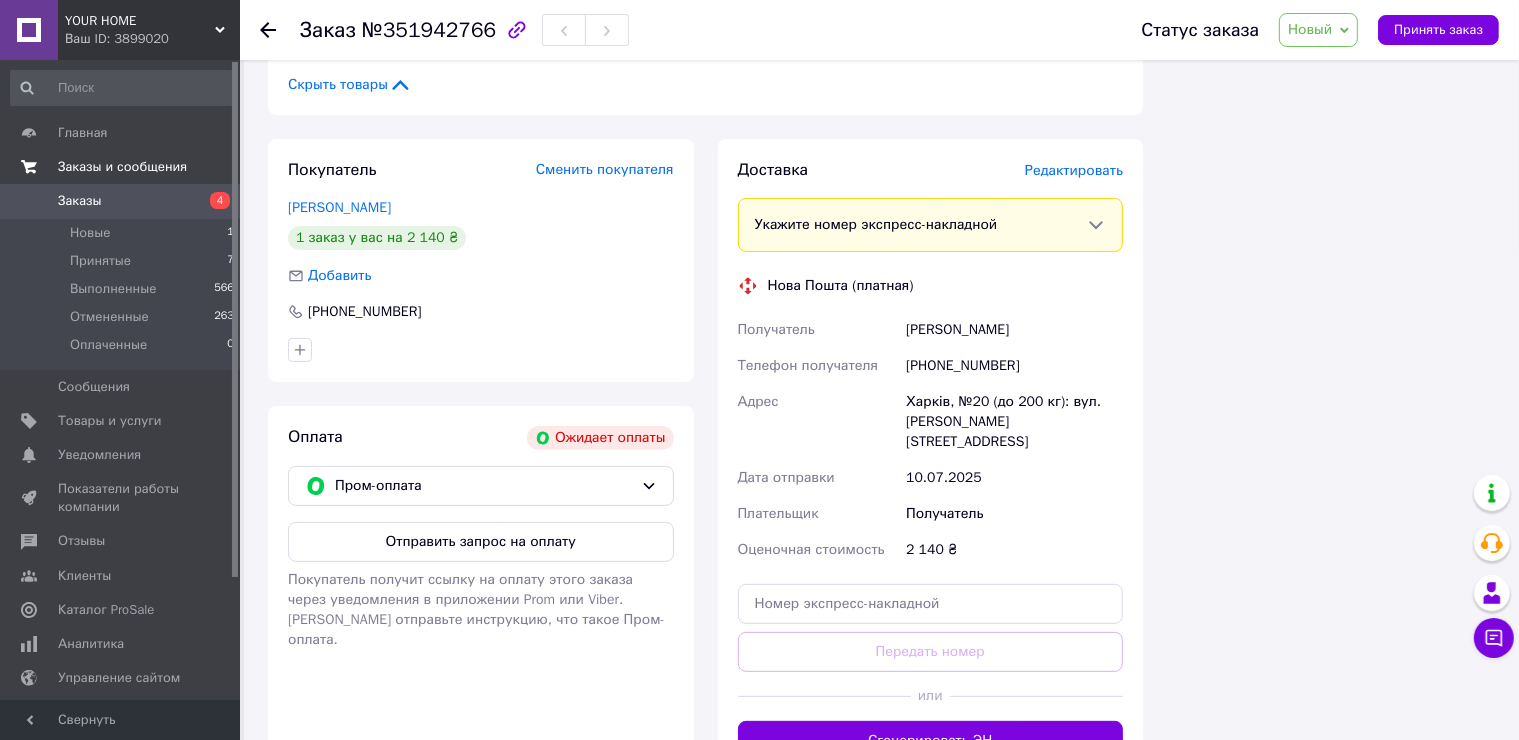 scroll, scrollTop: 600, scrollLeft: 0, axis: vertical 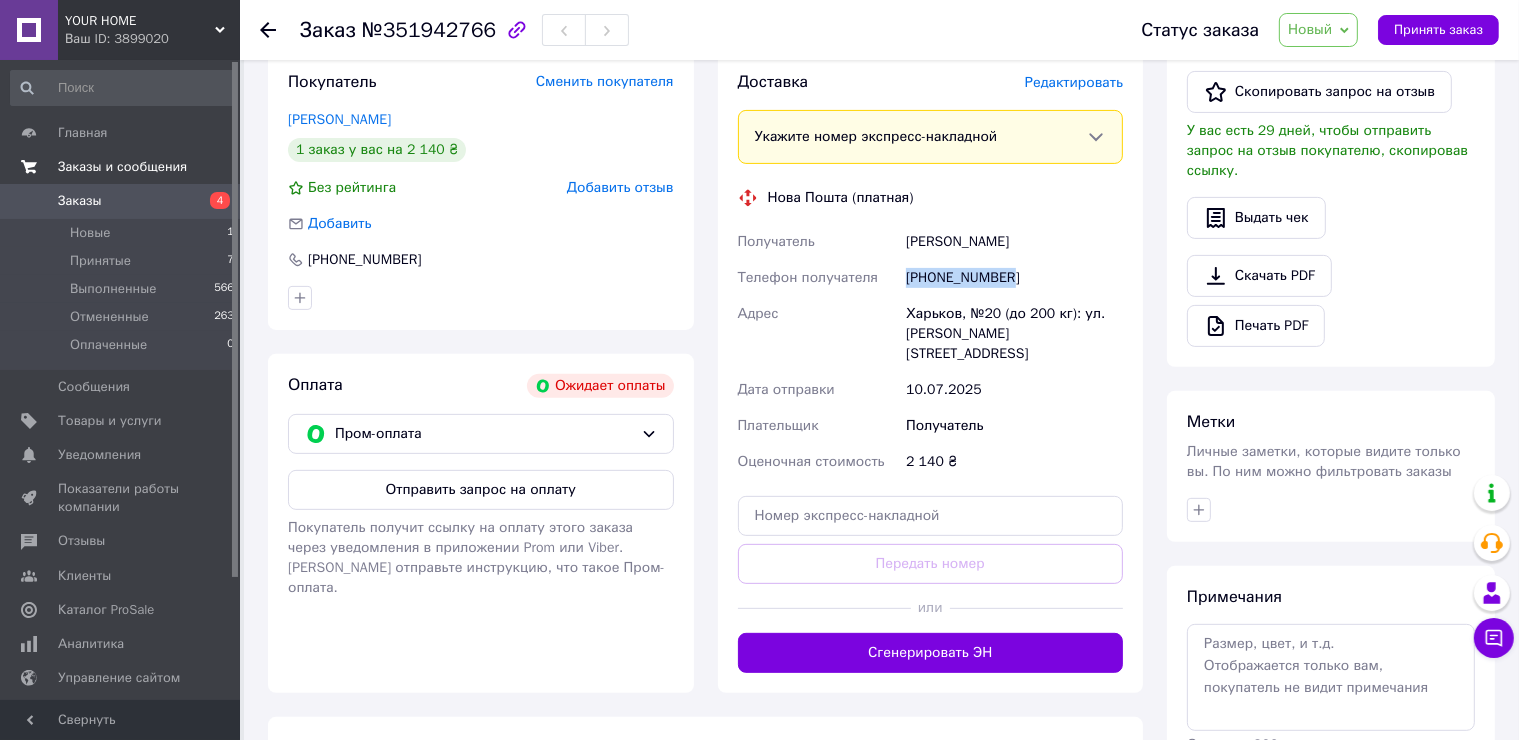 drag, startPoint x: 1008, startPoint y: 277, endPoint x: 906, endPoint y: 280, distance: 102.044106 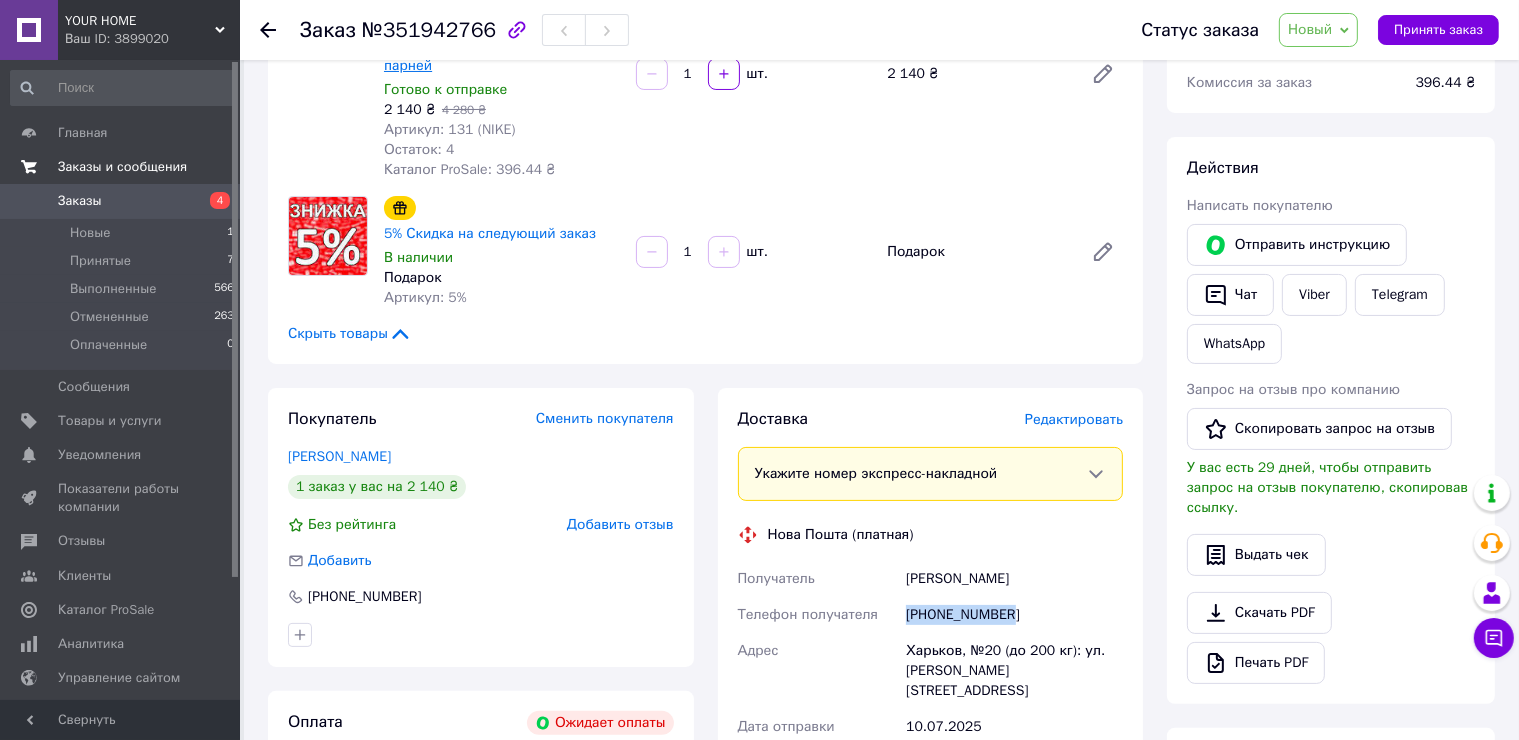 scroll, scrollTop: 100, scrollLeft: 0, axis: vertical 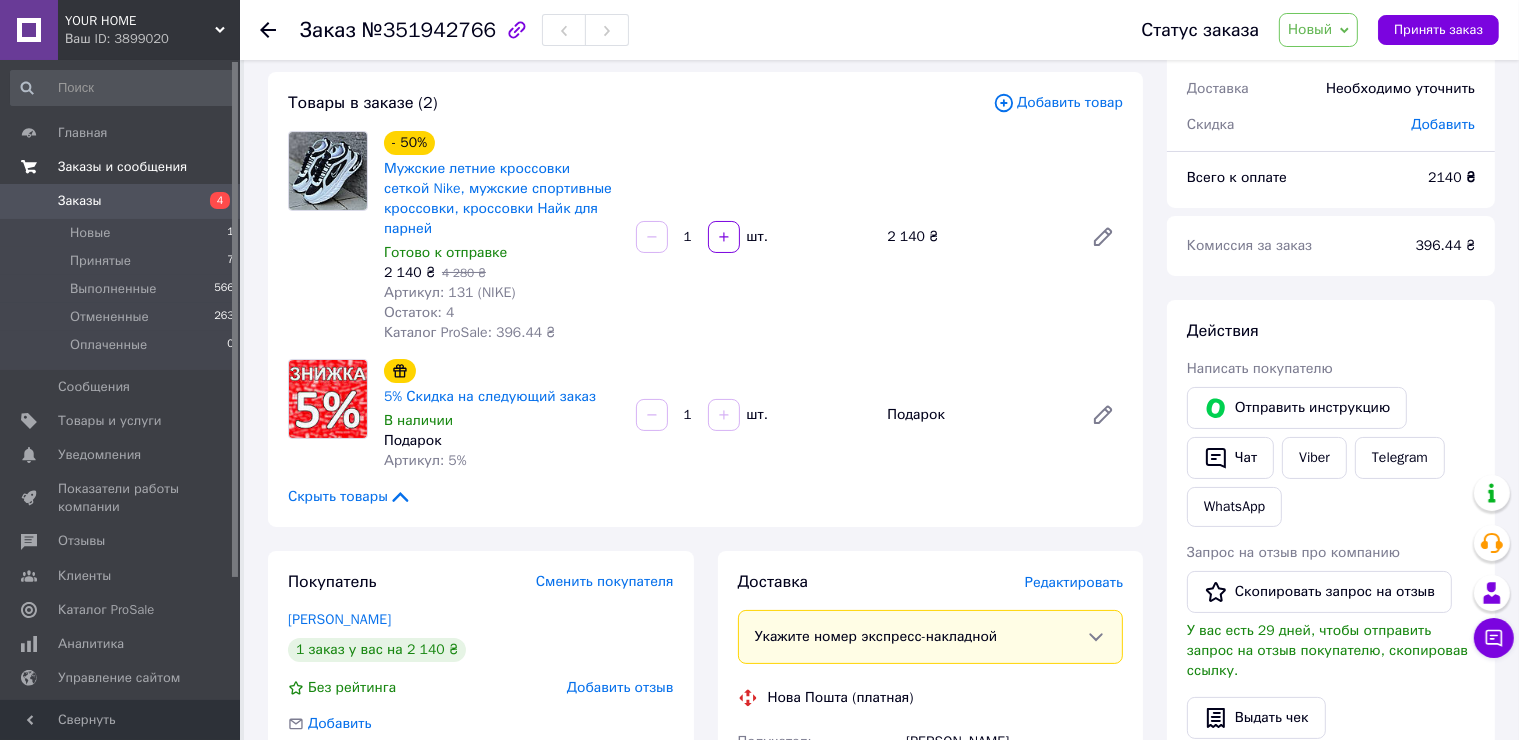 click on "Заказы 4" at bounding box center [123, 201] 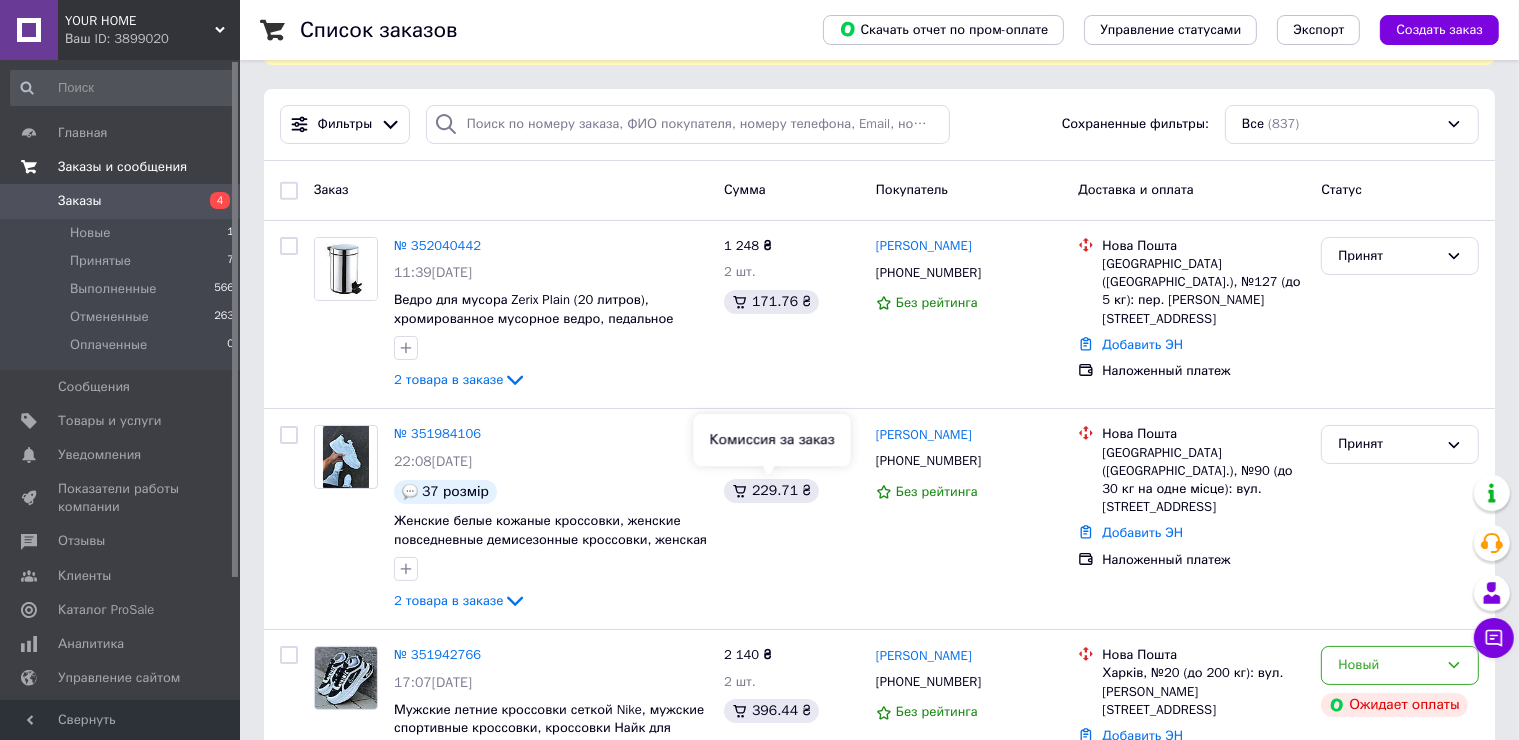 scroll, scrollTop: 500, scrollLeft: 0, axis: vertical 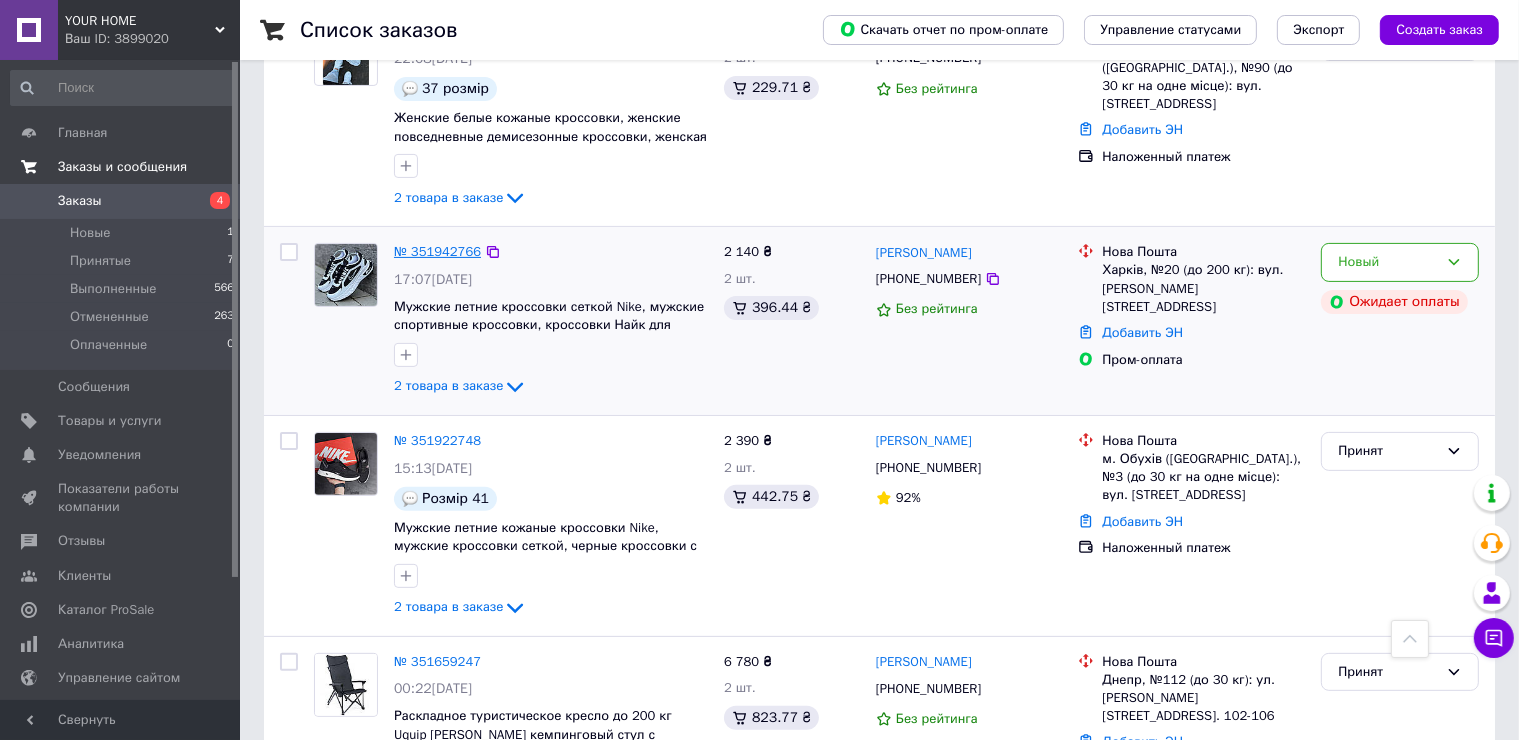 click on "№ 351942766" at bounding box center [437, 251] 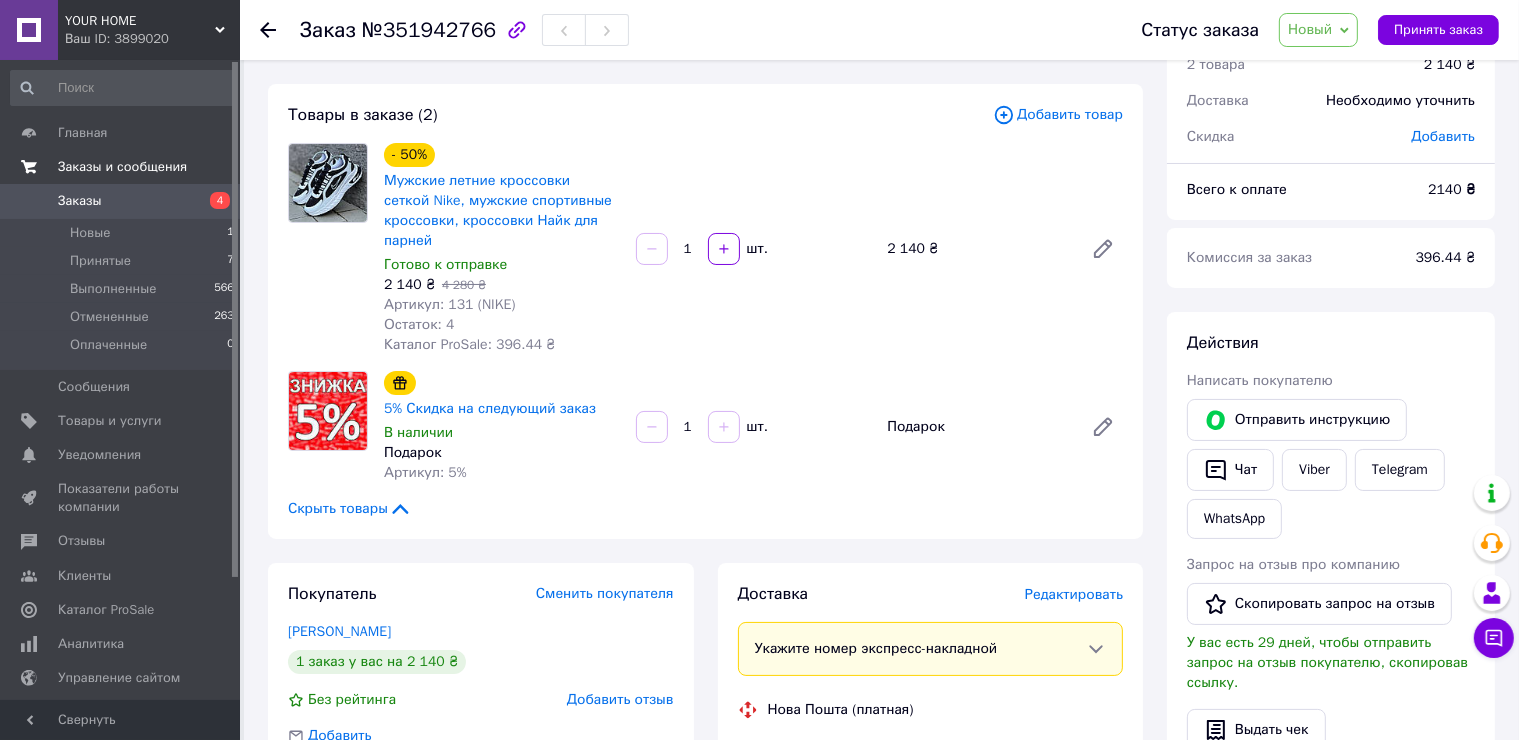 scroll, scrollTop: 0, scrollLeft: 0, axis: both 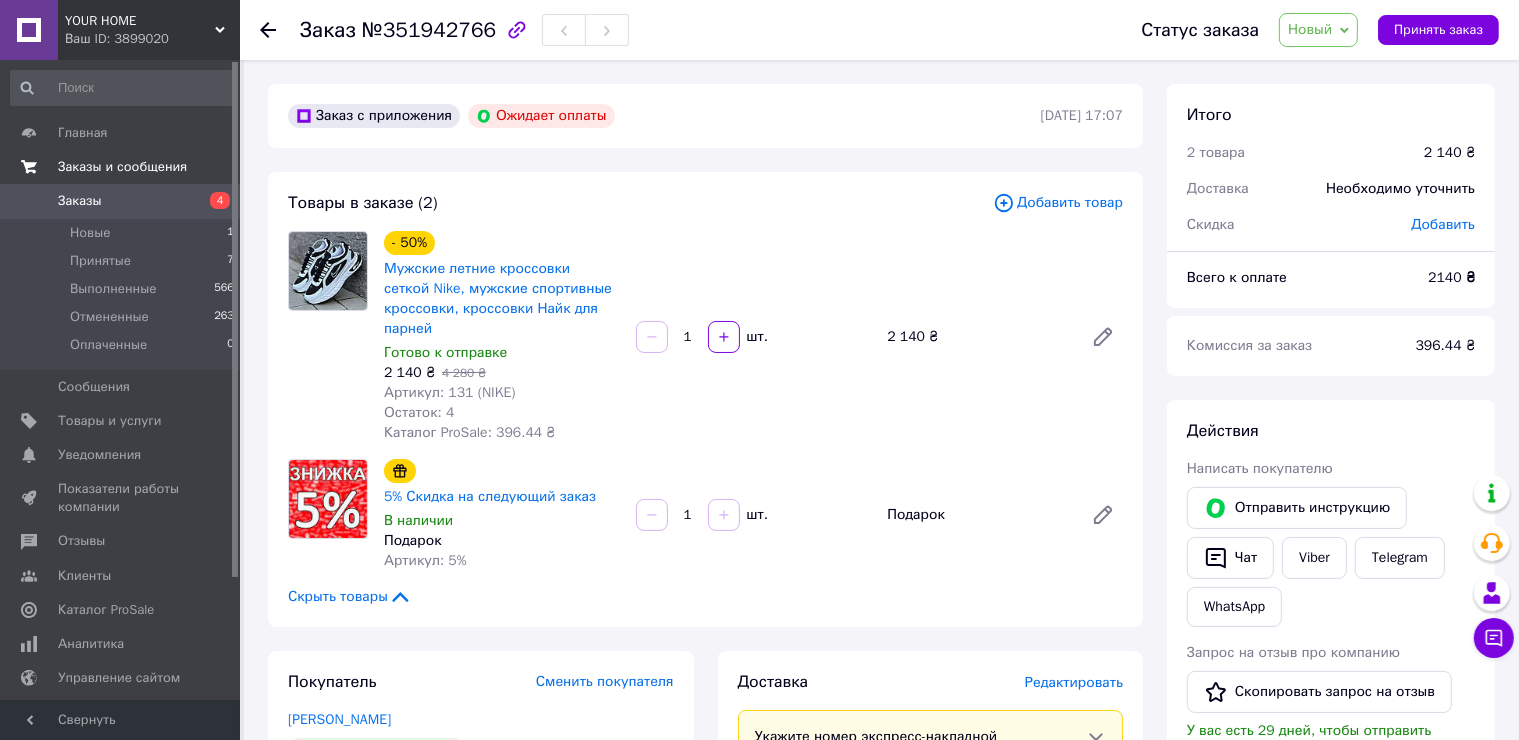 click on "Новый" at bounding box center (1310, 29) 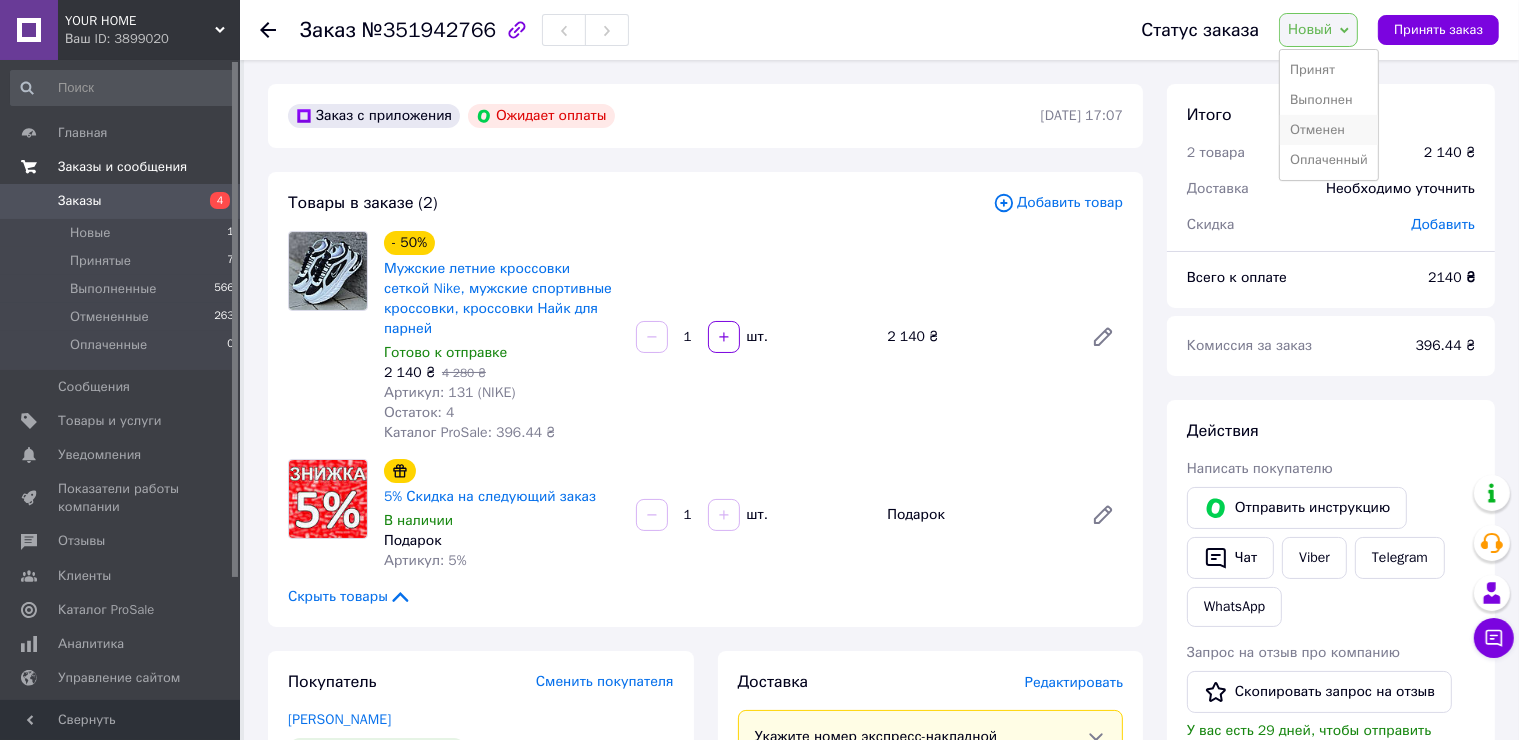 click on "Отменен" at bounding box center [1329, 130] 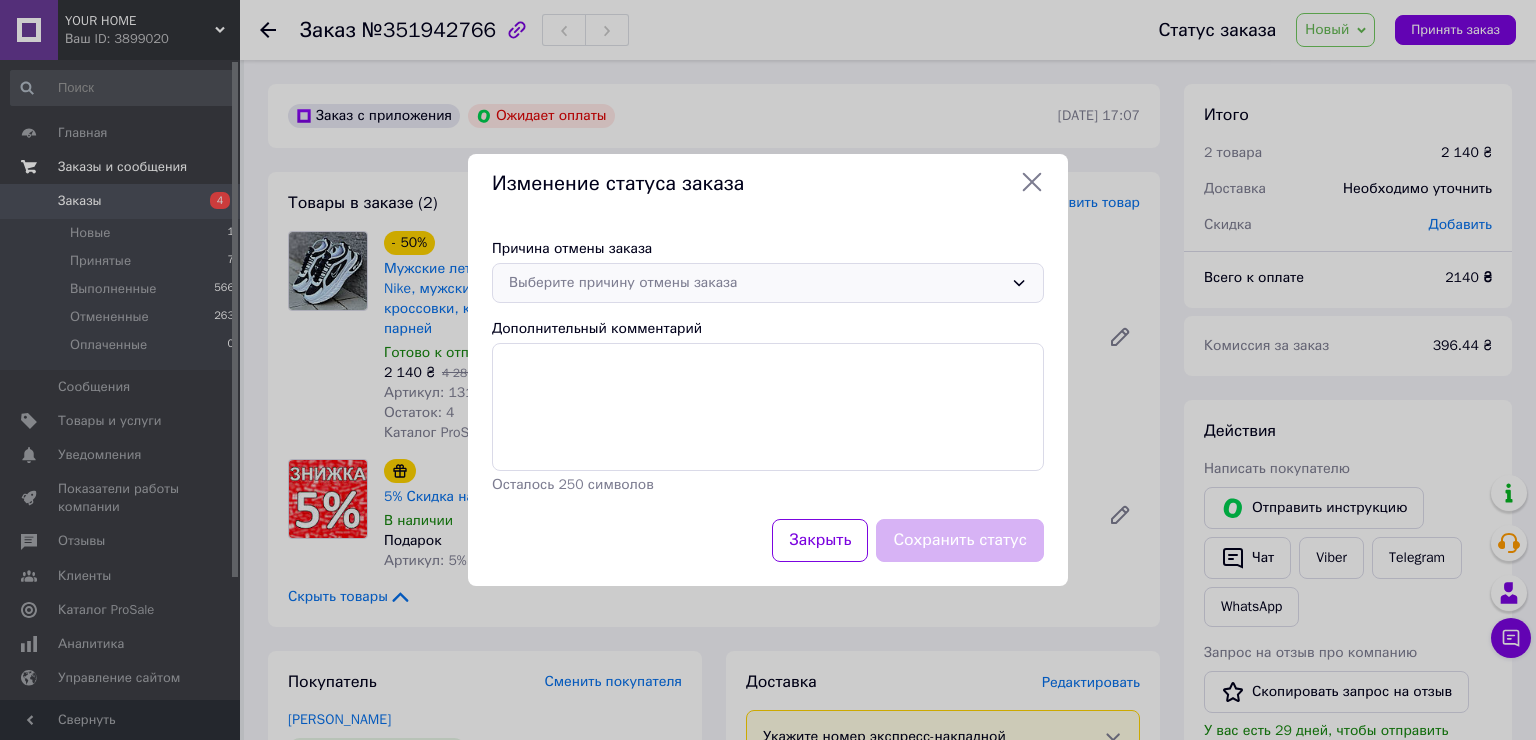click on "Выберите причину отмены заказа" at bounding box center [756, 283] 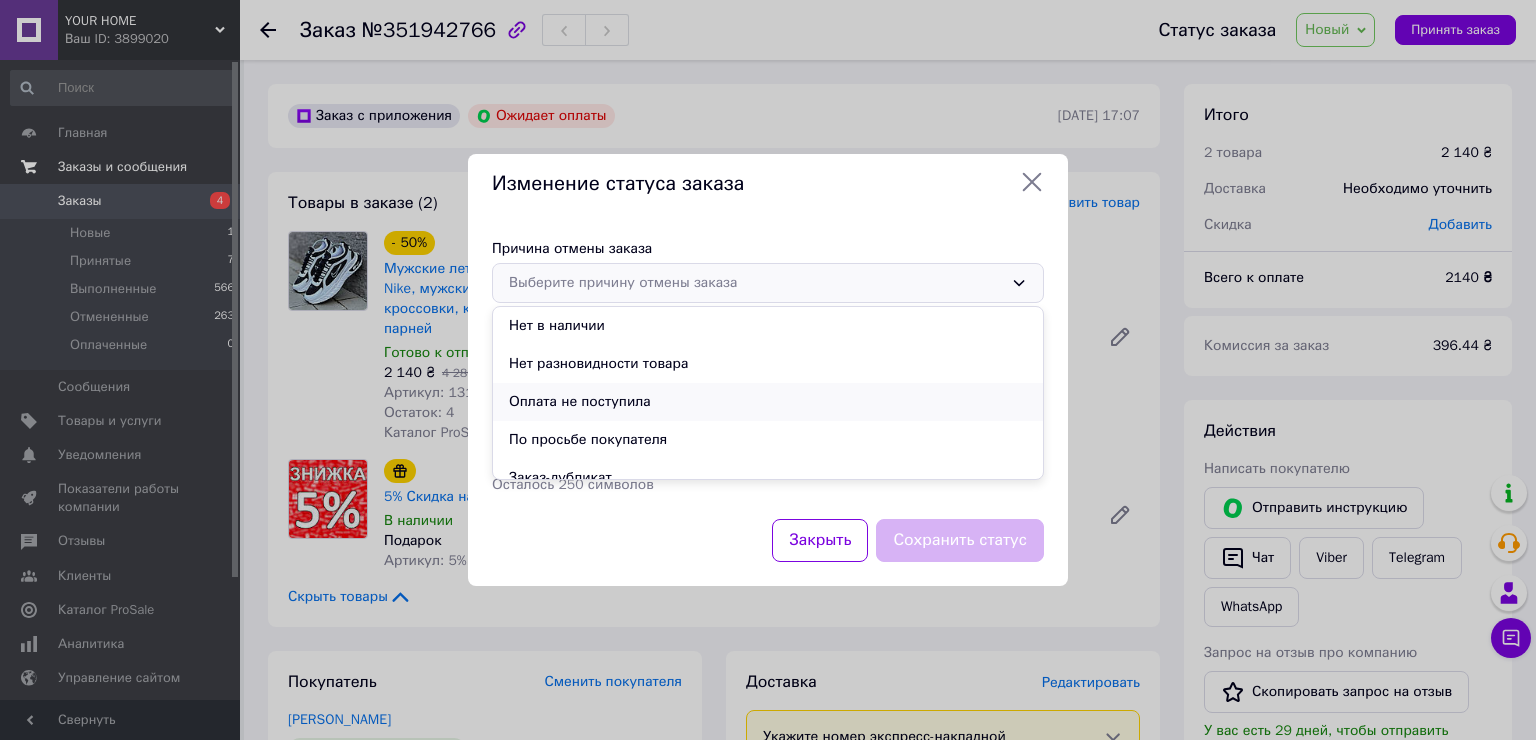 click on "Оплата не поступила" at bounding box center (768, 402) 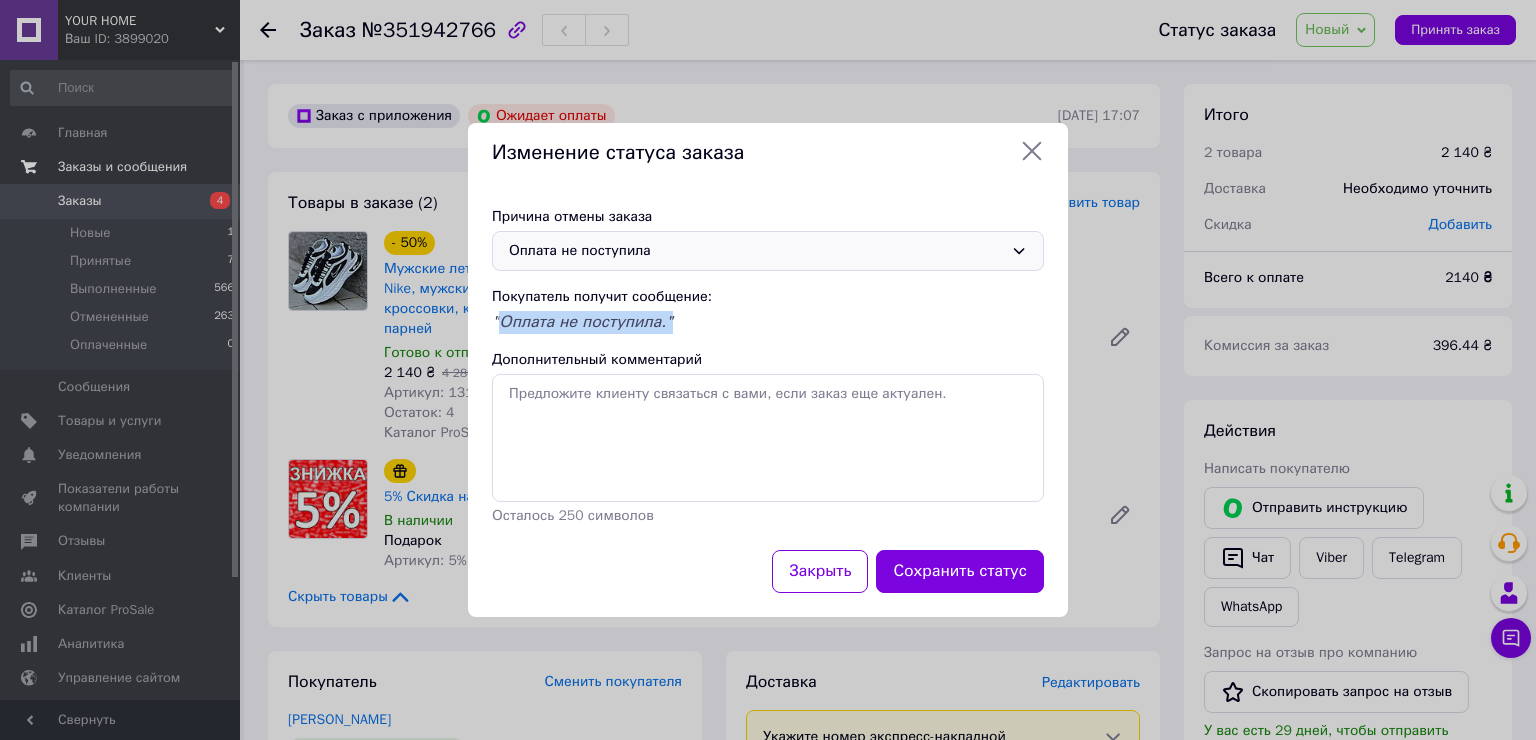 drag, startPoint x: 672, startPoint y: 324, endPoint x: 497, endPoint y: 324, distance: 175 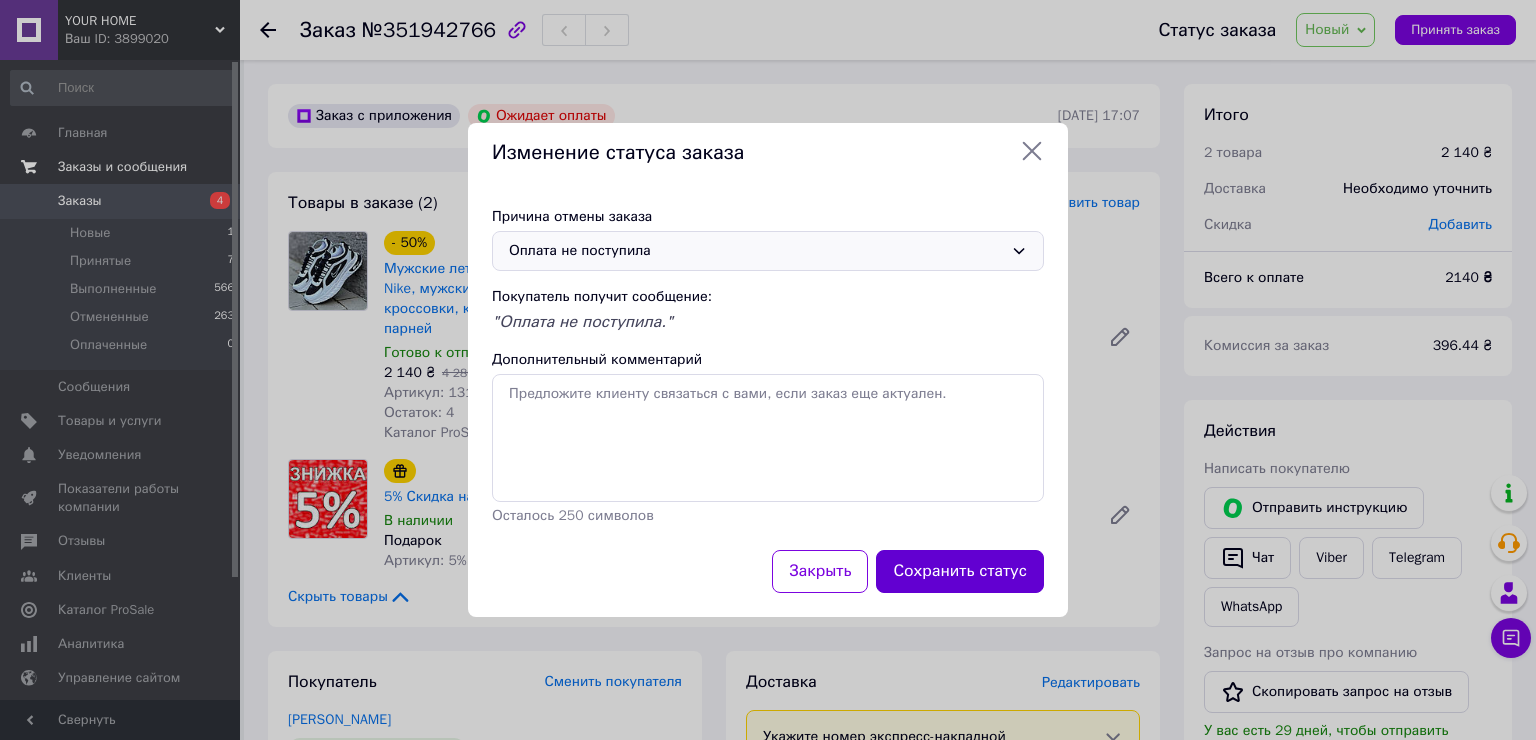click on "Сохранить статус" at bounding box center (960, 571) 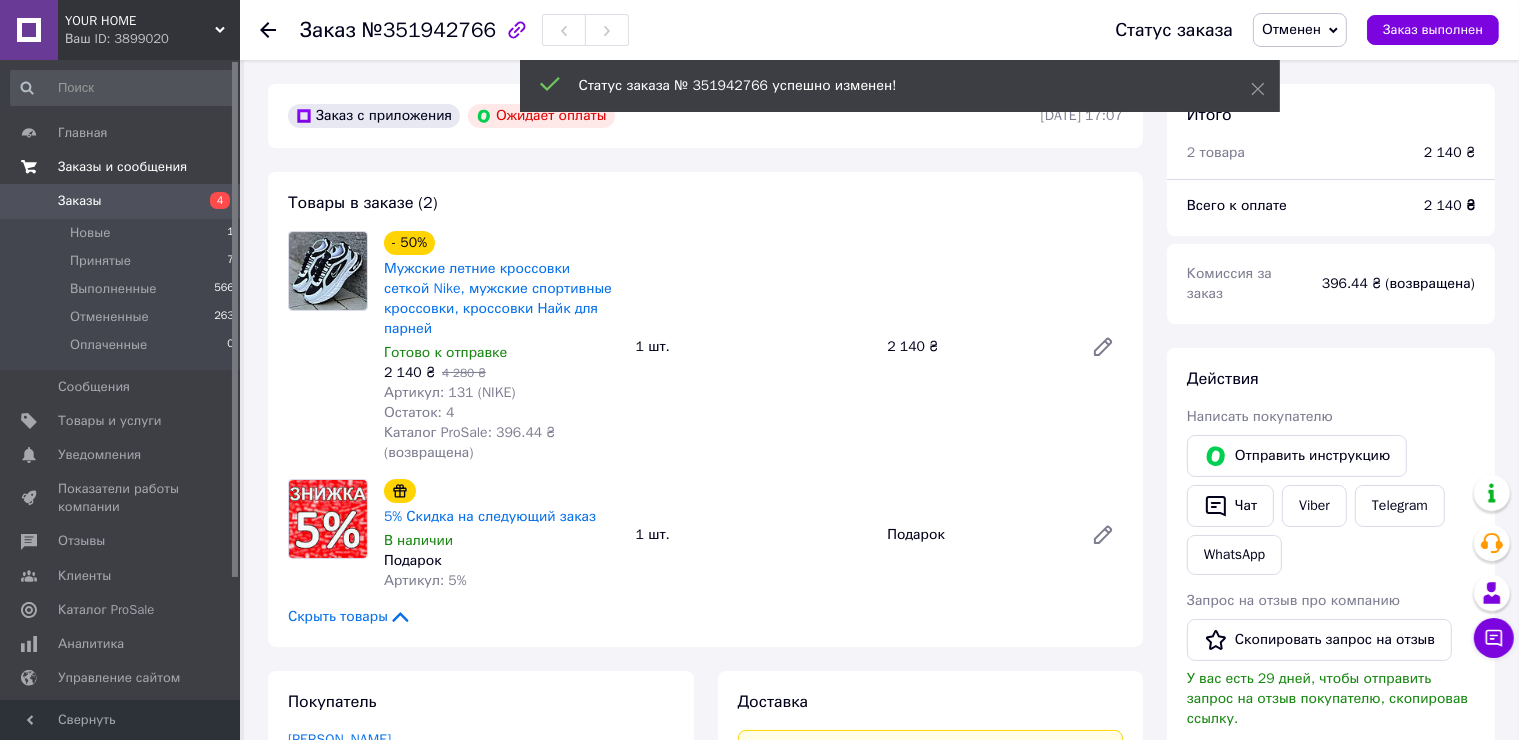 click on "Заказы" at bounding box center [121, 201] 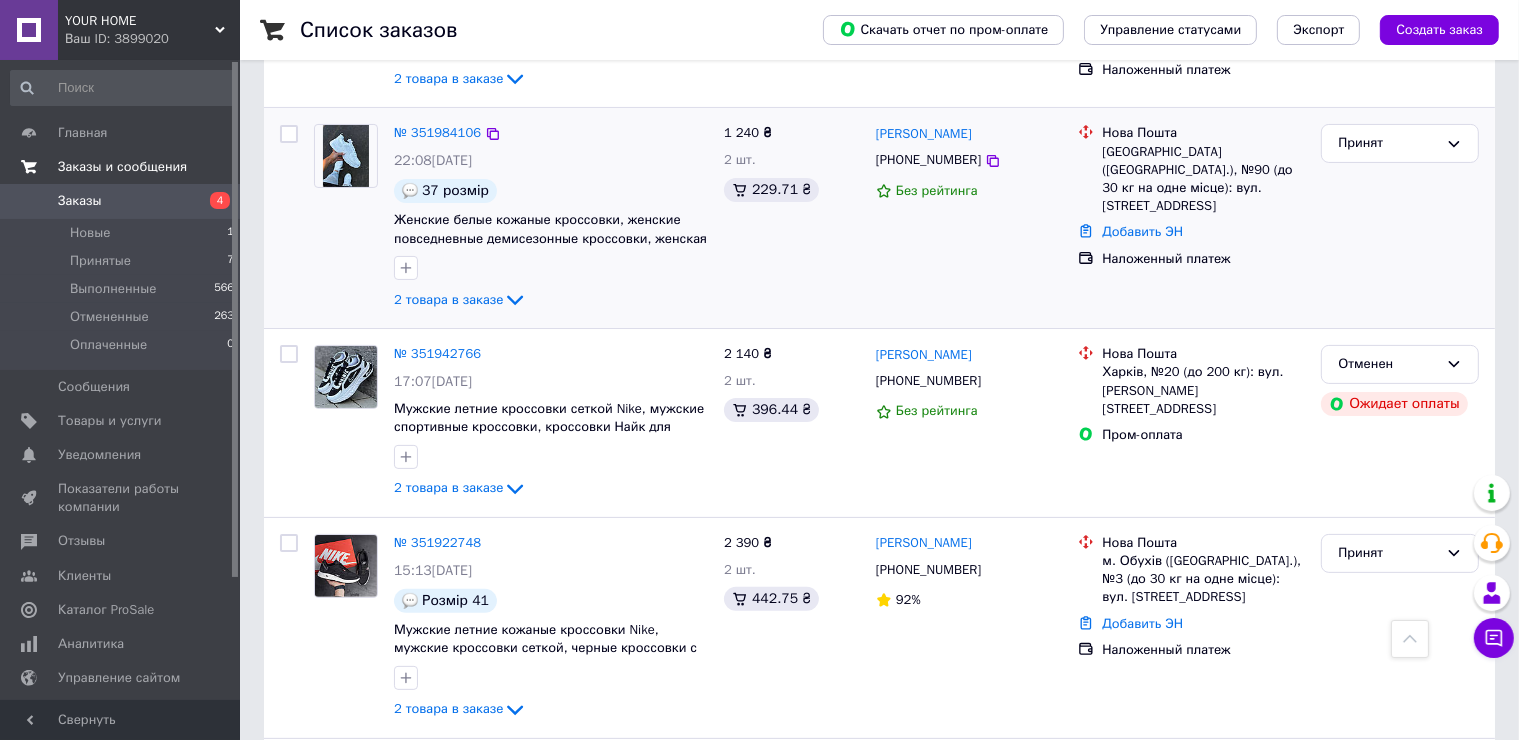 scroll, scrollTop: 0, scrollLeft: 0, axis: both 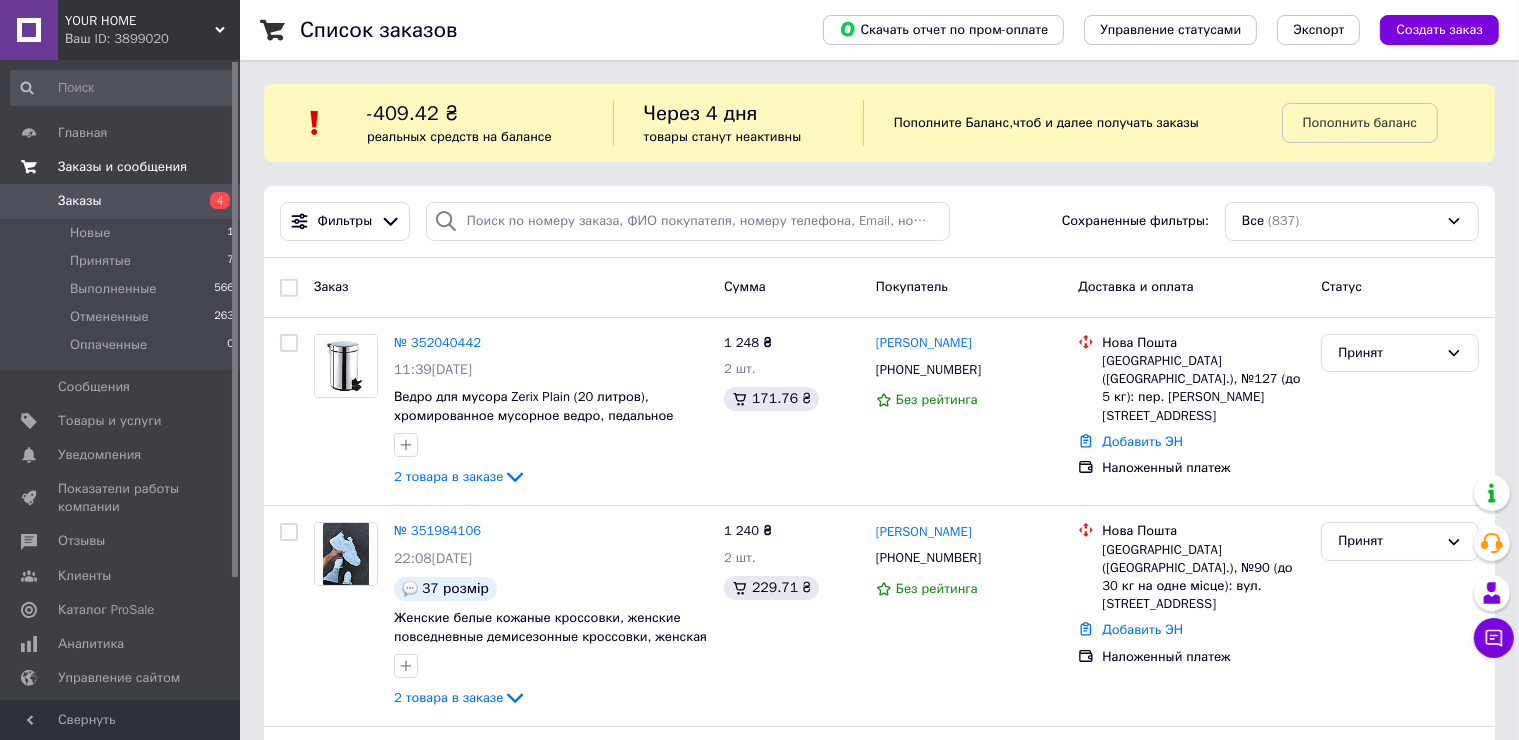 click on "4" at bounding box center [212, 201] 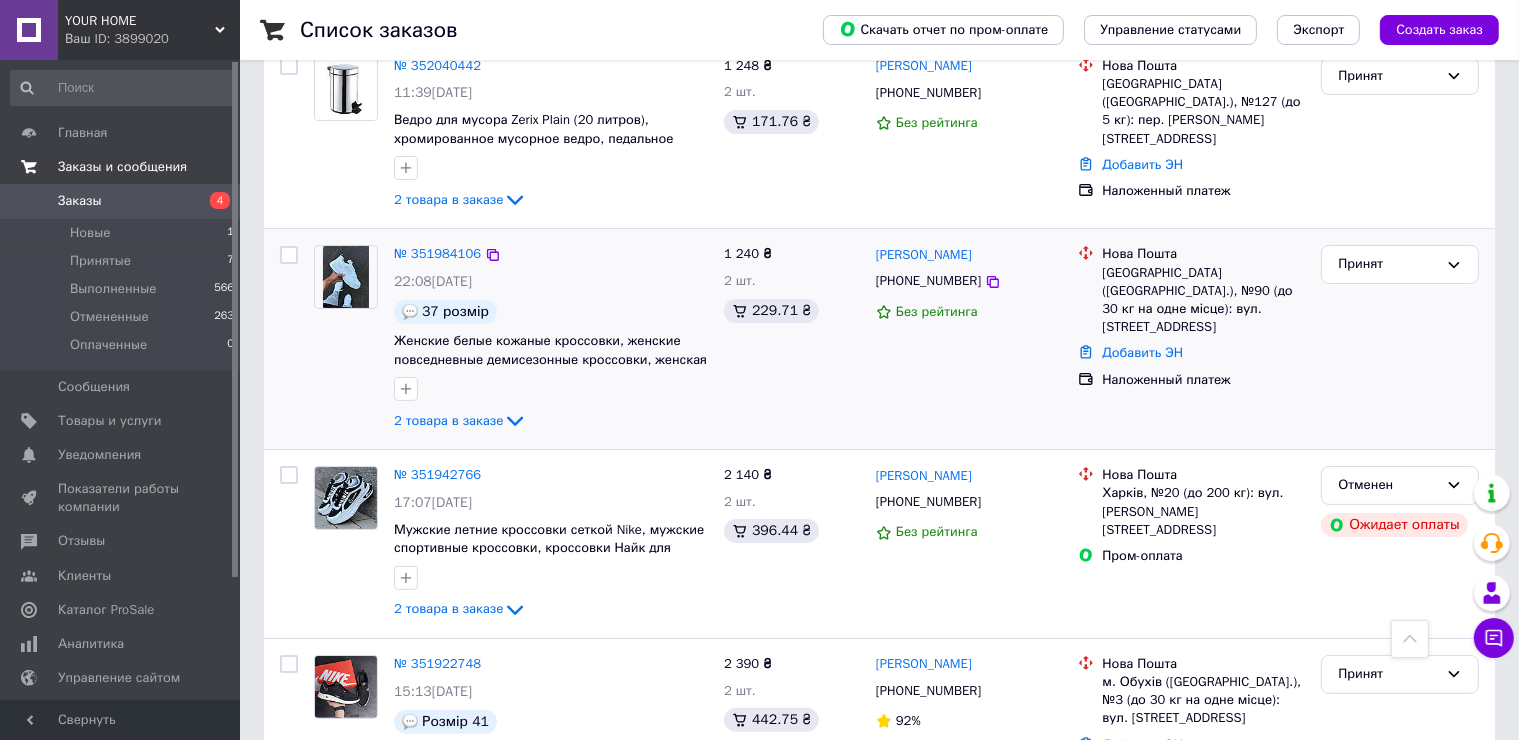 scroll, scrollTop: 0, scrollLeft: 0, axis: both 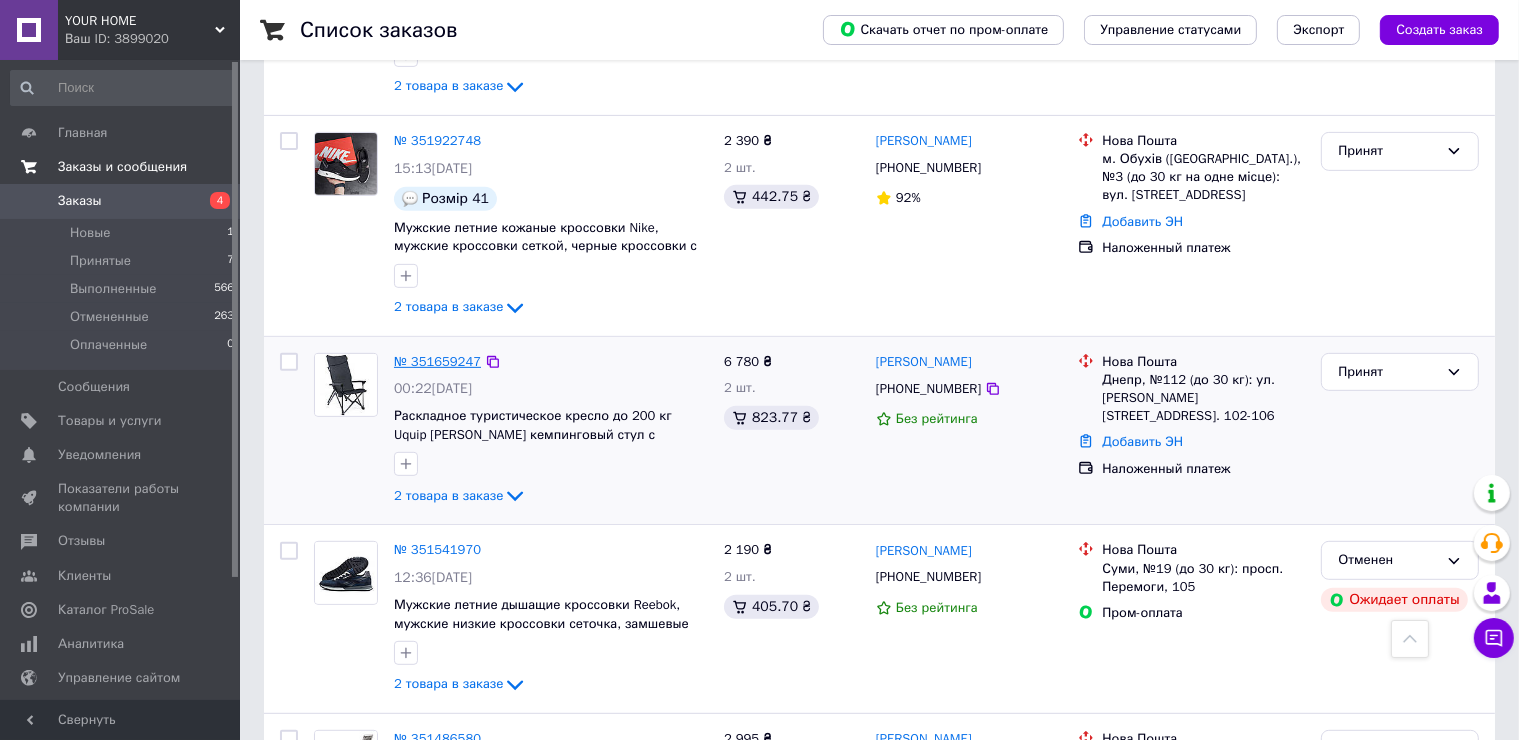 click on "№ 351659247" at bounding box center [437, 361] 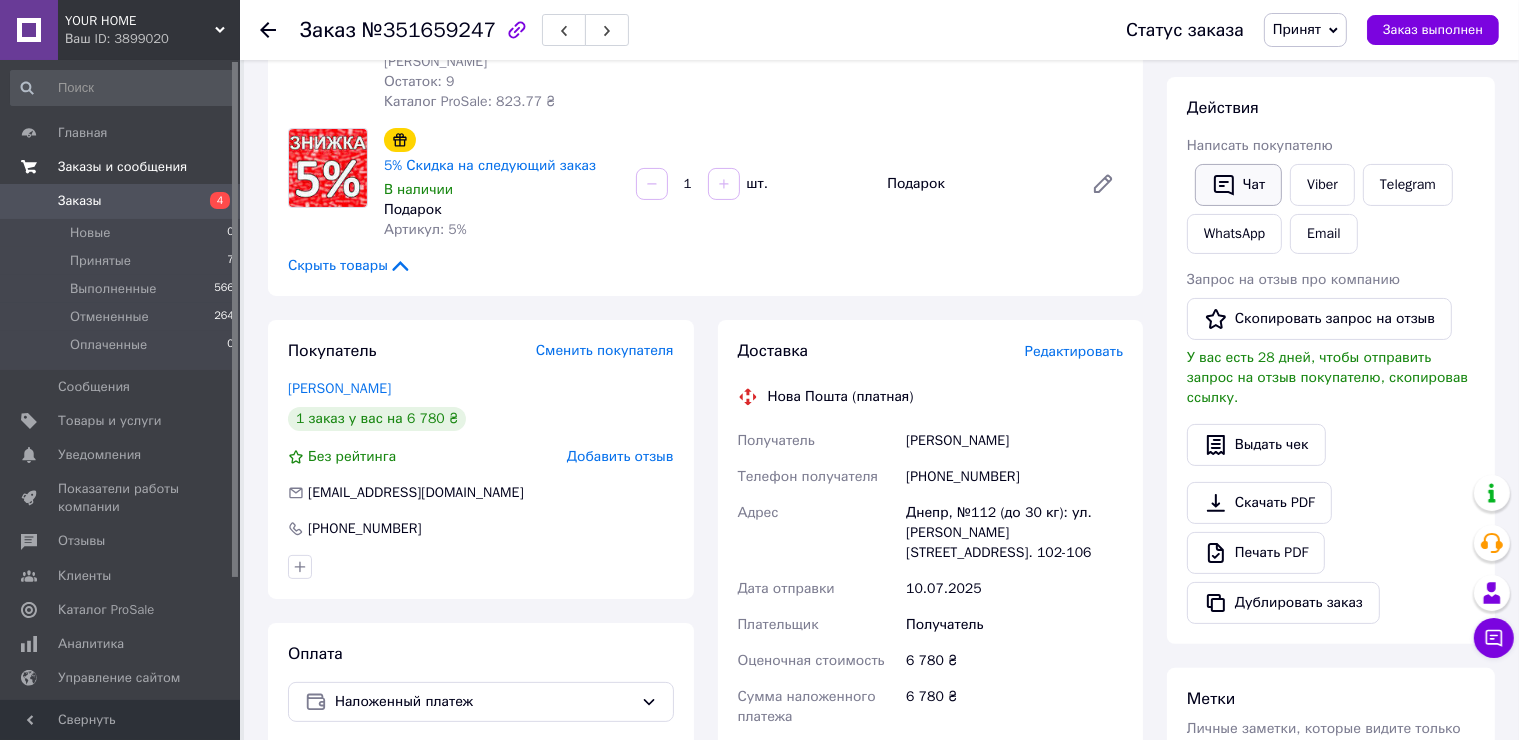 scroll, scrollTop: 200, scrollLeft: 0, axis: vertical 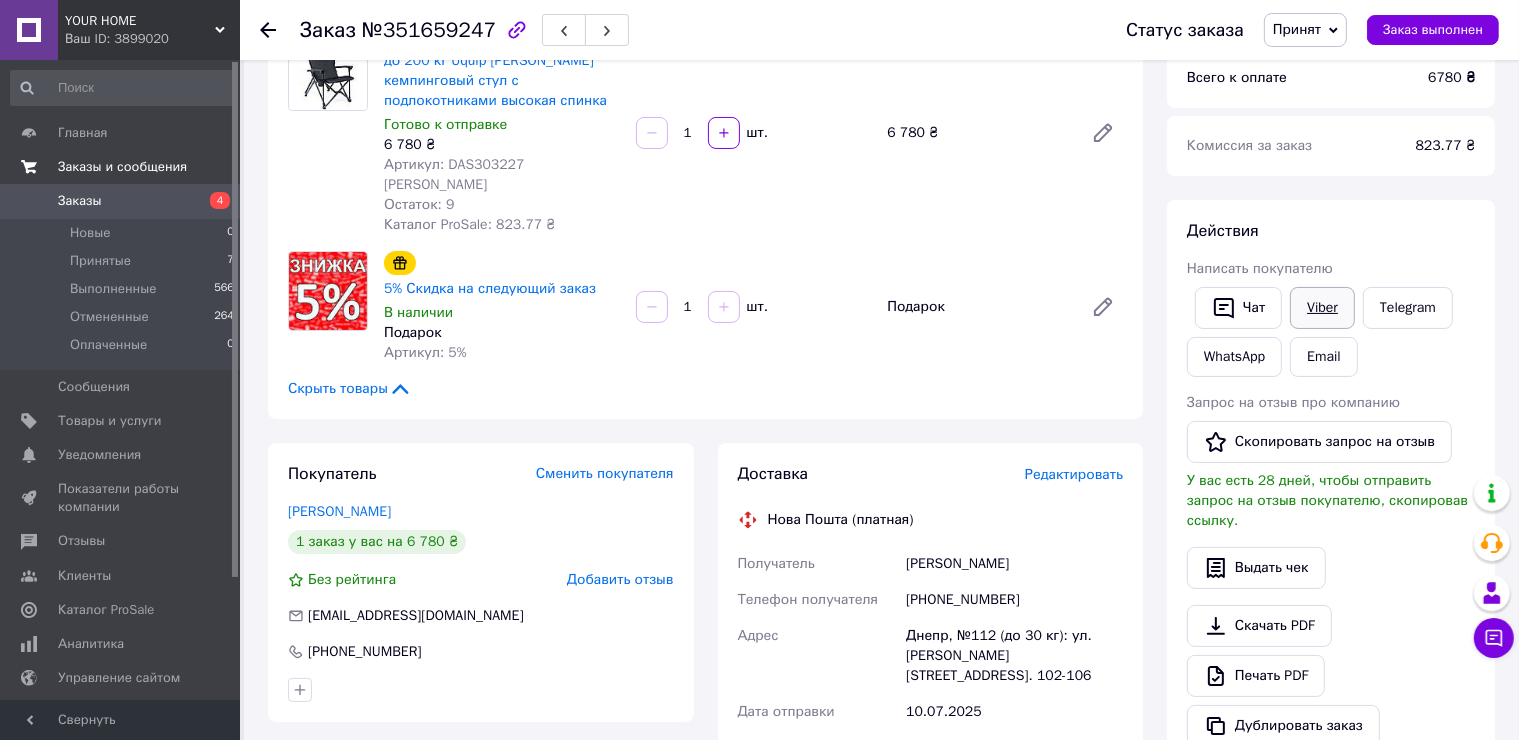 click on "Viber" at bounding box center [1322, 308] 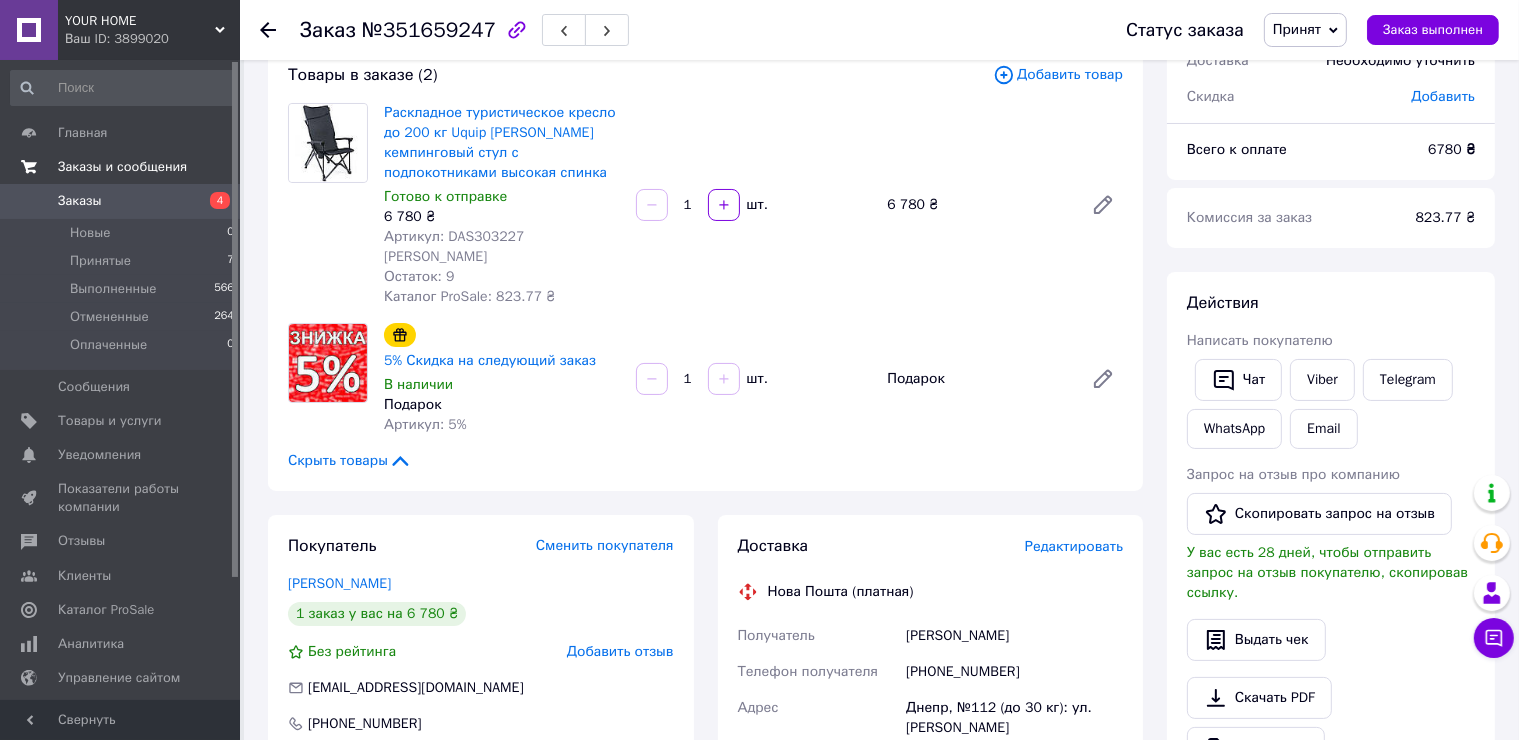 scroll, scrollTop: 0, scrollLeft: 0, axis: both 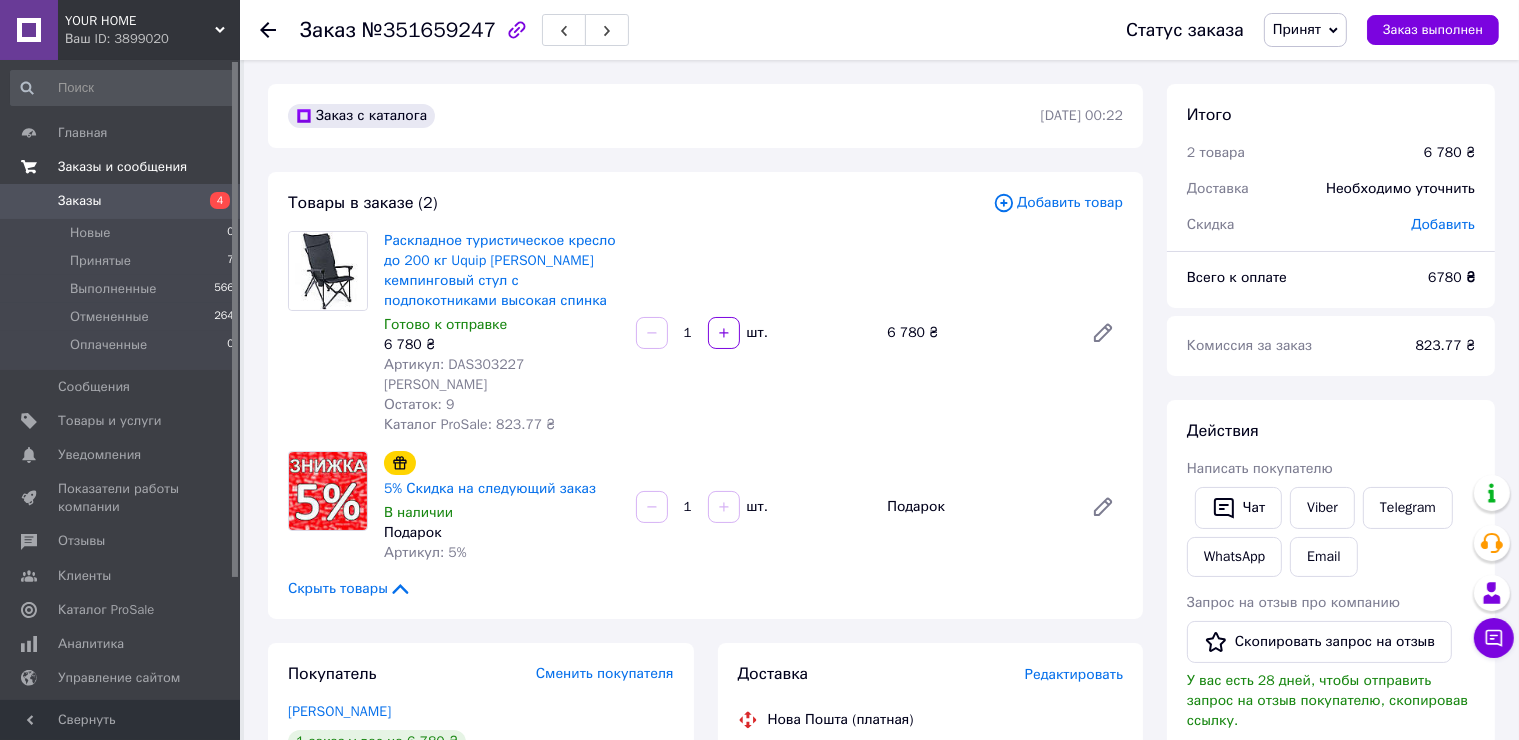 click on "4" at bounding box center [212, 201] 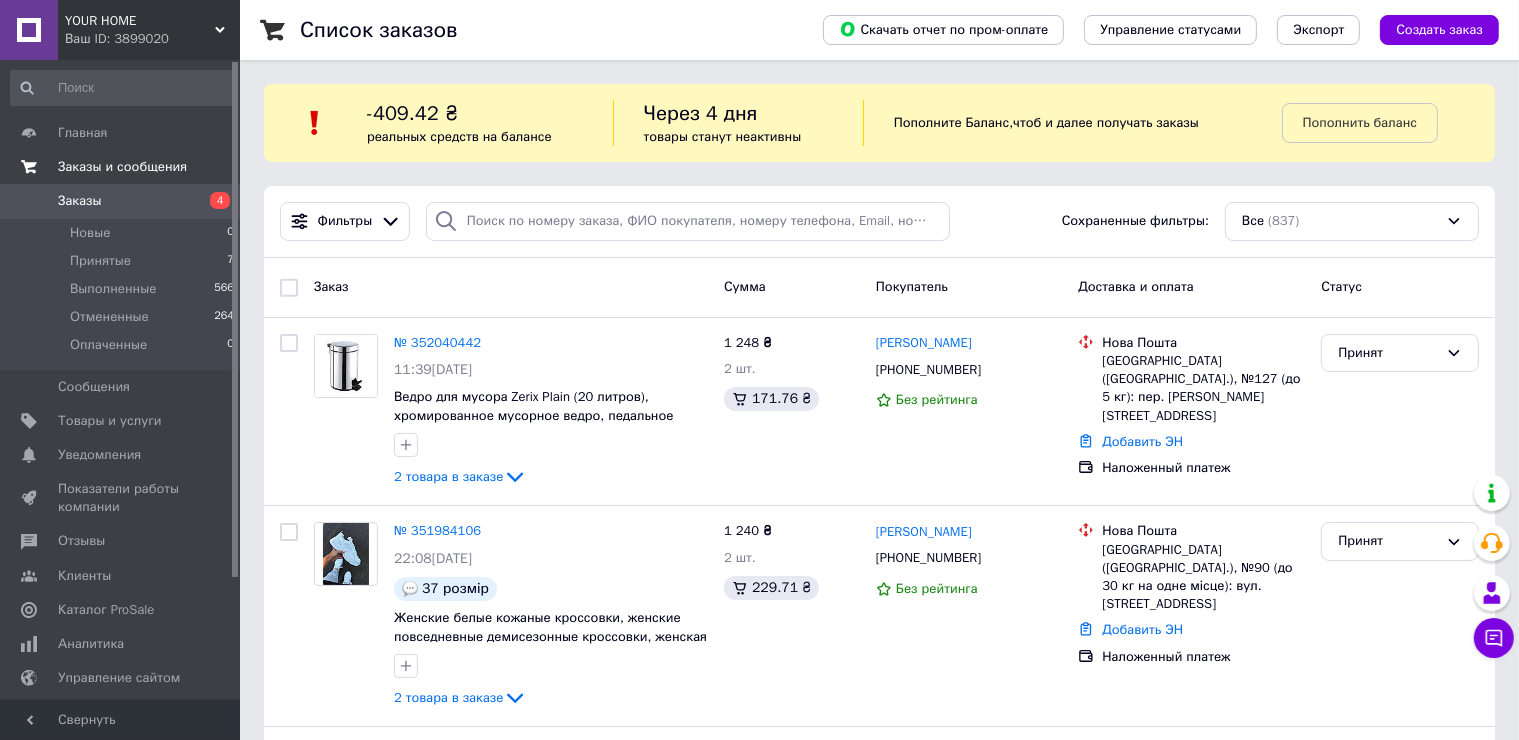 click on "Заказы 4" at bounding box center [123, 201] 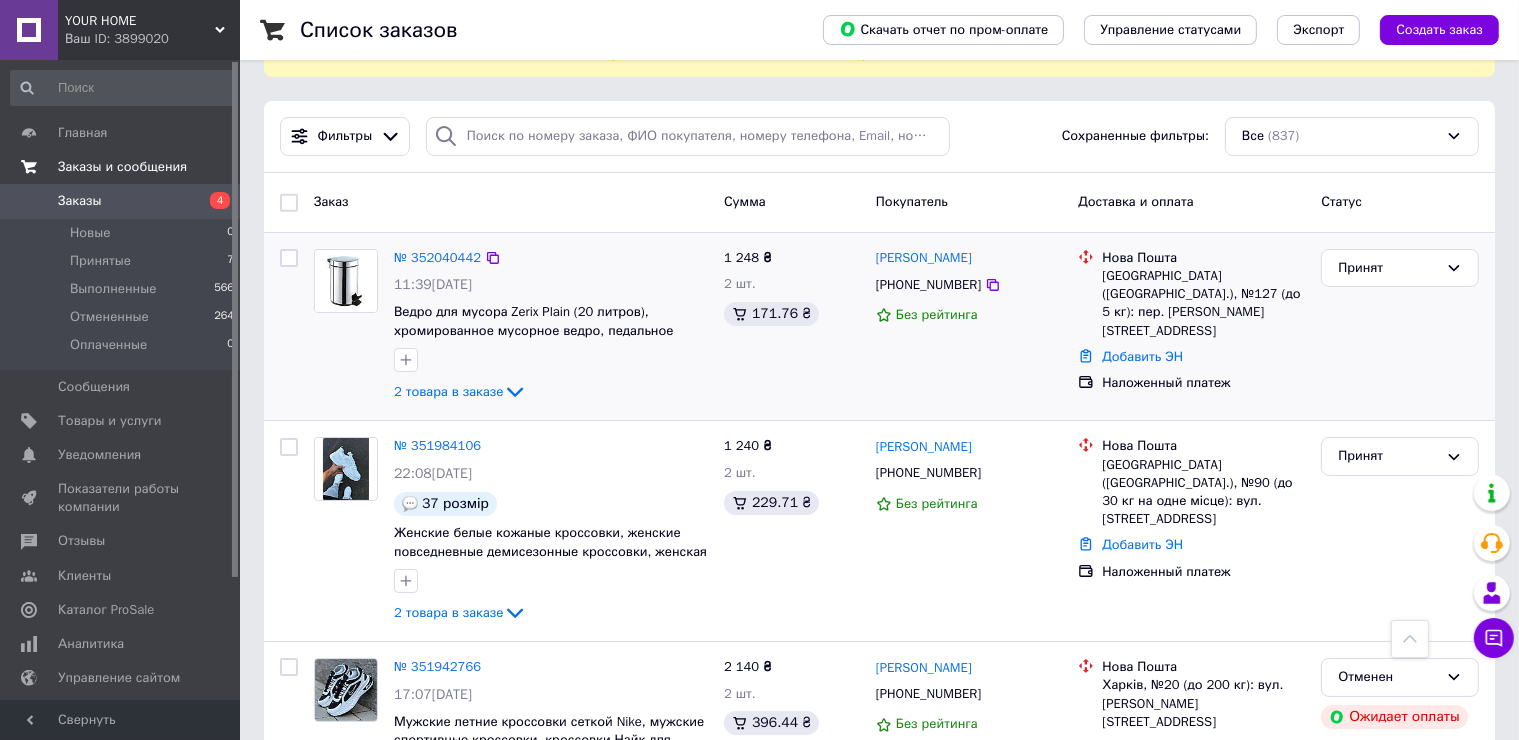 scroll, scrollTop: 0, scrollLeft: 0, axis: both 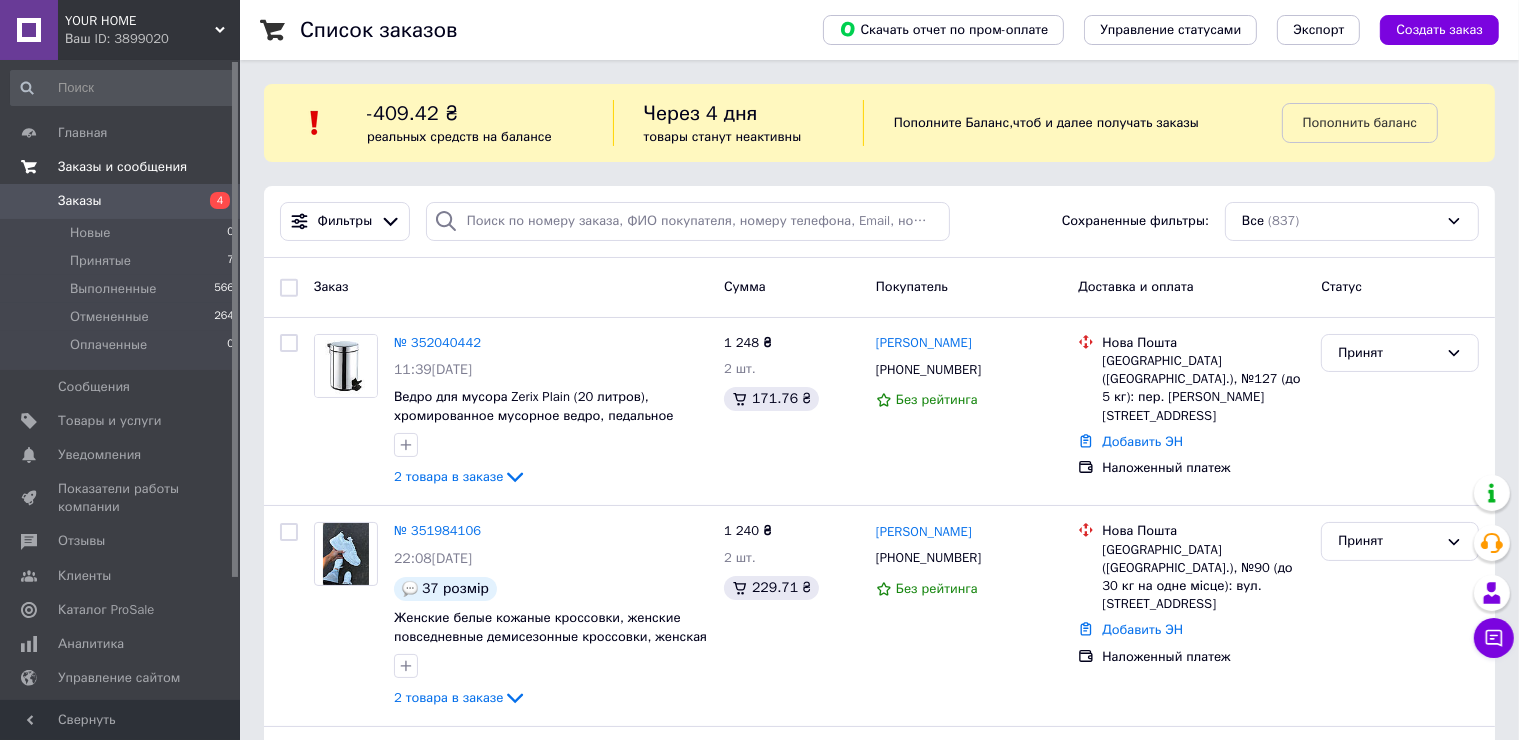 click on "Ваш ID: 3899020" at bounding box center (152, 39) 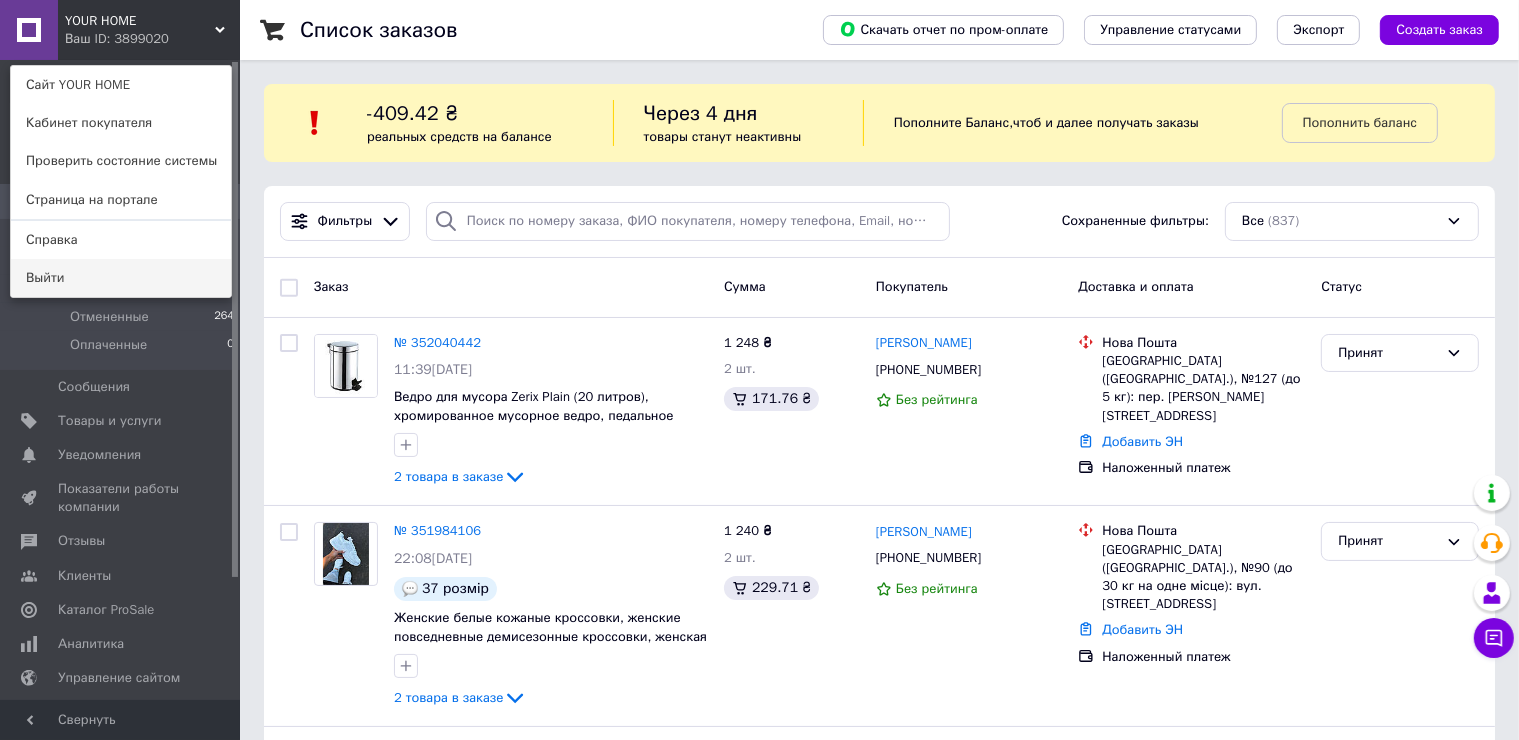 click on "Выйти" at bounding box center [121, 278] 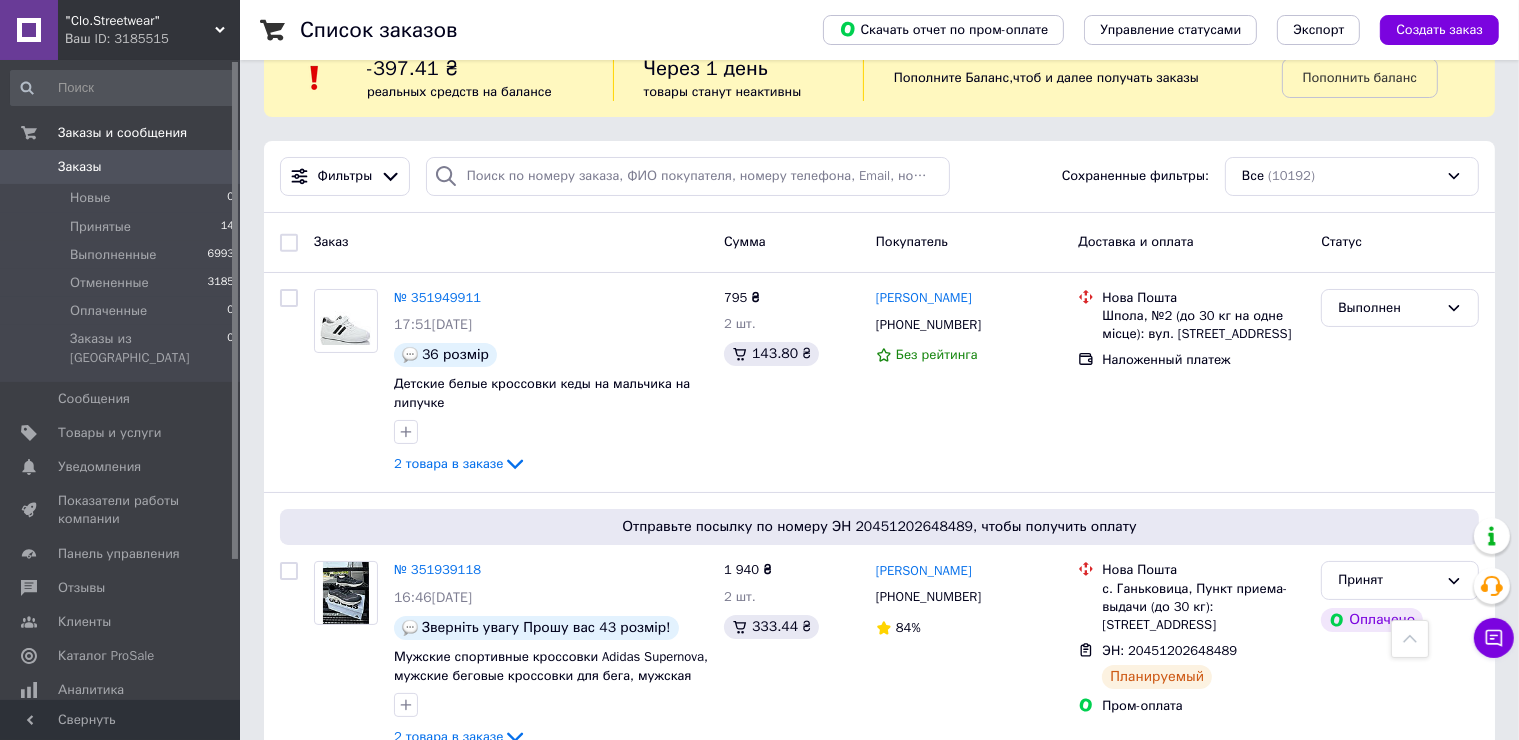 scroll, scrollTop: 0, scrollLeft: 0, axis: both 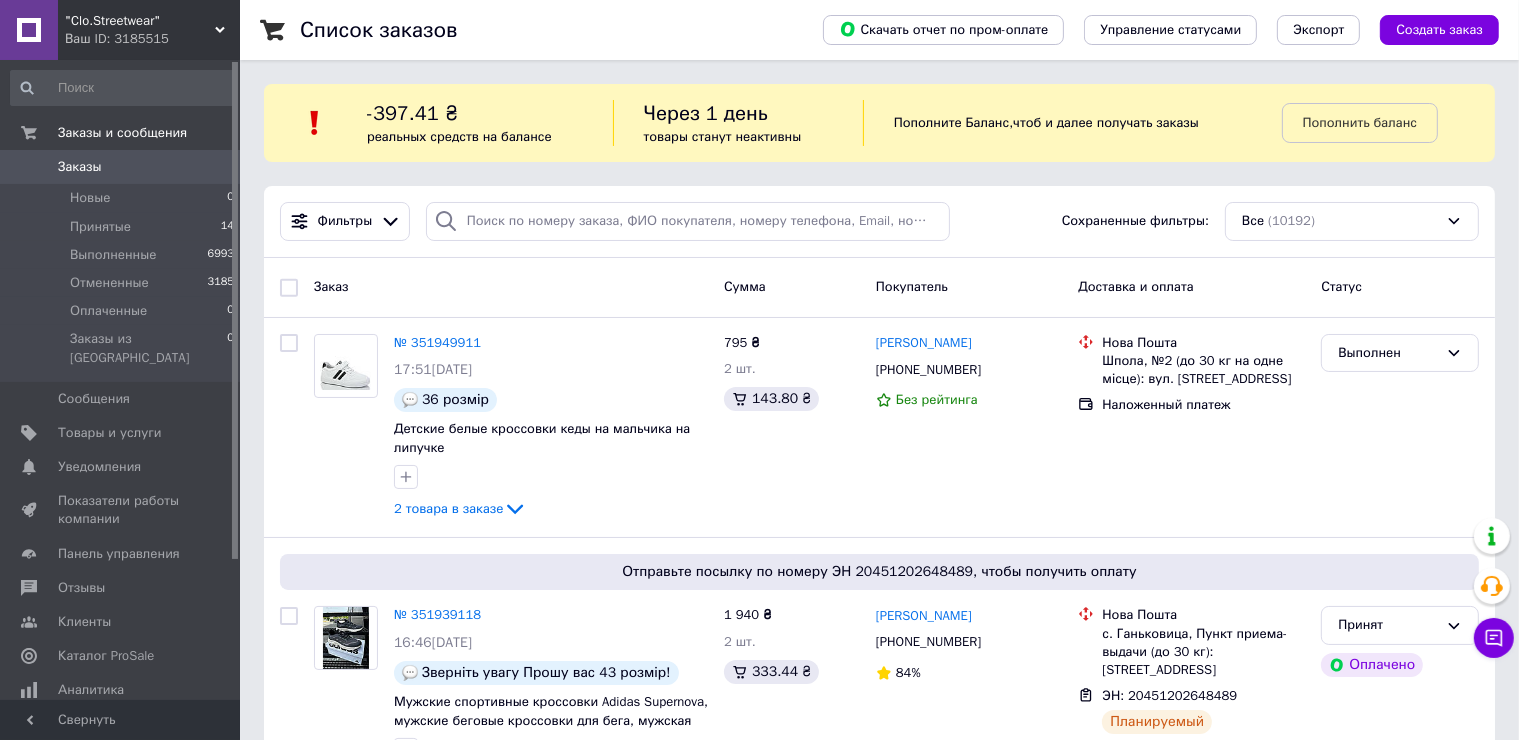 click on "Ваш ID: 3185515" at bounding box center [152, 39] 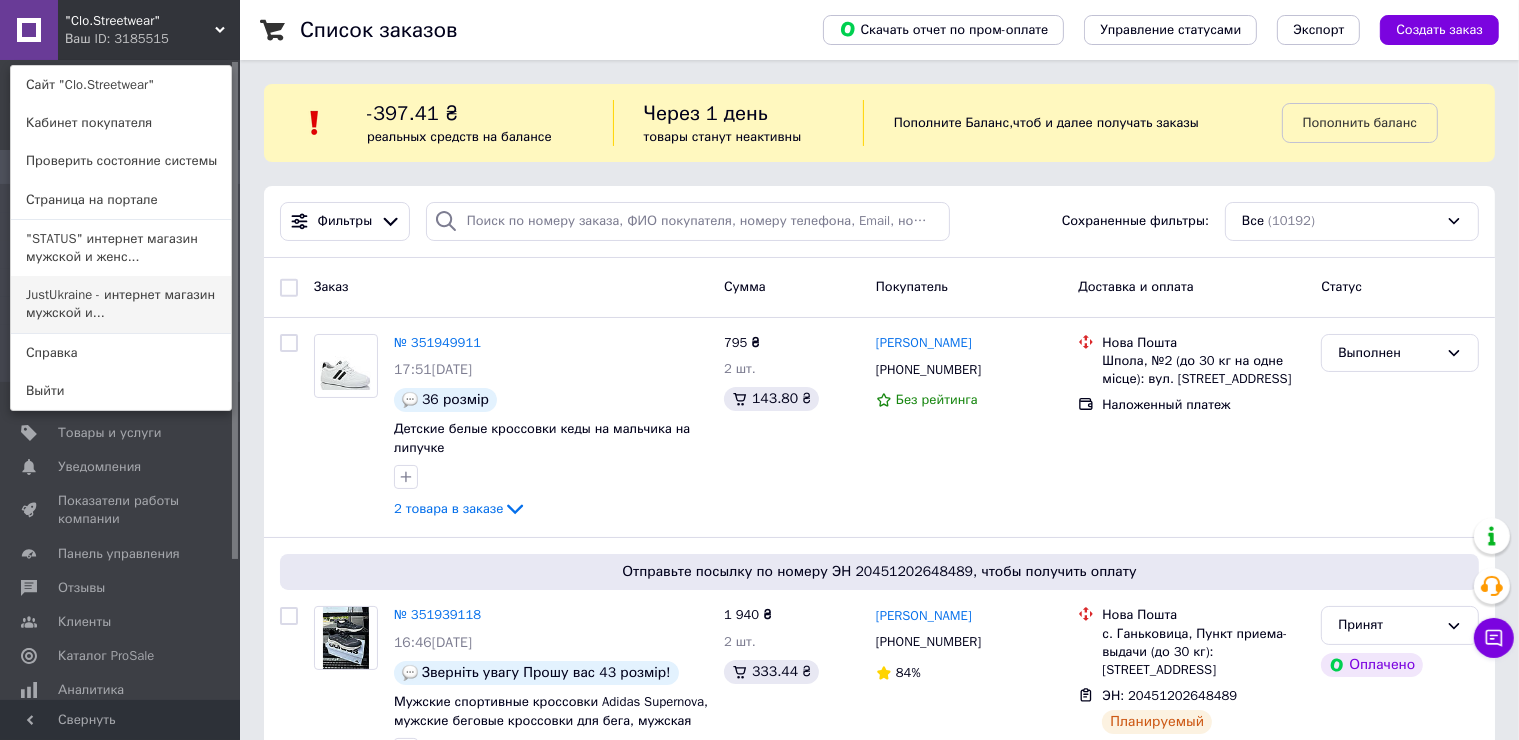 click on "JustUkraine - интернет магазин мужской и..." at bounding box center [121, 304] 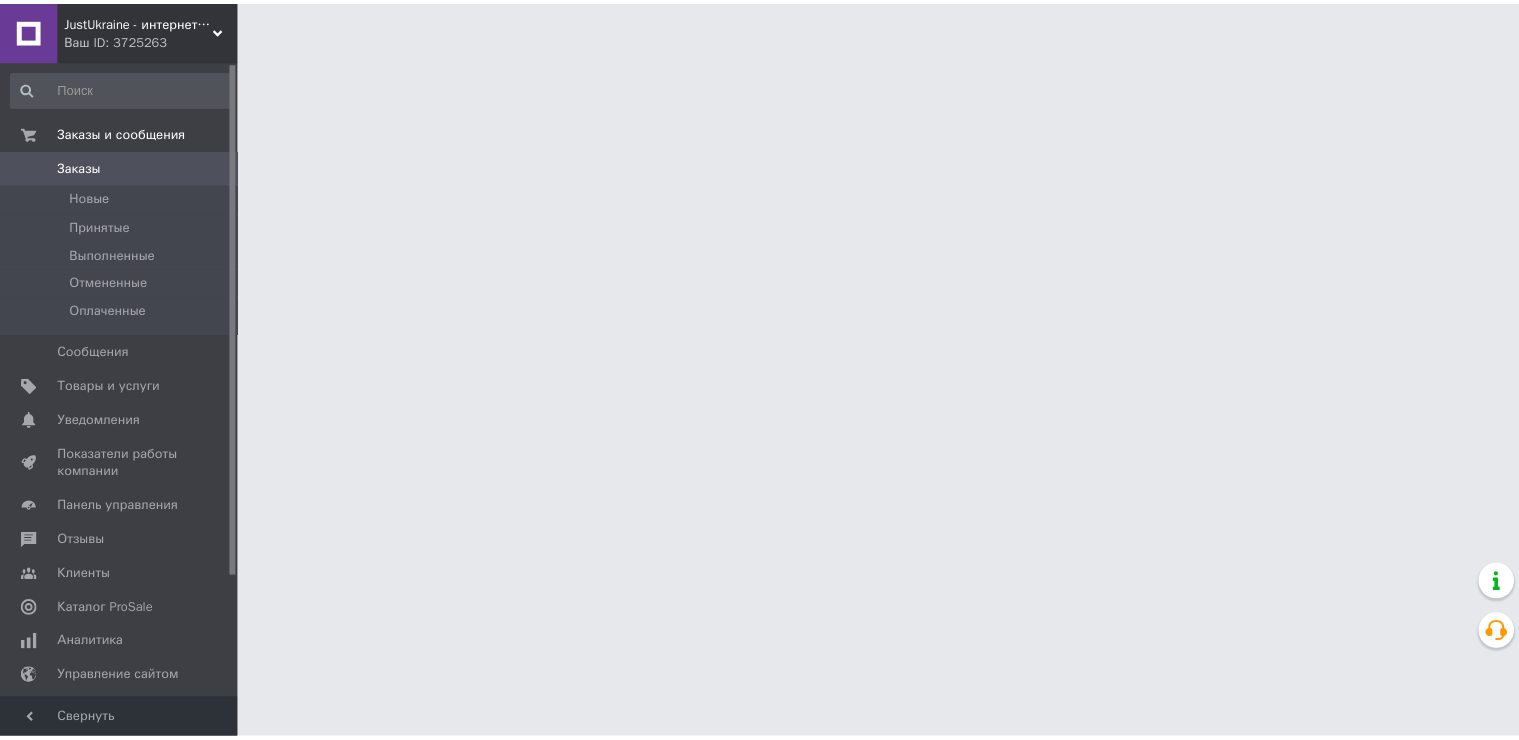 scroll, scrollTop: 0, scrollLeft: 0, axis: both 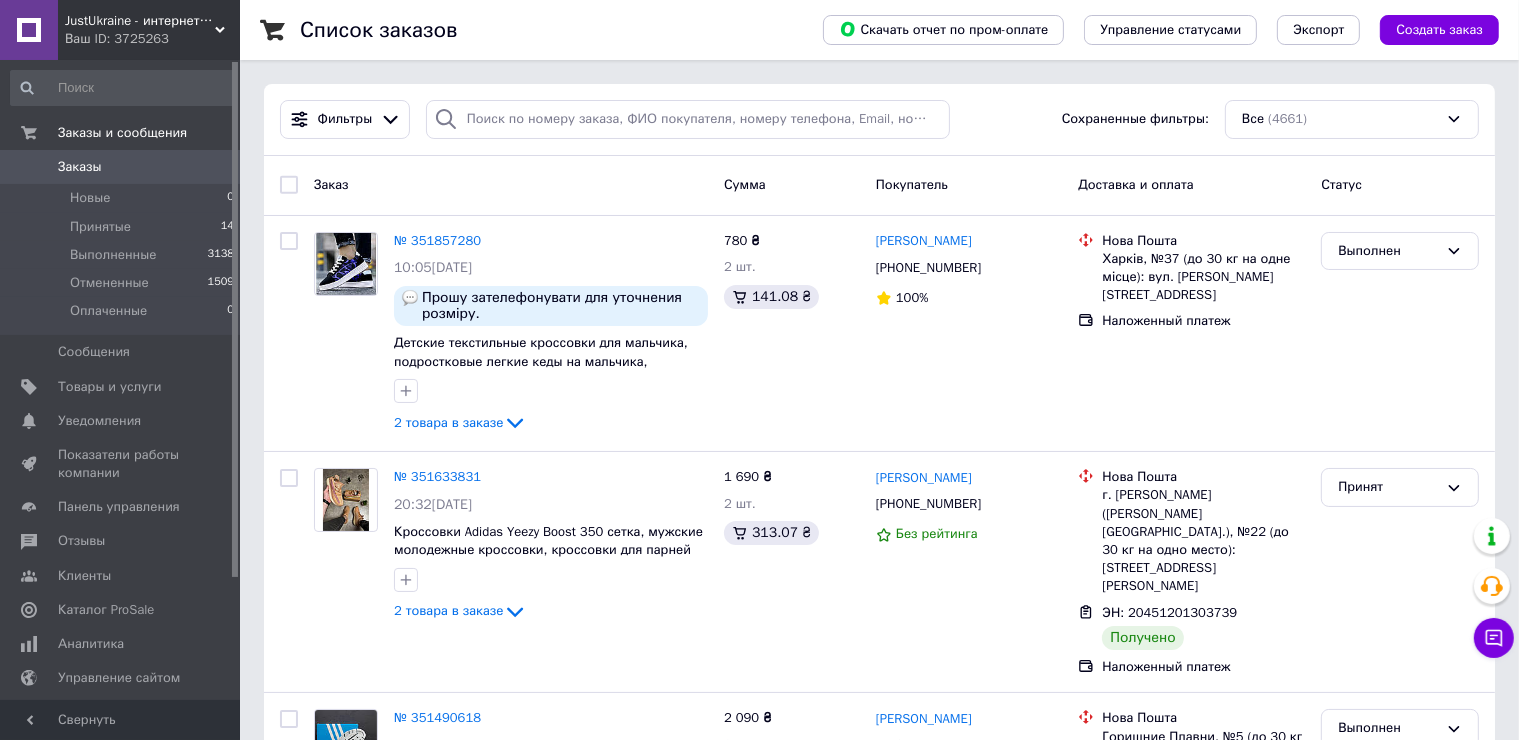 click on "Ваш ID: 3725263" at bounding box center [152, 39] 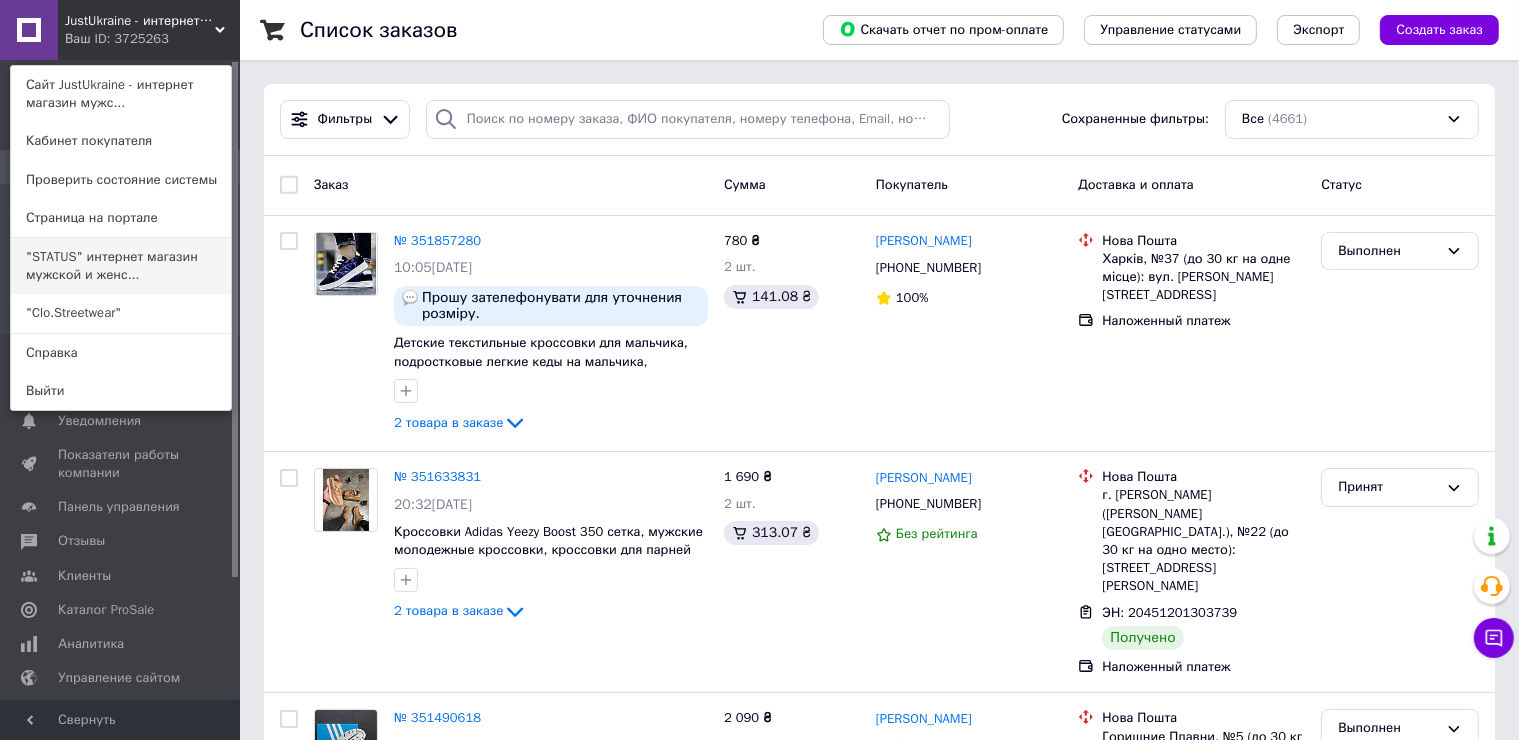 click on ""STATUS" интернет магазин мужской и женс..." at bounding box center [121, 266] 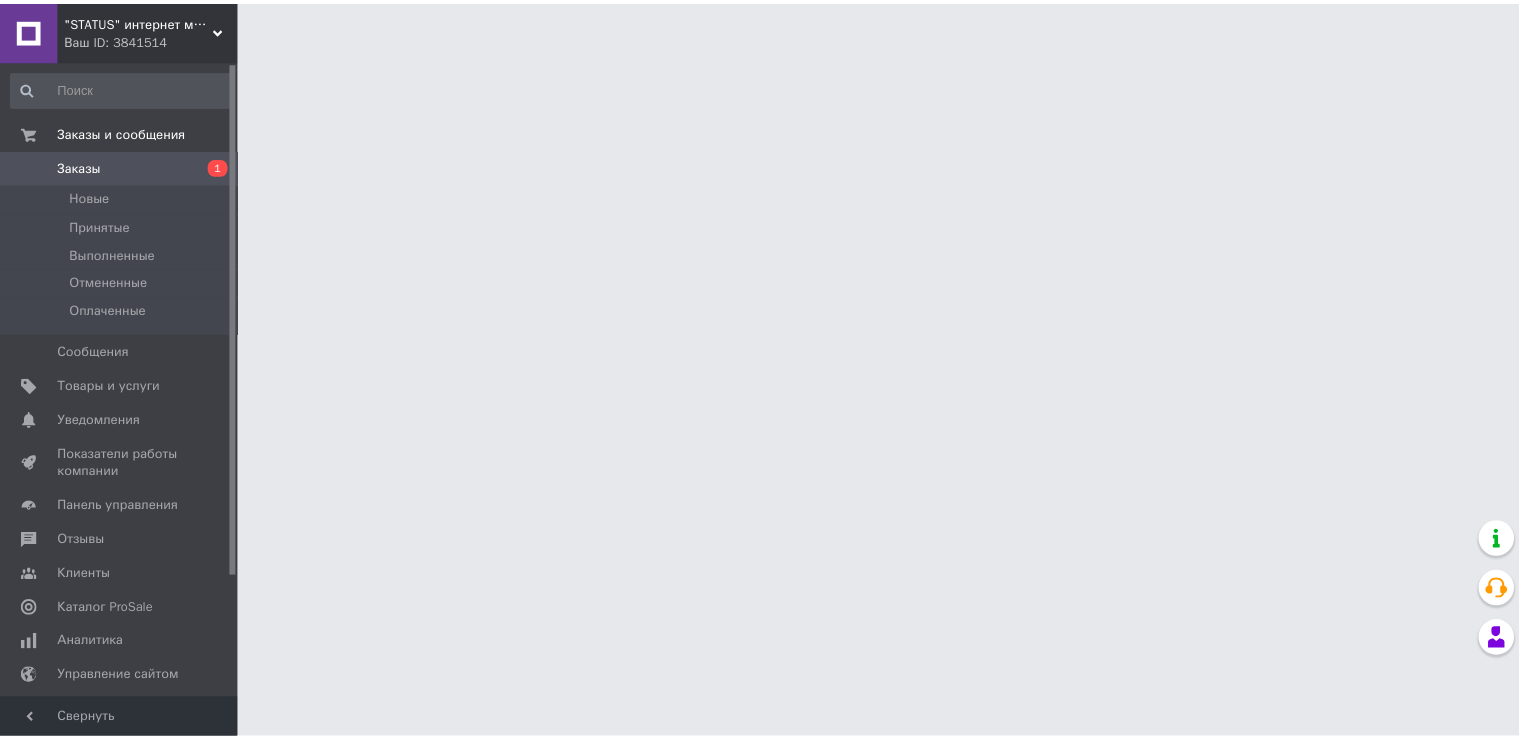scroll, scrollTop: 0, scrollLeft: 0, axis: both 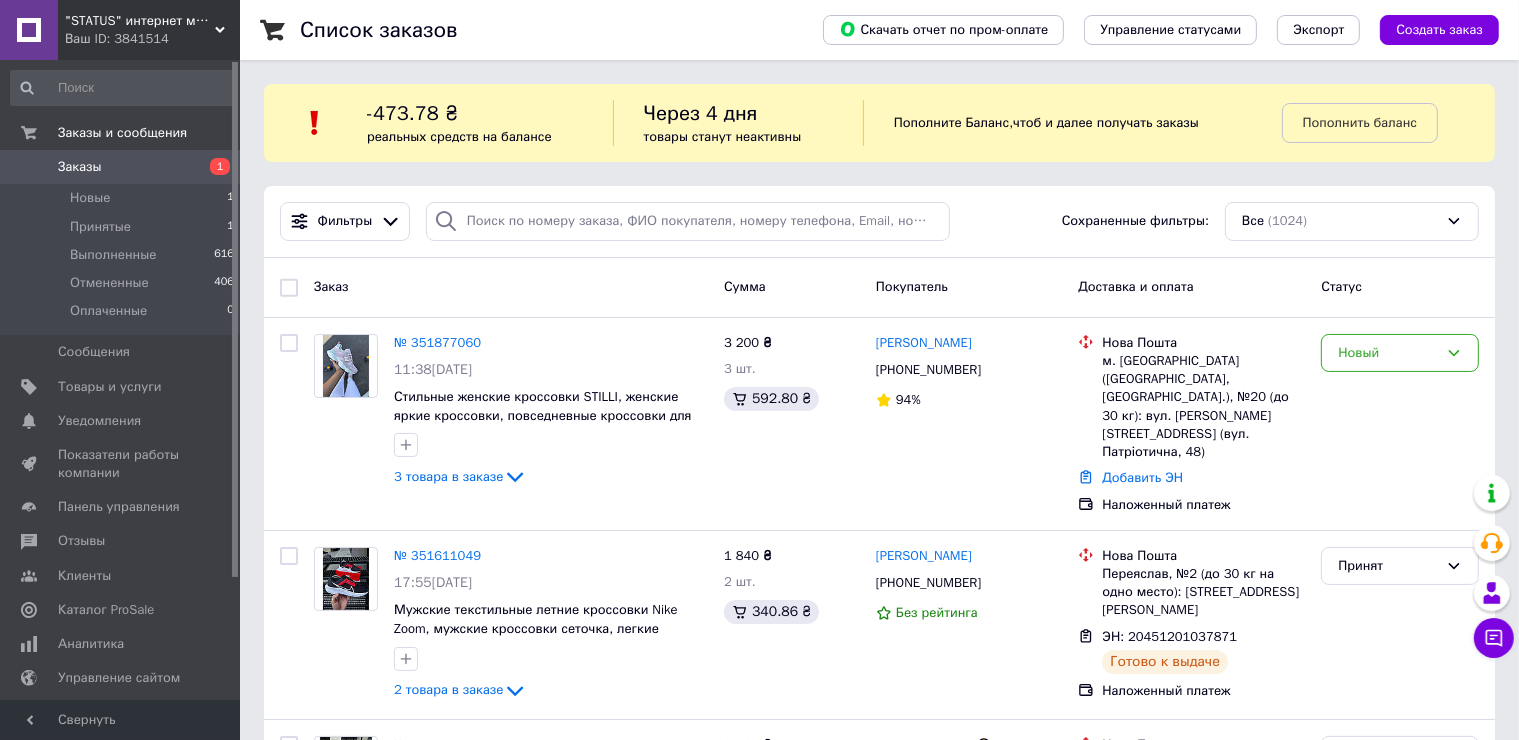 click on ""STATUS" интернет магазин мужской и женской обуви" at bounding box center [140, 21] 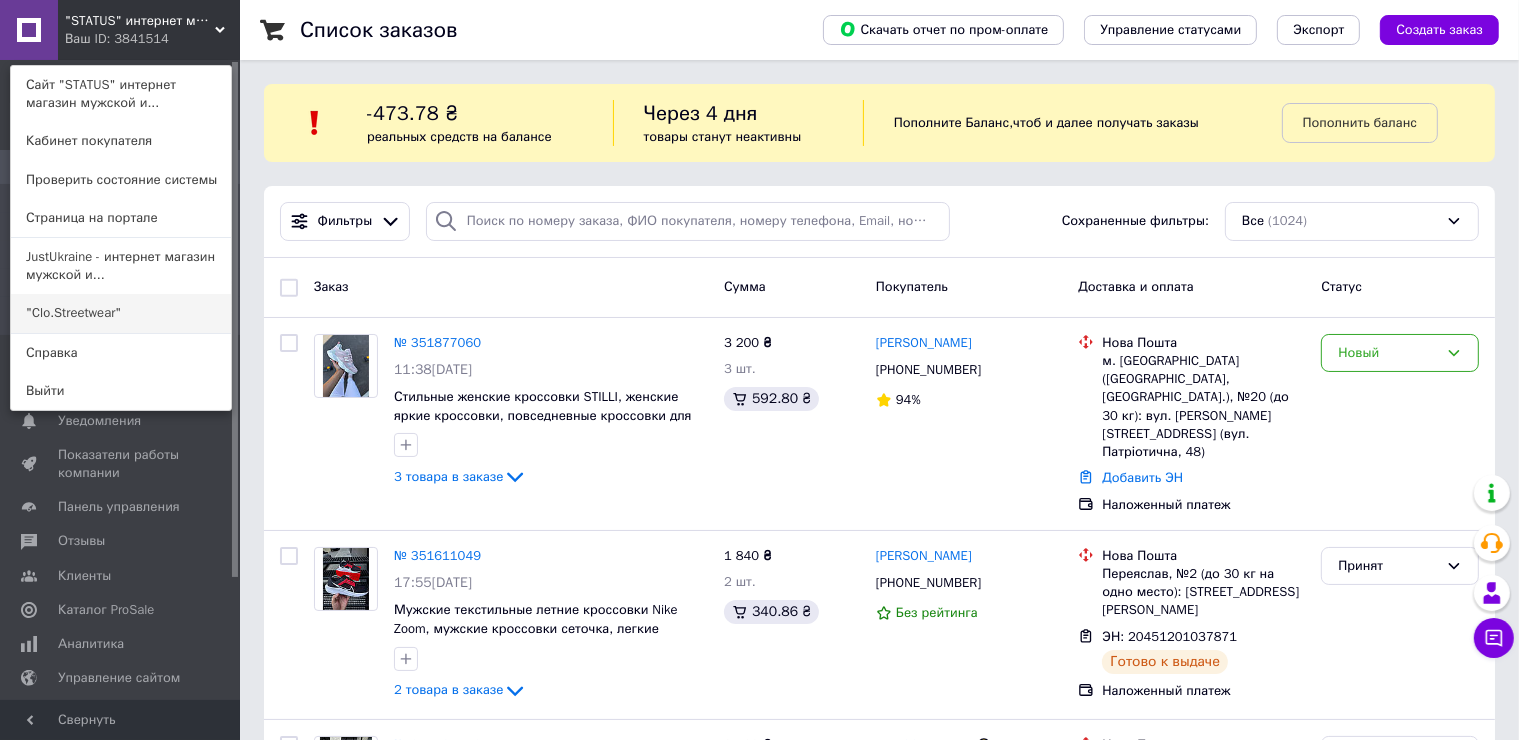 click on ""Clo.Streetwear"" at bounding box center (121, 313) 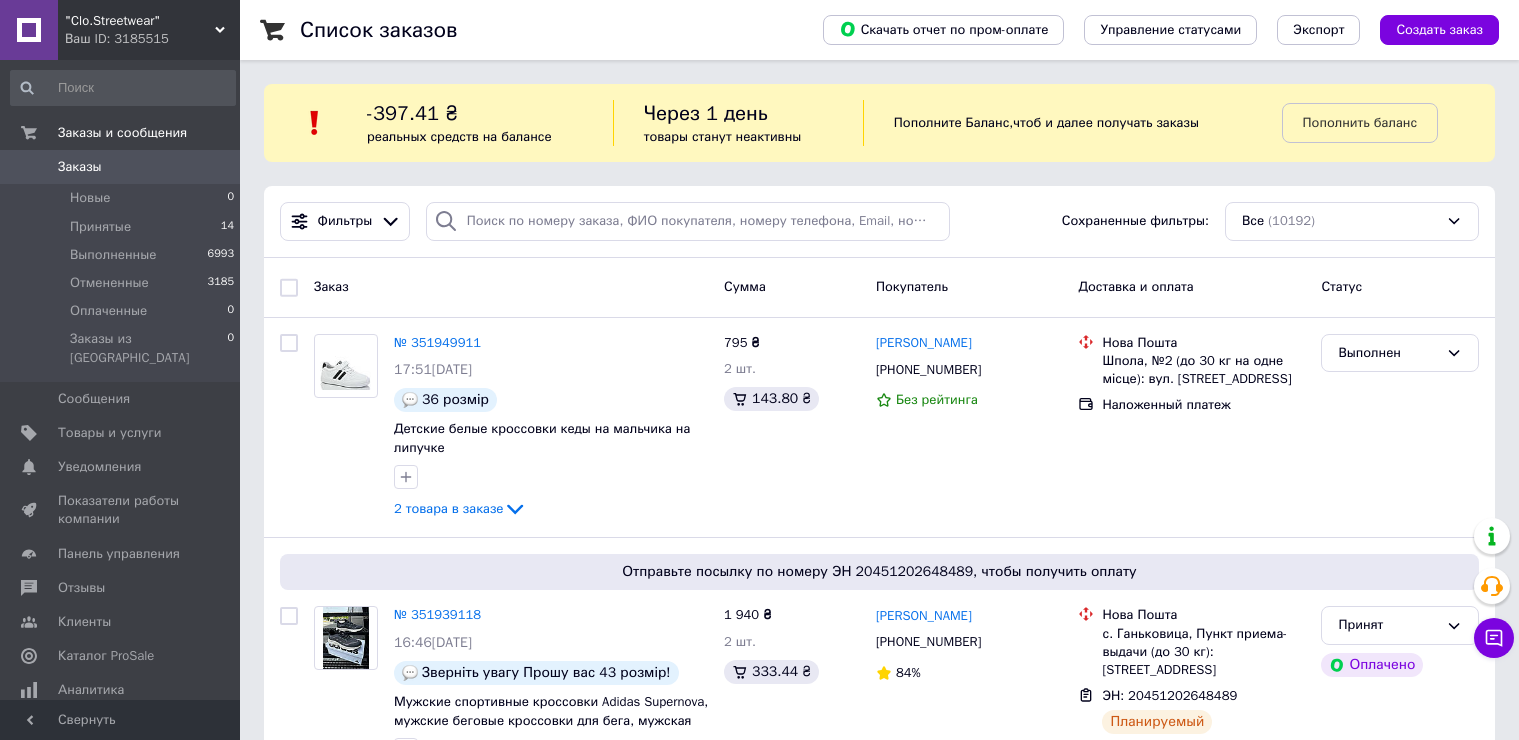 scroll, scrollTop: 0, scrollLeft: 0, axis: both 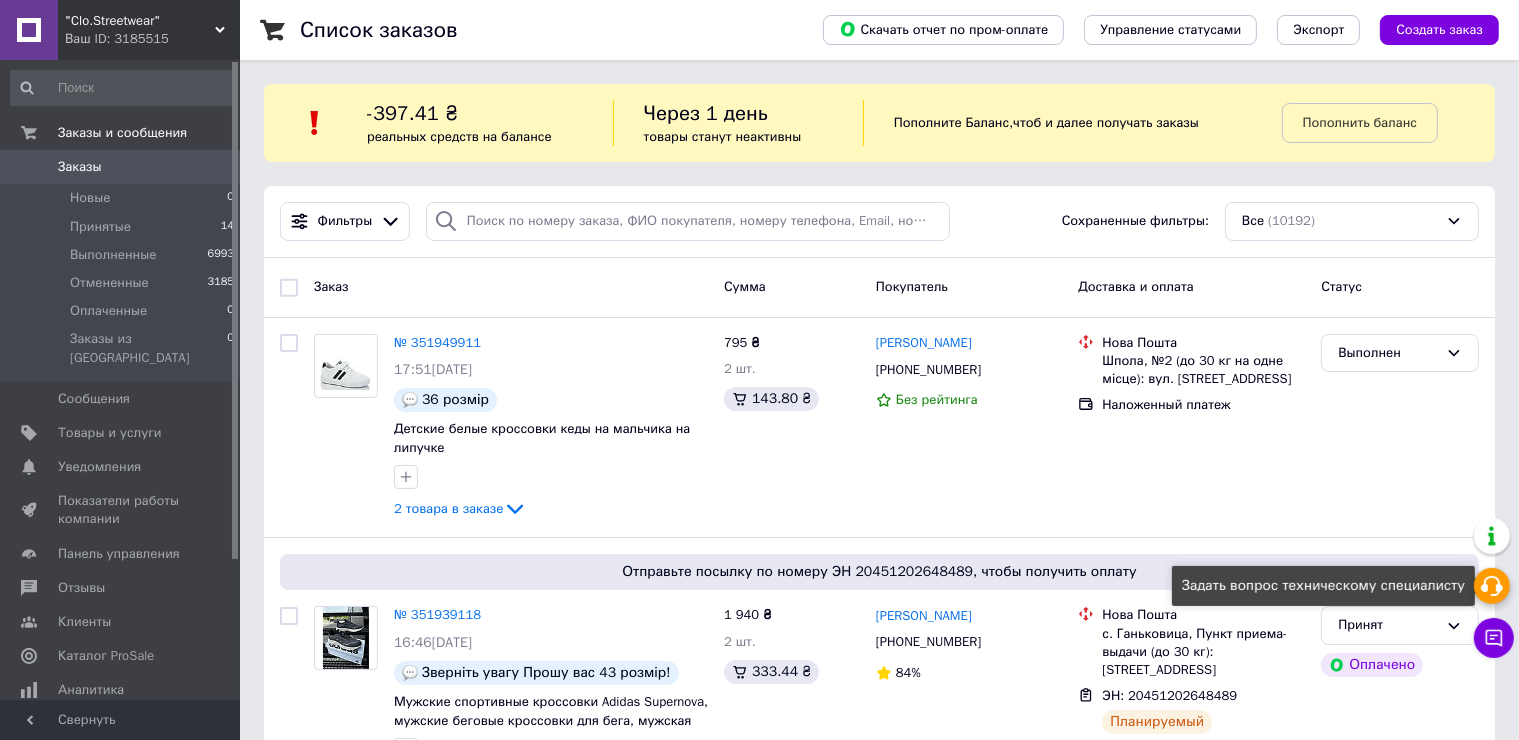 click 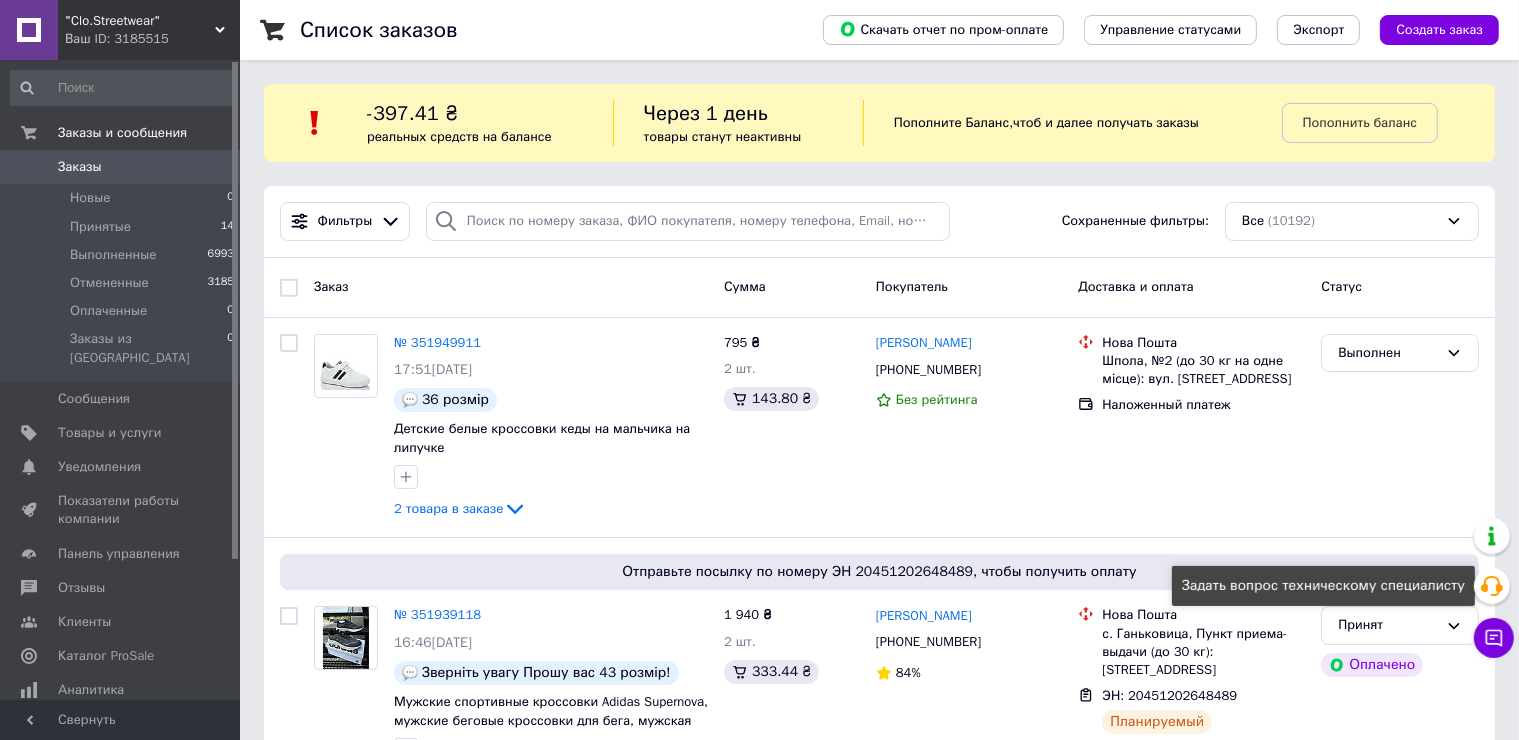 click on "Список заказов   Скачать отчет по пром-оплате Управление статусами Экспорт Создать заказ -397.41 ₴ реальных средств на балансе Через 1 день товары станут неактивны Пополните Баланс ,  чтоб и далее получать заказы Пополнить баланс Фильтры Сохраненные фильтры: Все (10192) Заказ Сумма Покупатель Доставка и оплата Статус № 351949911 17:51[DATE] 36 розмір
Детские белые кроссовки кеды на мальчика на липучке 2 товара в заказе 795 ₴ 2 шт. 143.80 ₴ [PERSON_NAME] [PHONE_NUMBER] Без рейтинга Нова Пошта Шпола, №2 (до 30 кг на одне місце): вул. [STREET_ADDRESS] Наложенный платеж Выполнен № 351939118 1" at bounding box center [879, 2282] 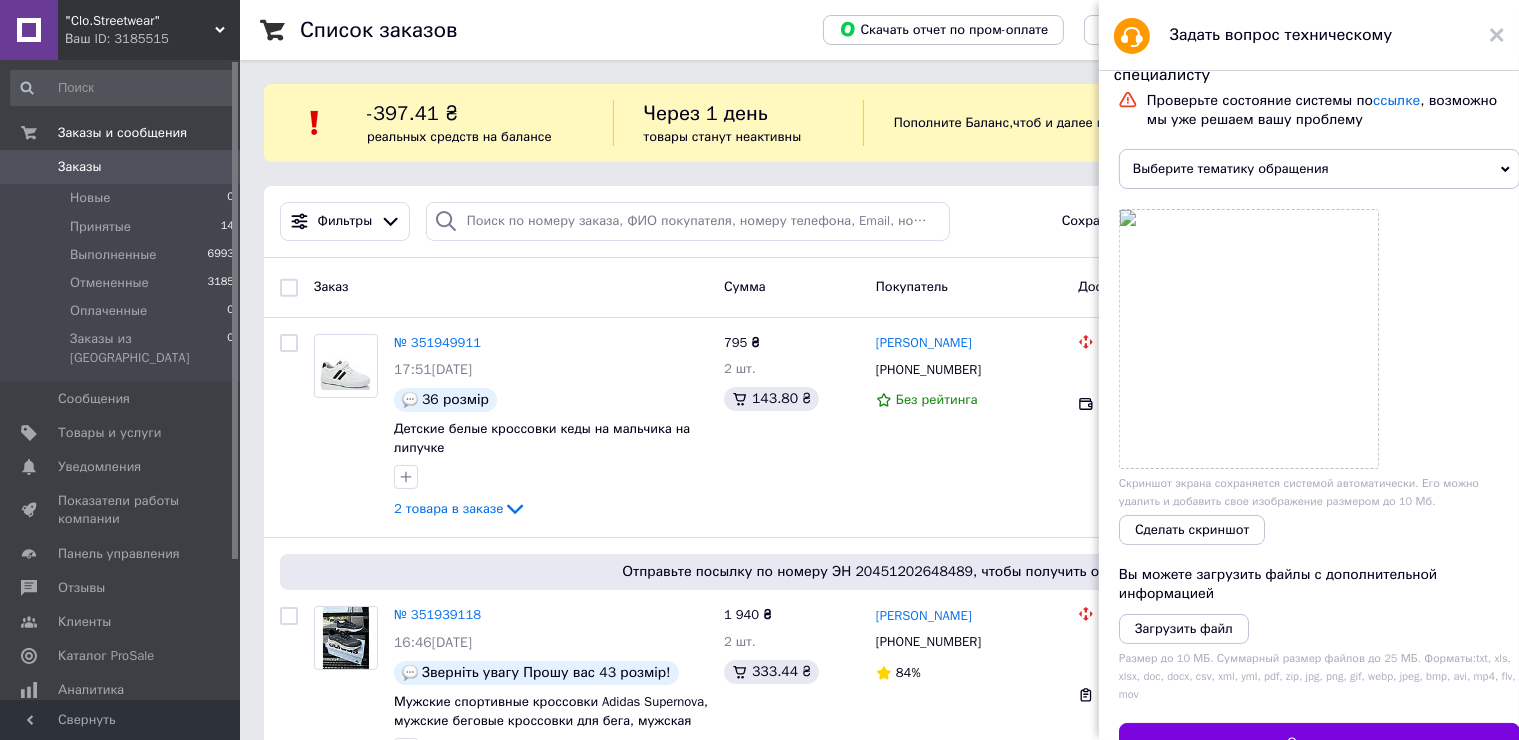 click on "Выберите тематику обращения" at bounding box center (1319, 169) 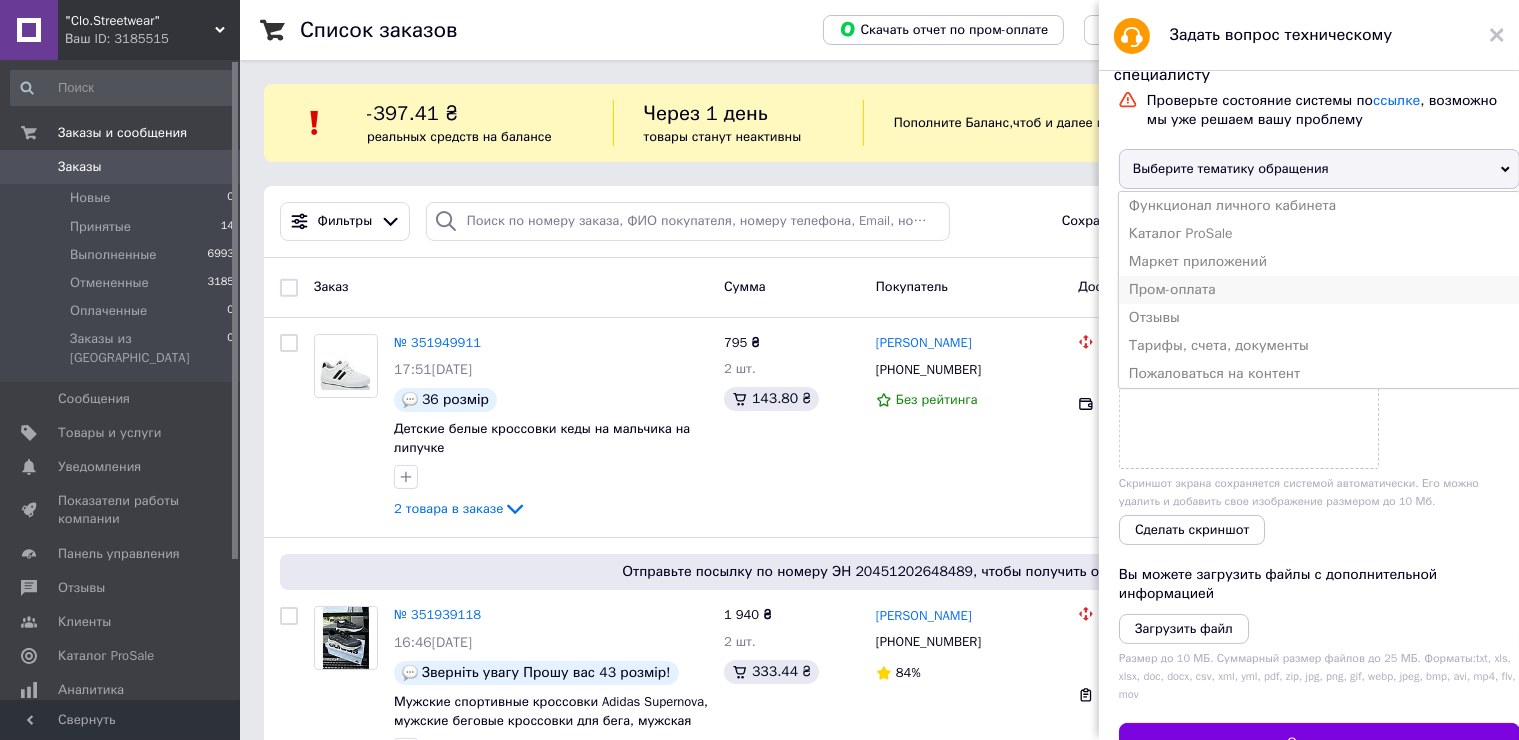 click on "Пром-оплата" at bounding box center [1319, 290] 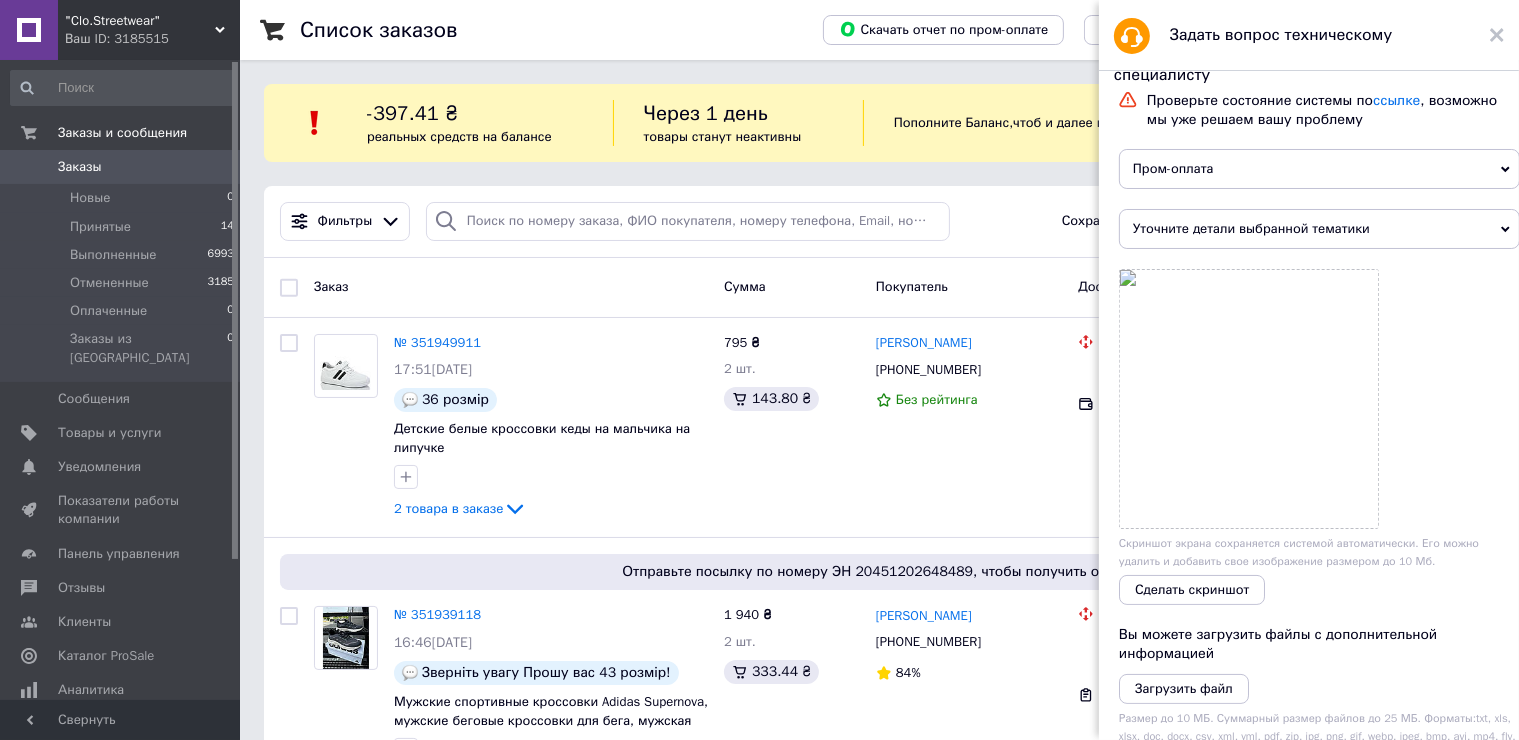 click on "Уточните детали выбранной тематики" at bounding box center [1319, 229] 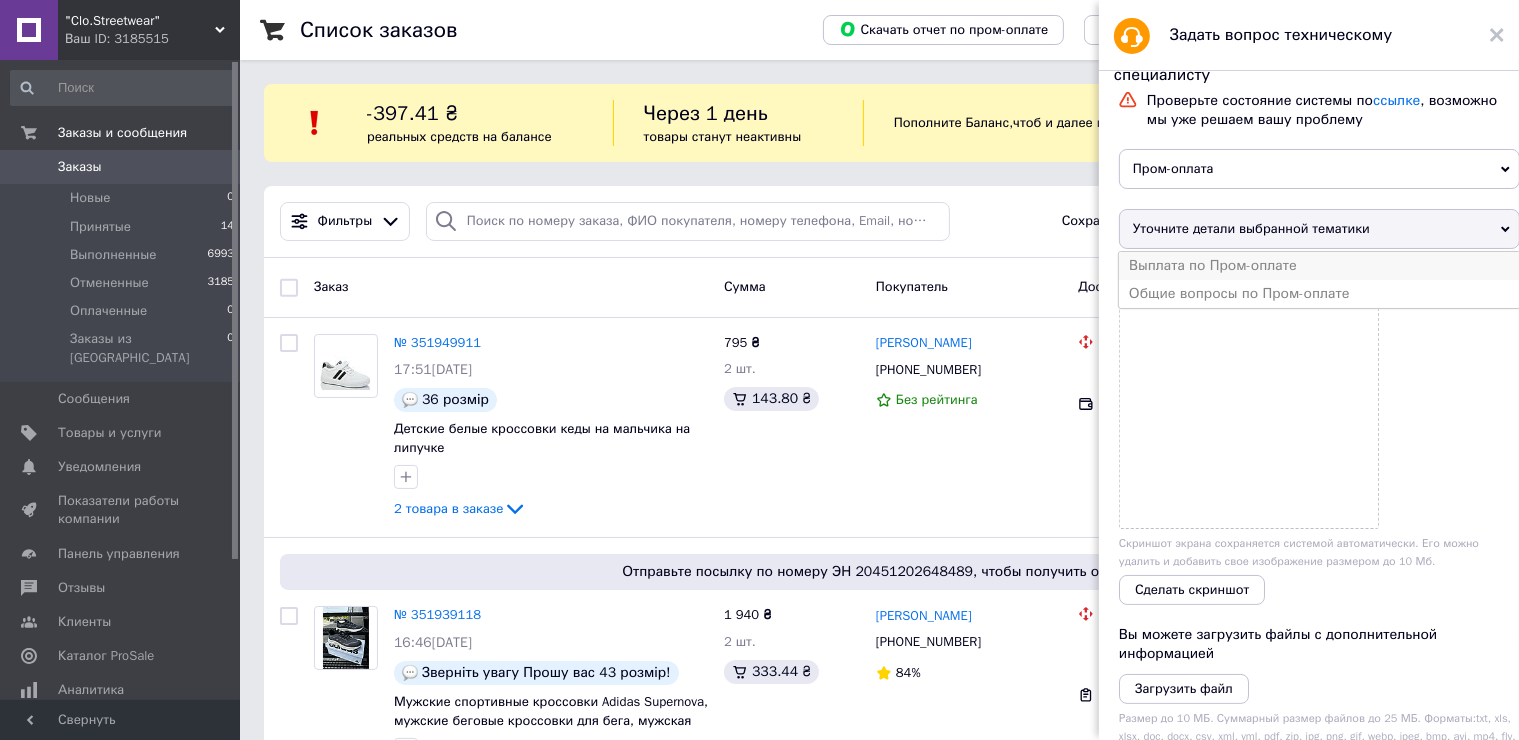 click on "Выплата по Пром-оплате" at bounding box center (1319, 266) 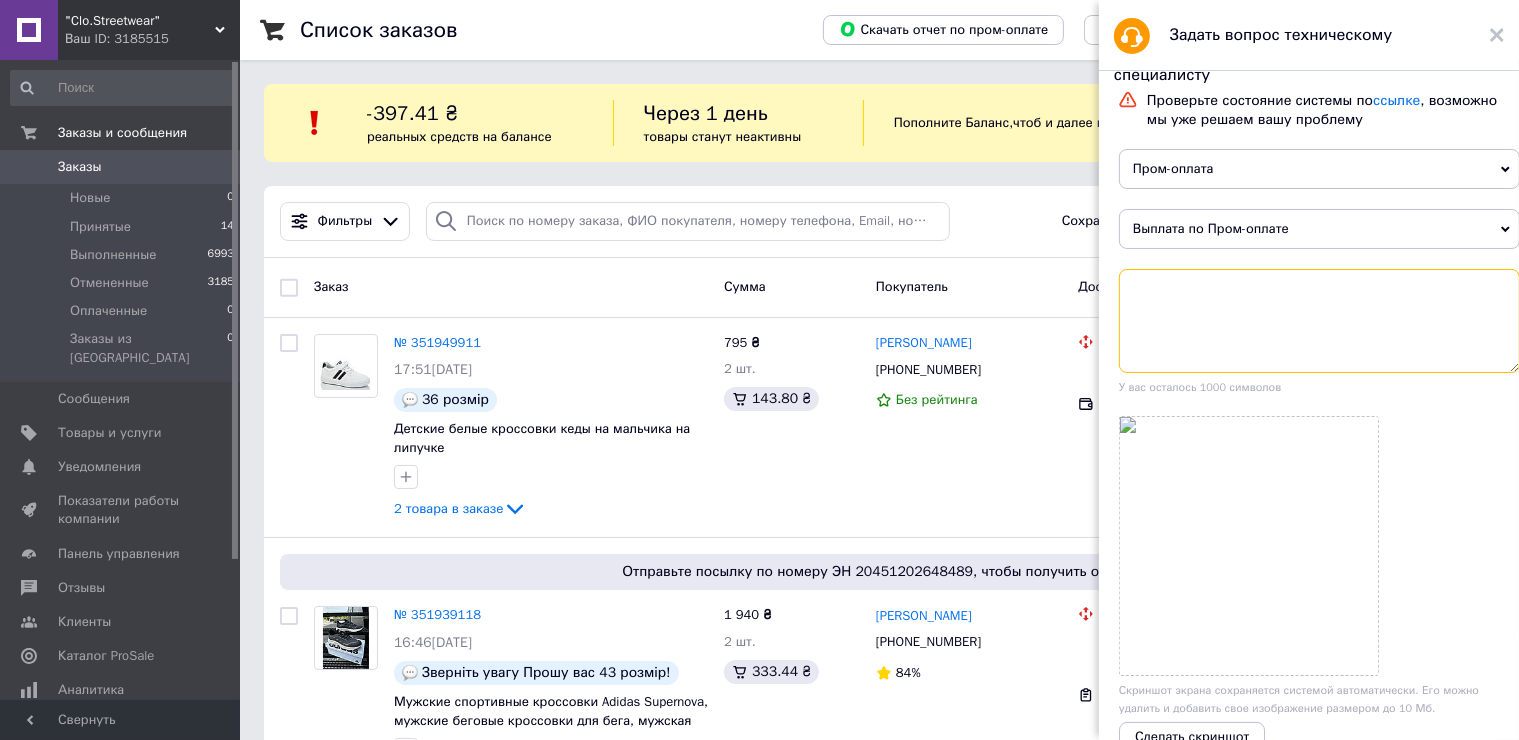 click at bounding box center (1319, 321) 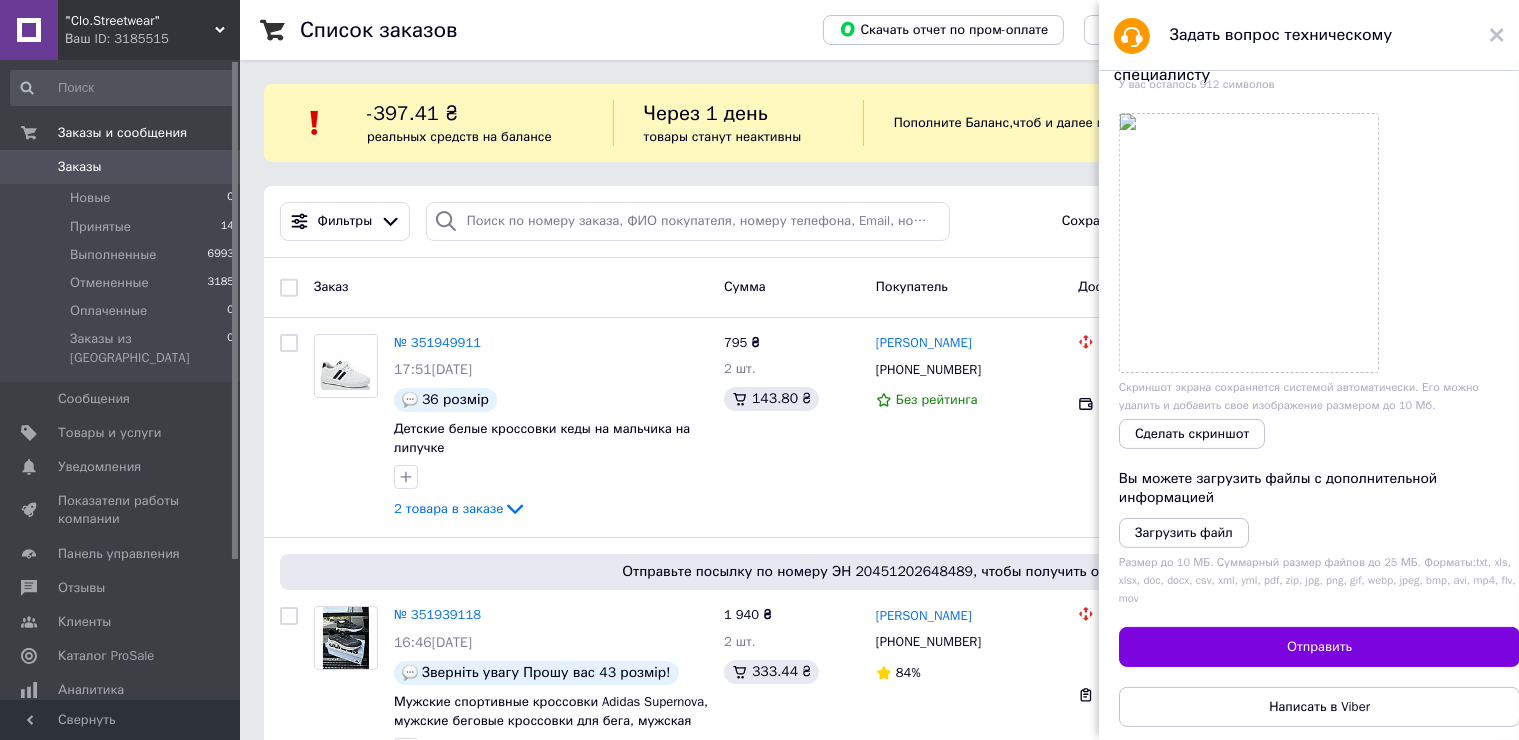 scroll, scrollTop: 365, scrollLeft: 0, axis: vertical 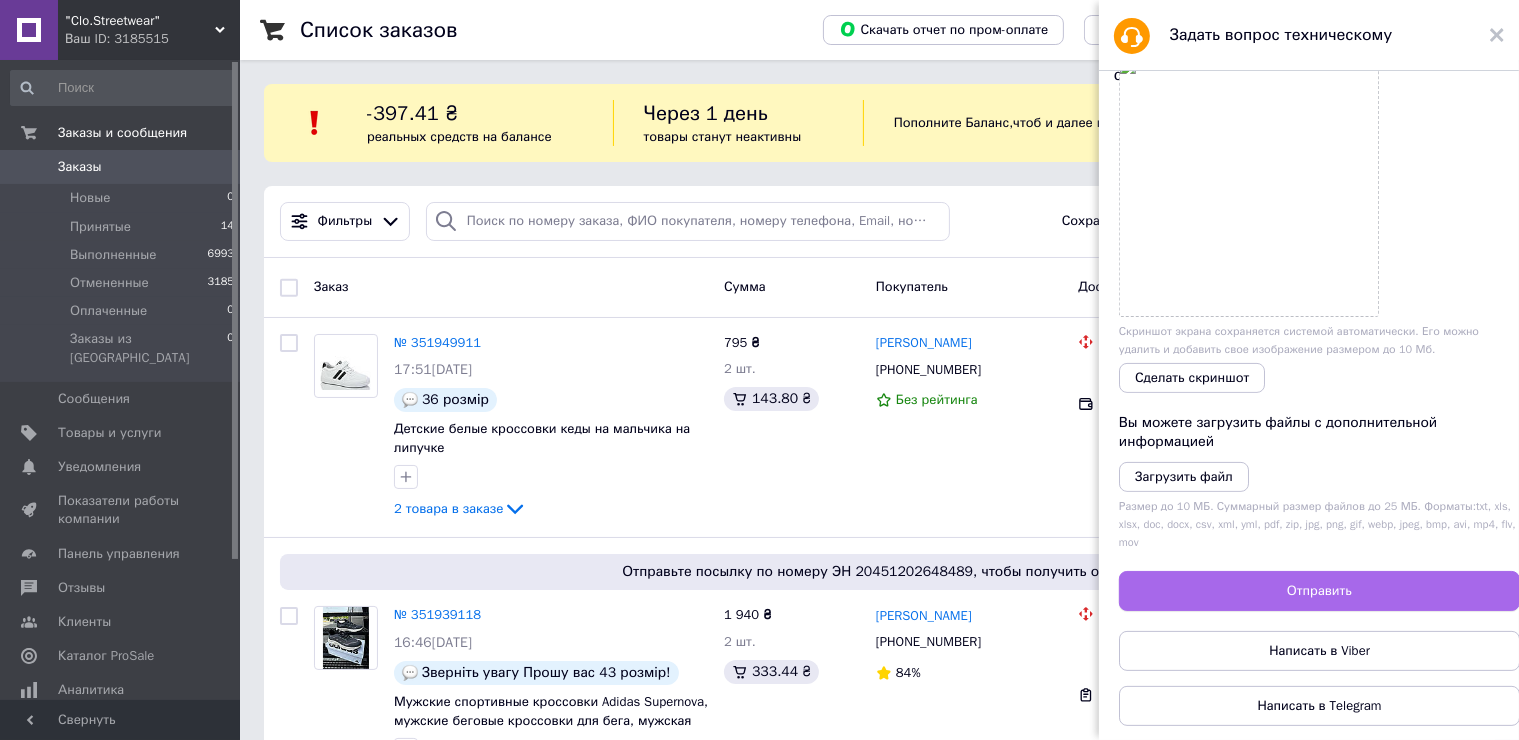 type on "Доброго дня. Змінили пром оплату на ФОП. Гроші заходять, але ми їх не бачимо. Що робити?" 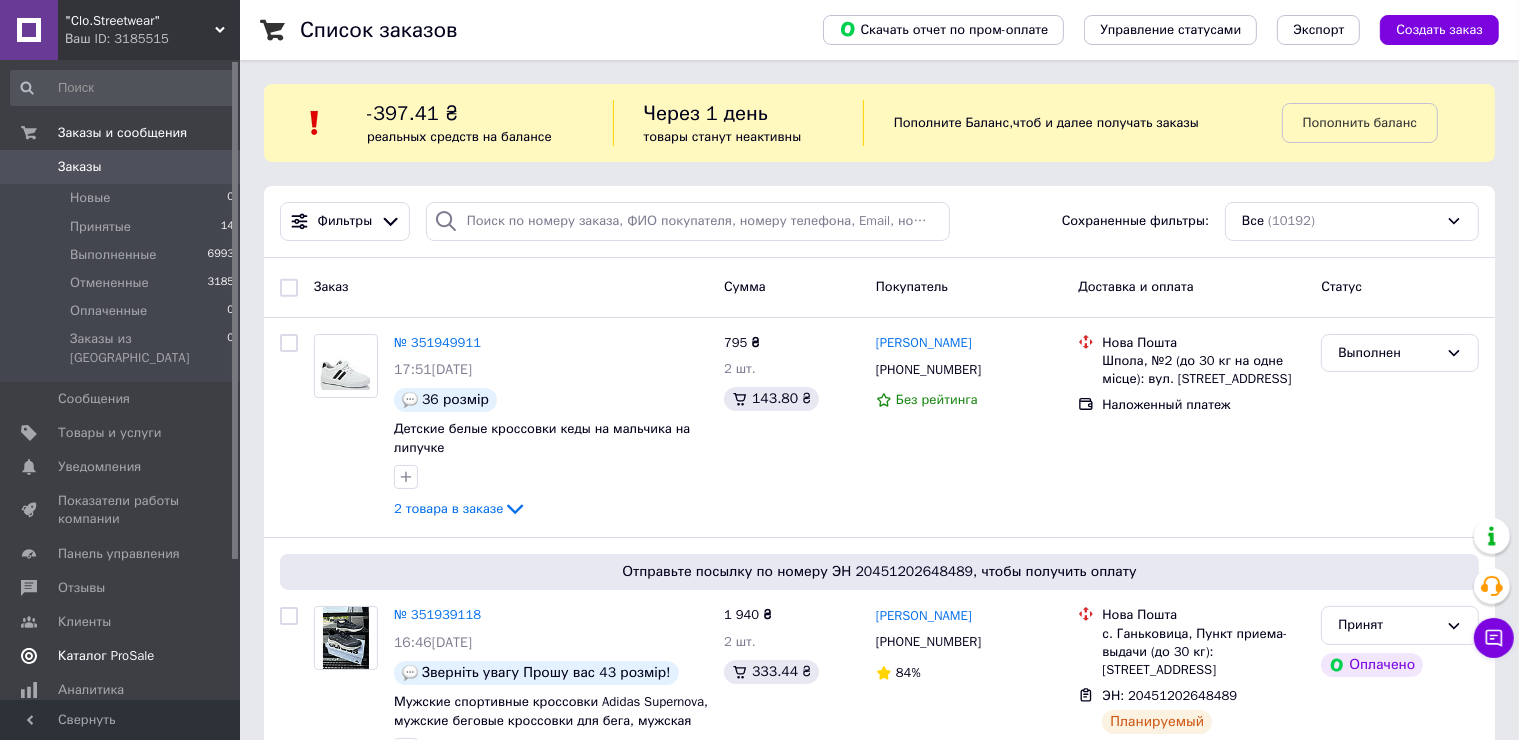 click on "Каталог ProSale" at bounding box center [106, 656] 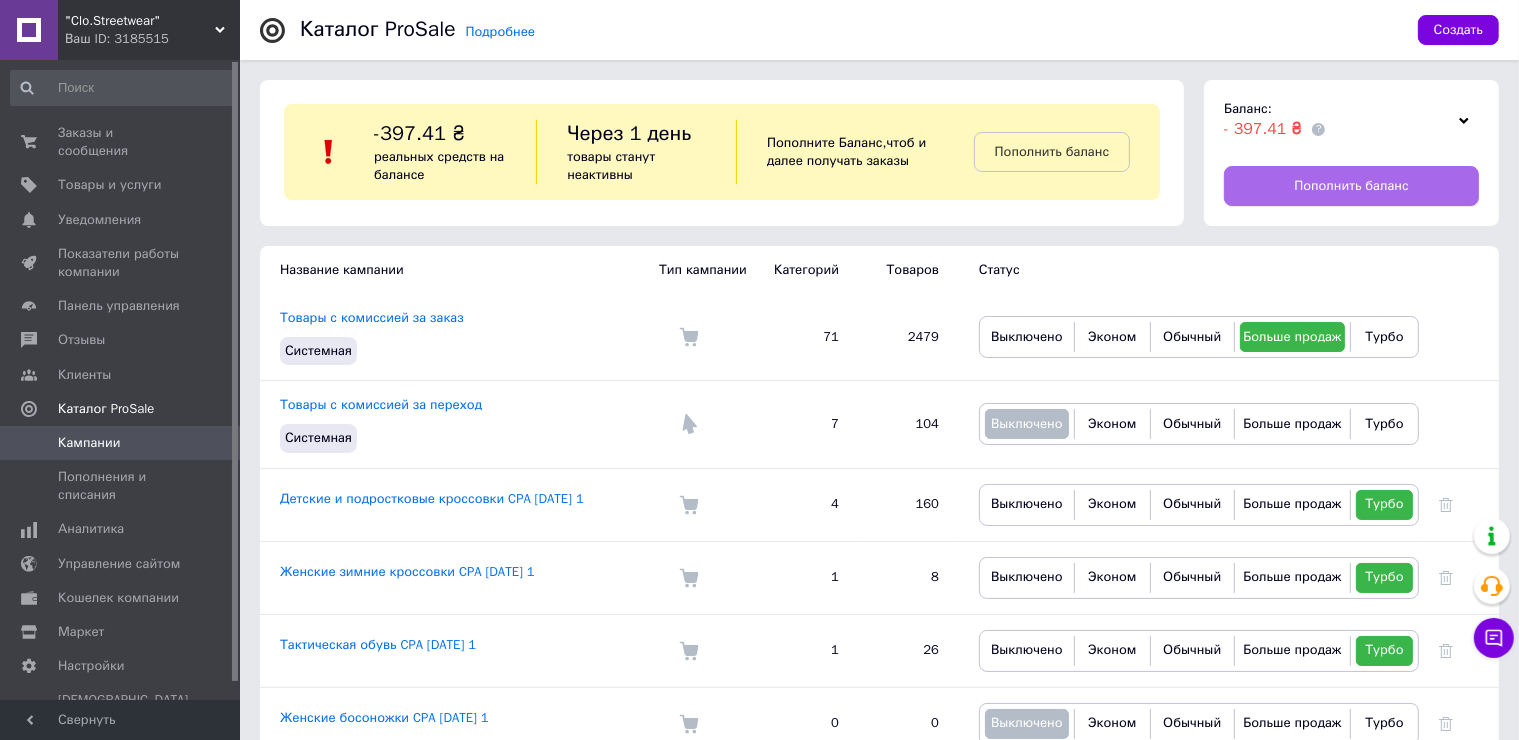 click on "Пополнить баланс" at bounding box center [1351, 186] 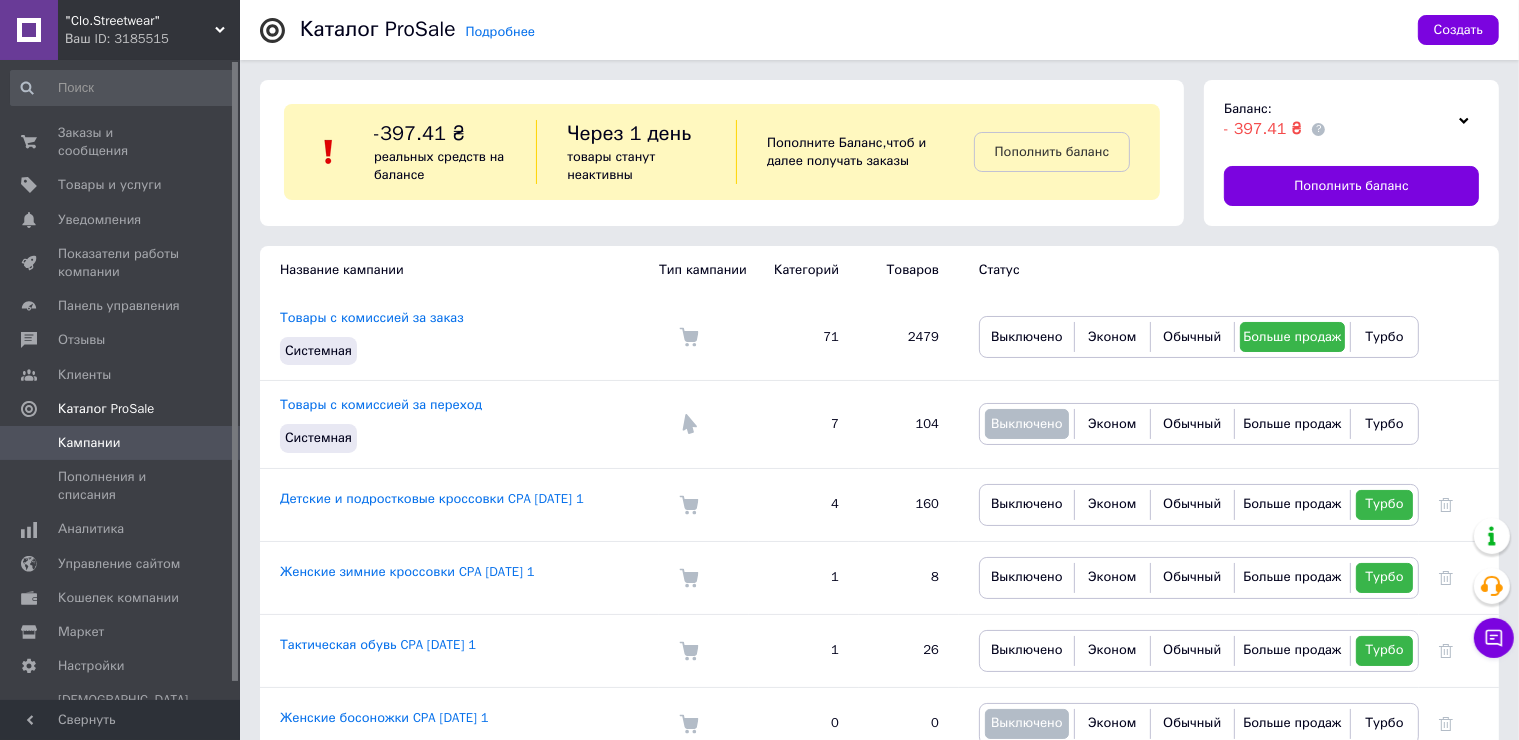 click on "Ваш ID: 3185515" at bounding box center [152, 39] 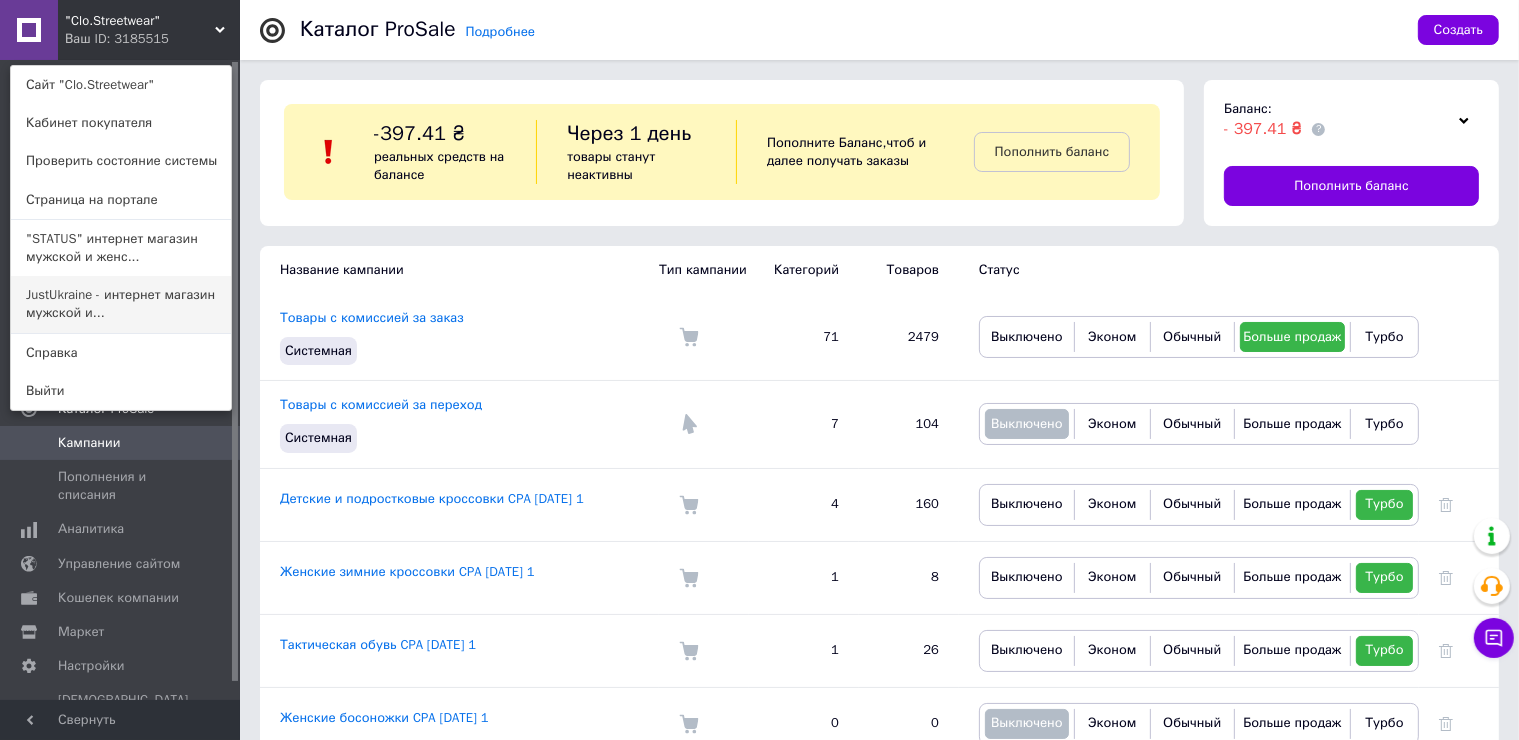 click on "JustUkraine - интернет магазин мужской и..." at bounding box center (121, 304) 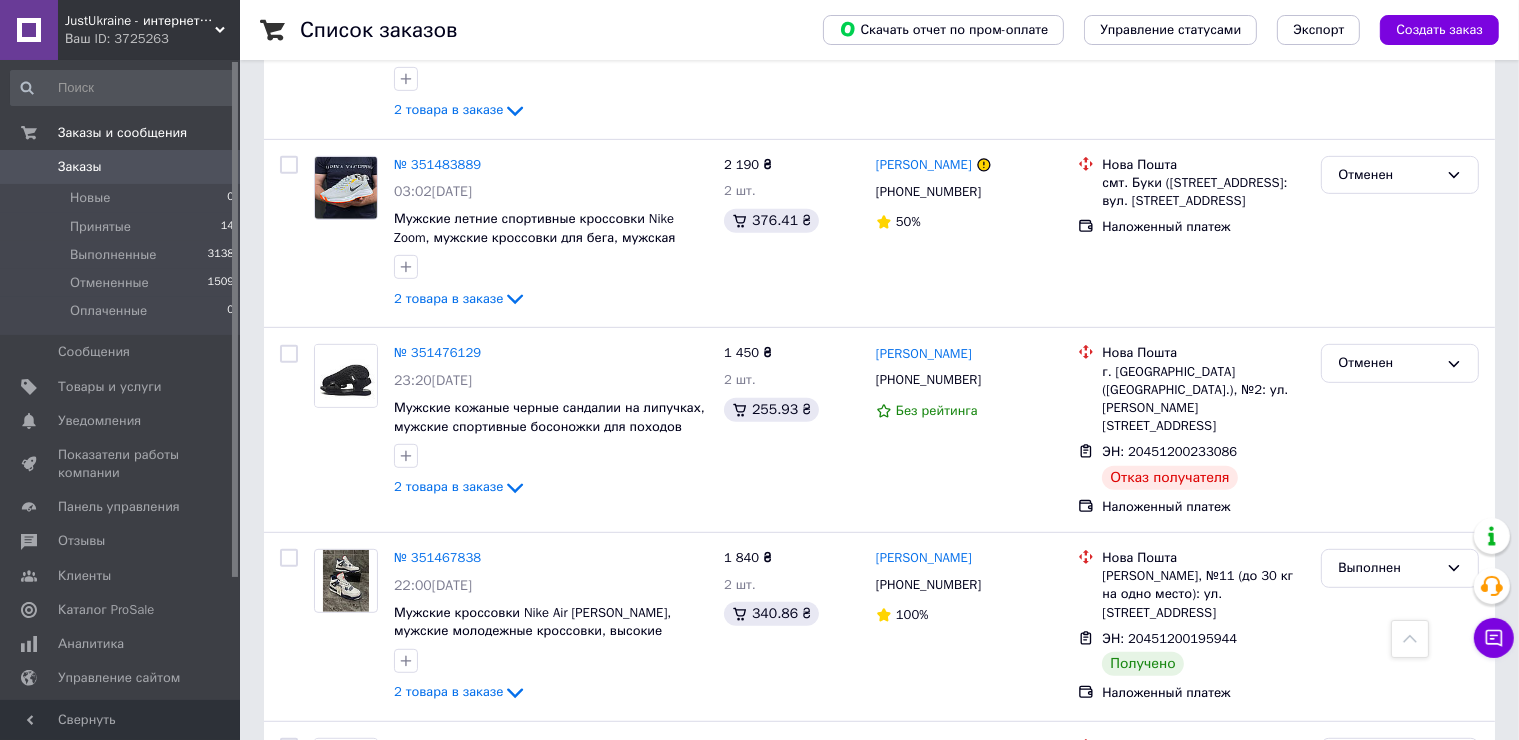 scroll, scrollTop: 1200, scrollLeft: 0, axis: vertical 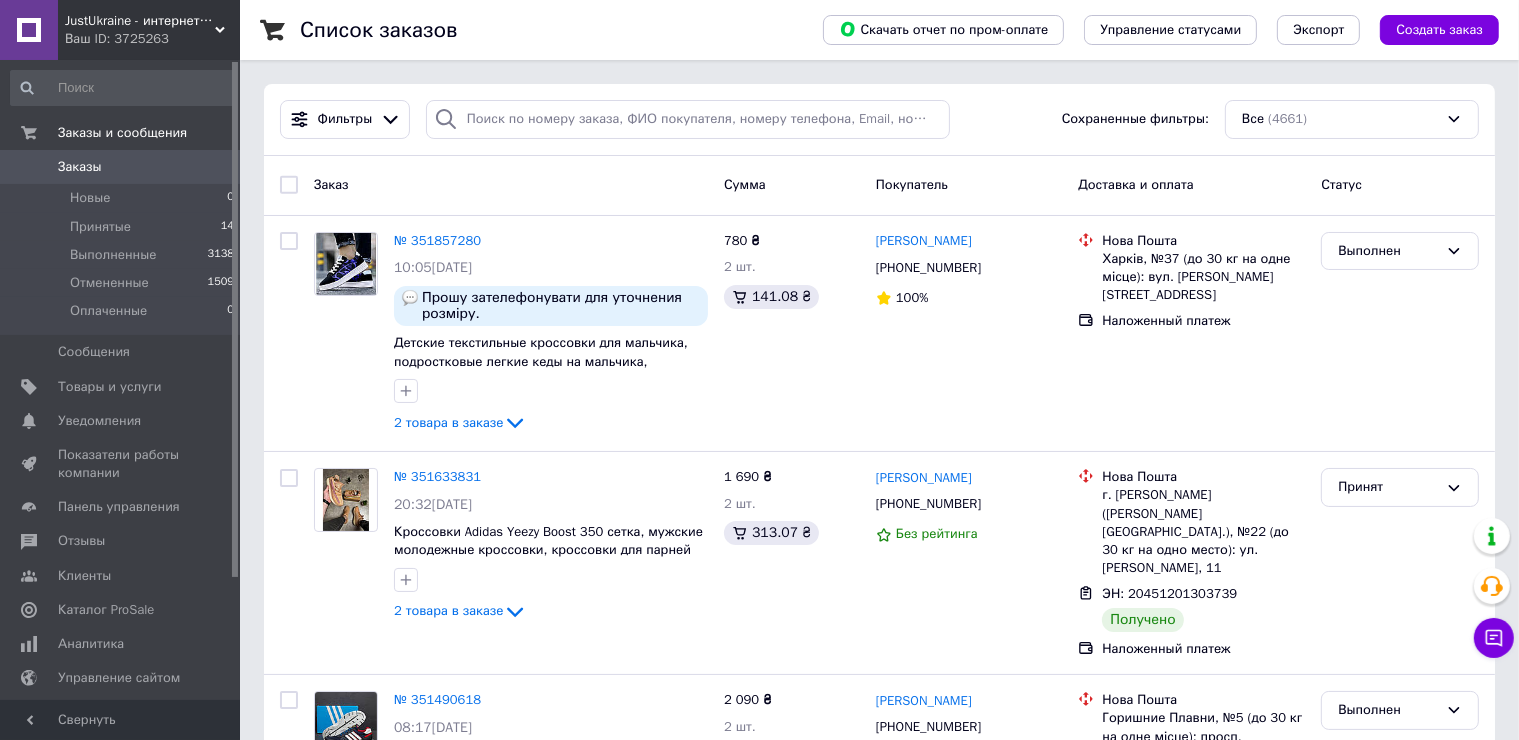 click on "Ваш ID: 3725263" at bounding box center (152, 39) 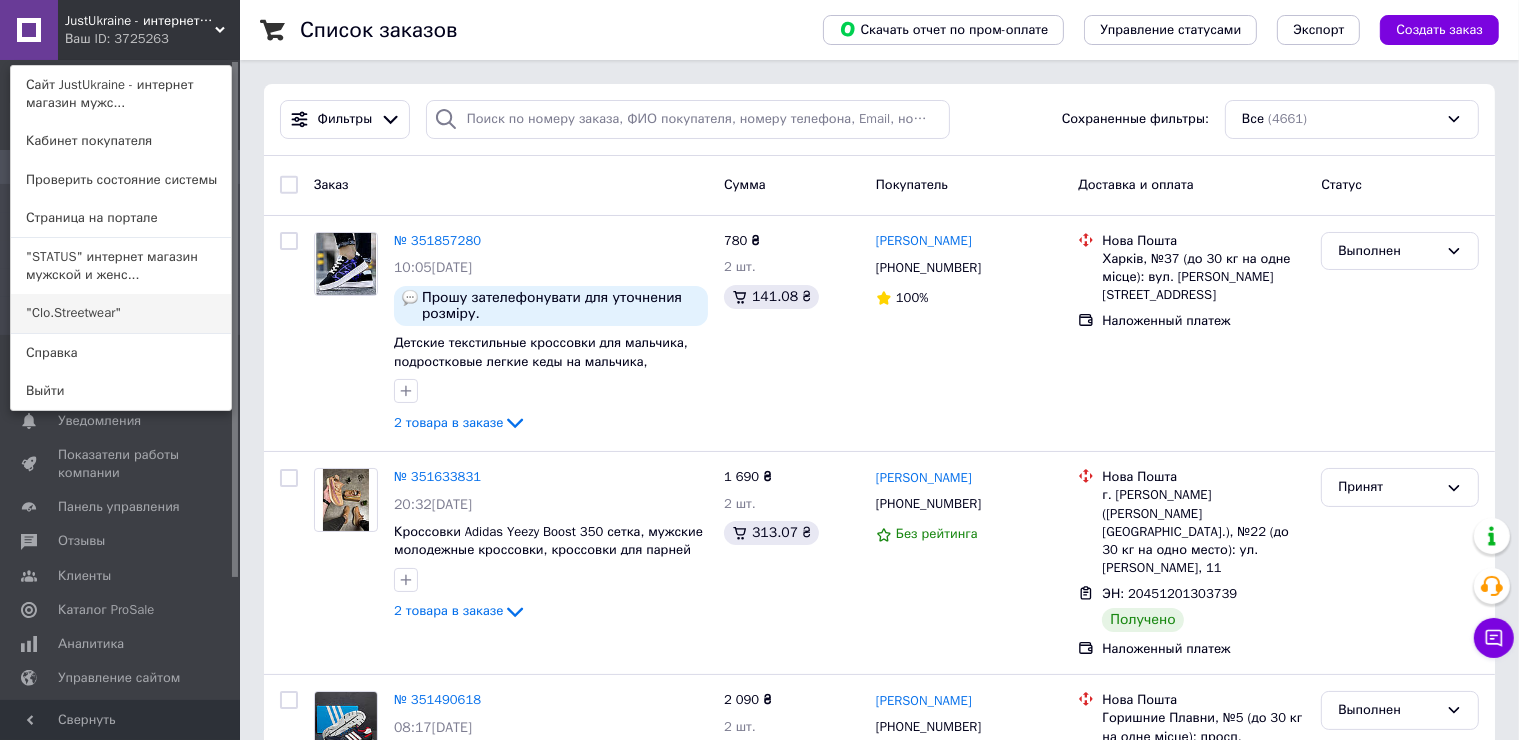 click on ""Clo.Streetwear"" at bounding box center [121, 313] 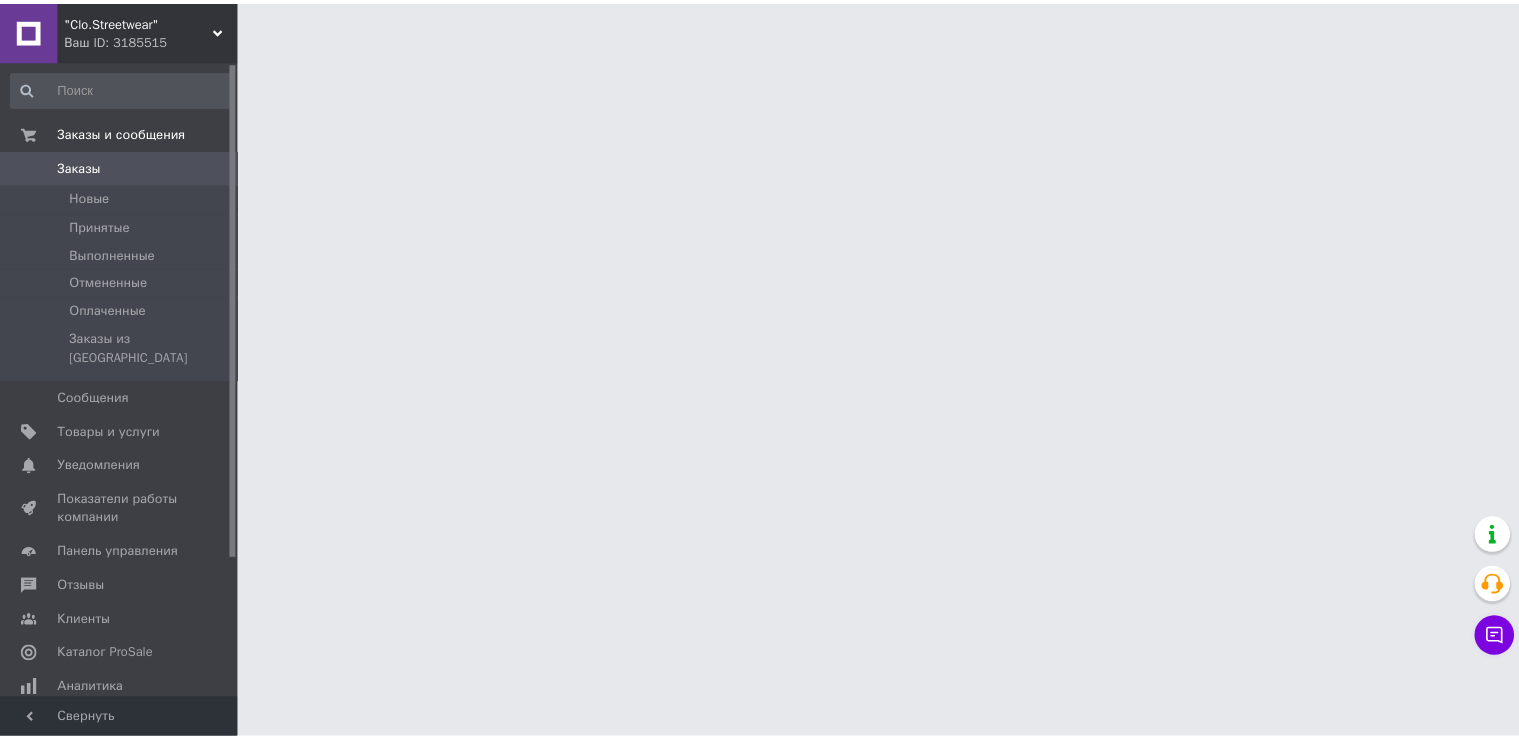 scroll, scrollTop: 0, scrollLeft: 0, axis: both 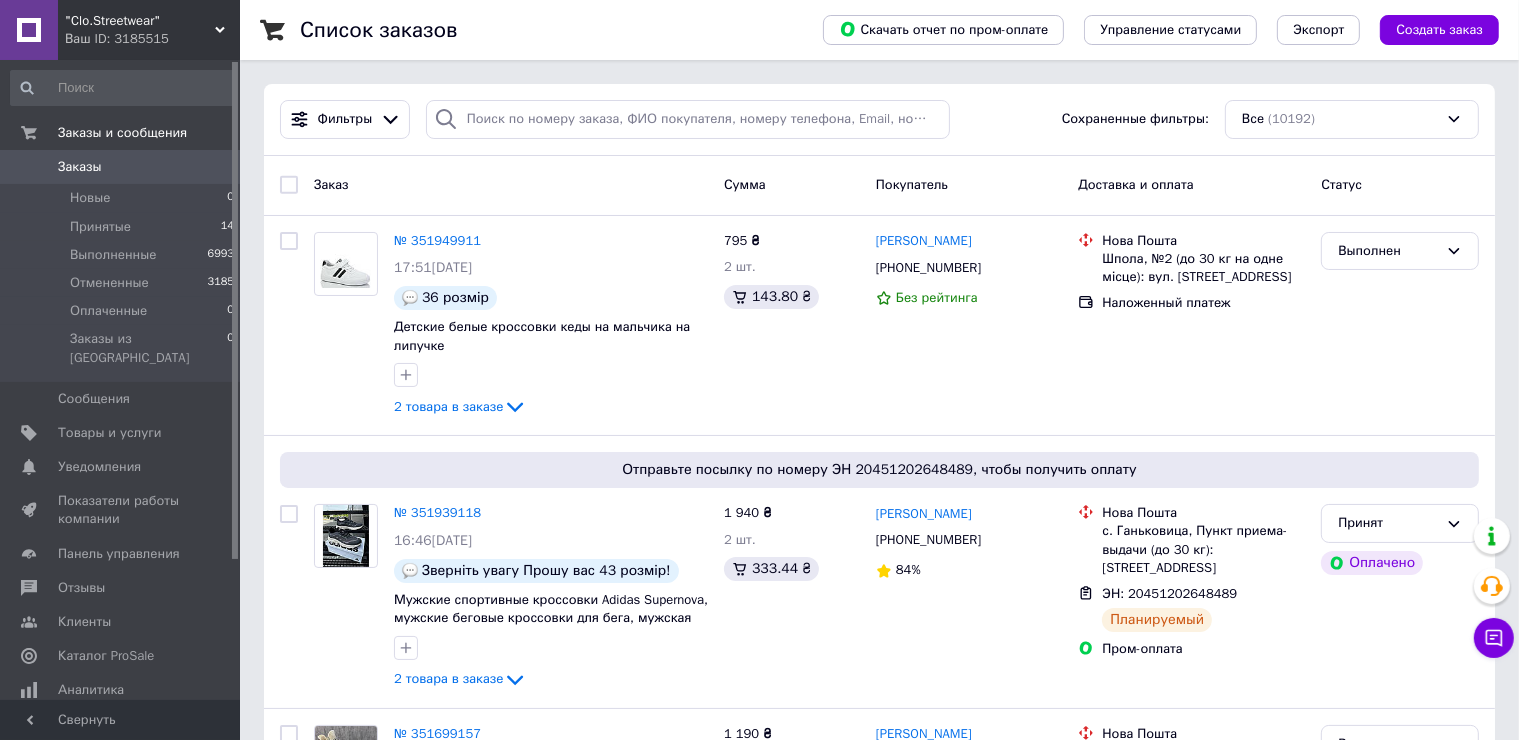 click on "Ваш ID: 3185515" at bounding box center [152, 39] 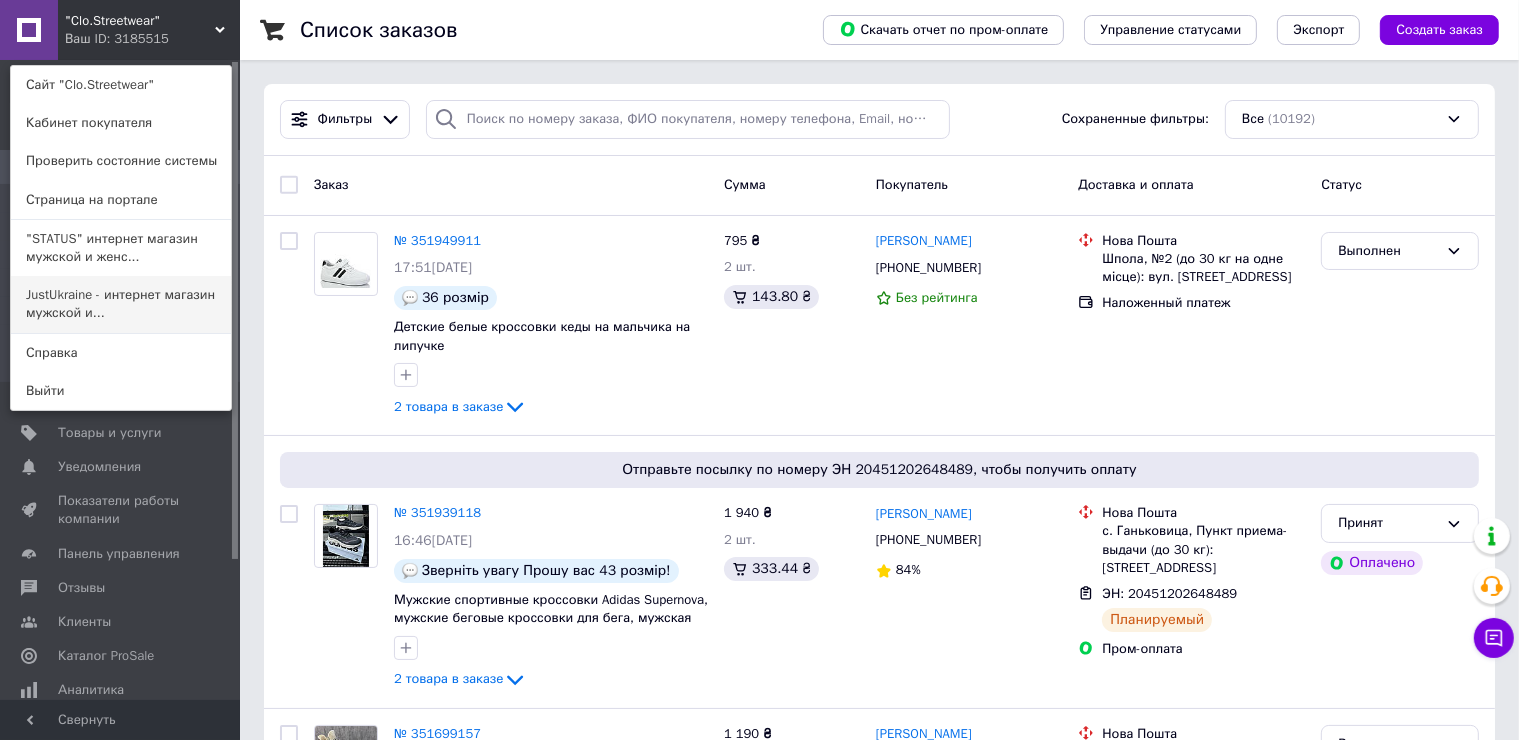 click on "JustUkraine - интернет магазин мужской и..." at bounding box center (121, 304) 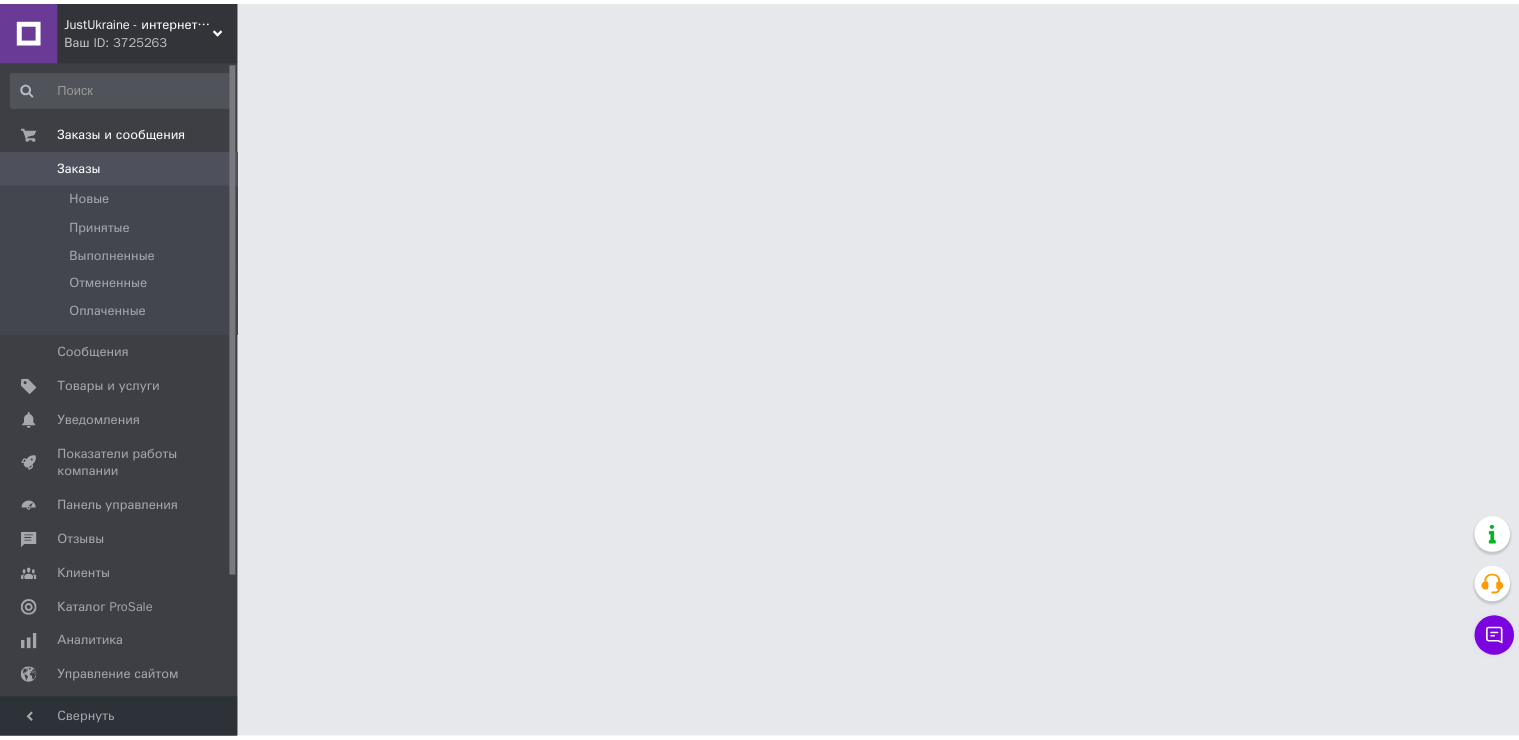 scroll, scrollTop: 0, scrollLeft: 0, axis: both 